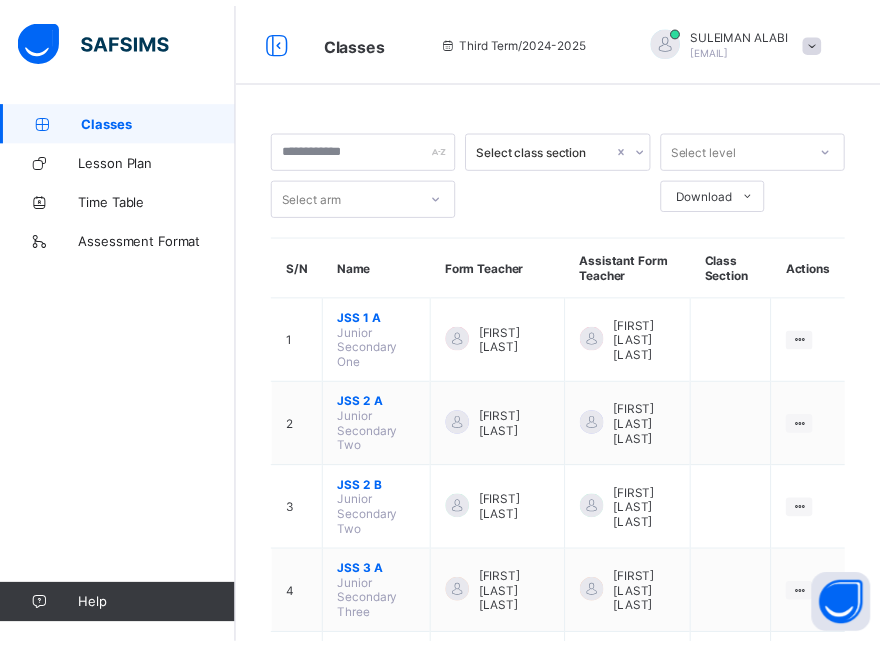 scroll, scrollTop: 0, scrollLeft: 0, axis: both 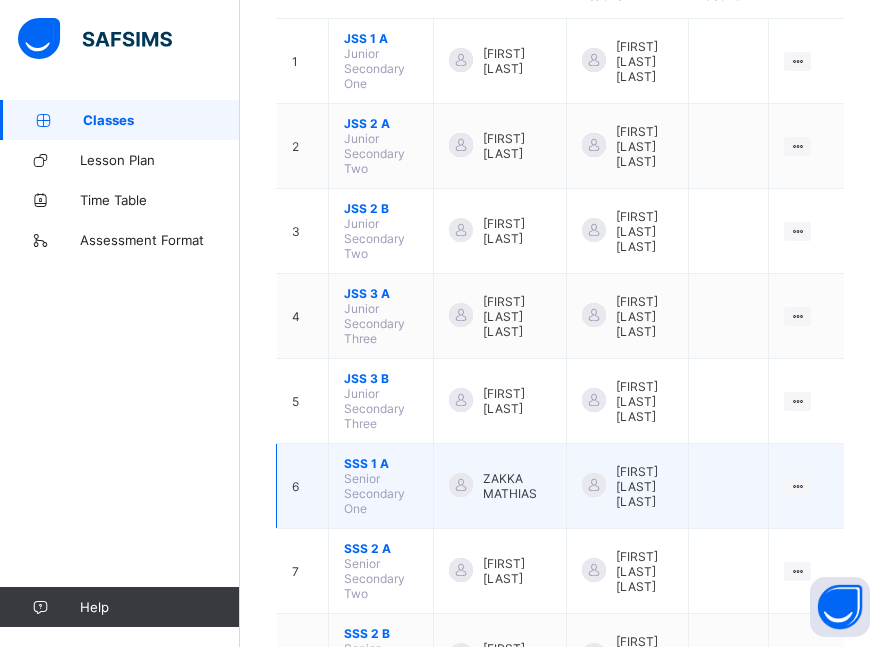 click on "SSS 1   A" at bounding box center (381, 463) 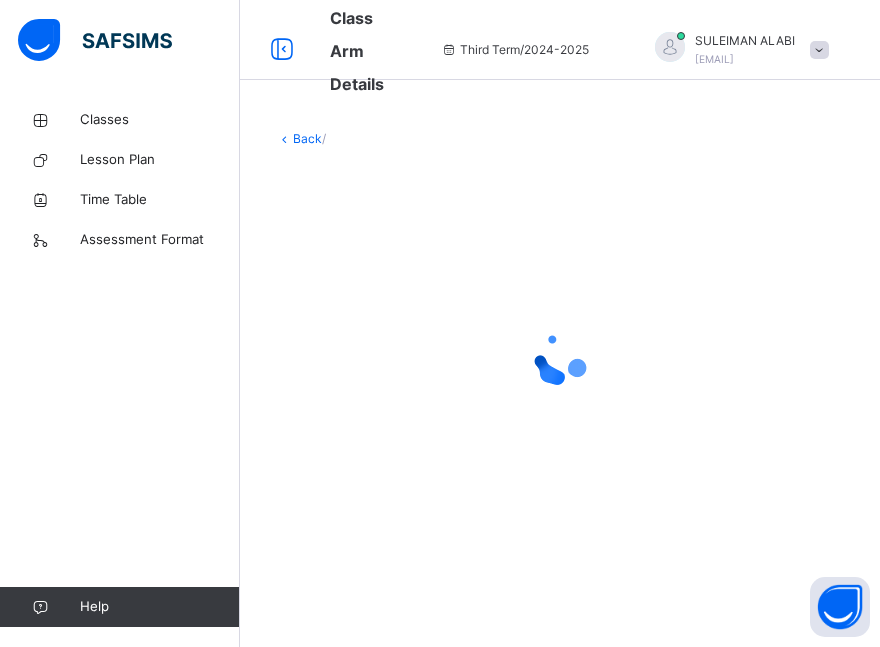scroll, scrollTop: 0, scrollLeft: 0, axis: both 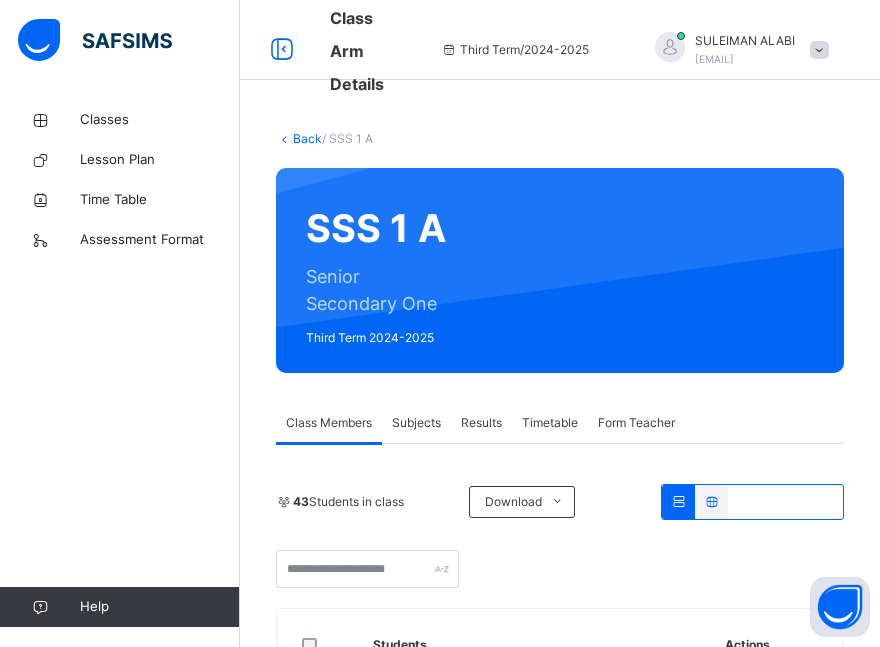 click on "Subjects" at bounding box center (416, 423) 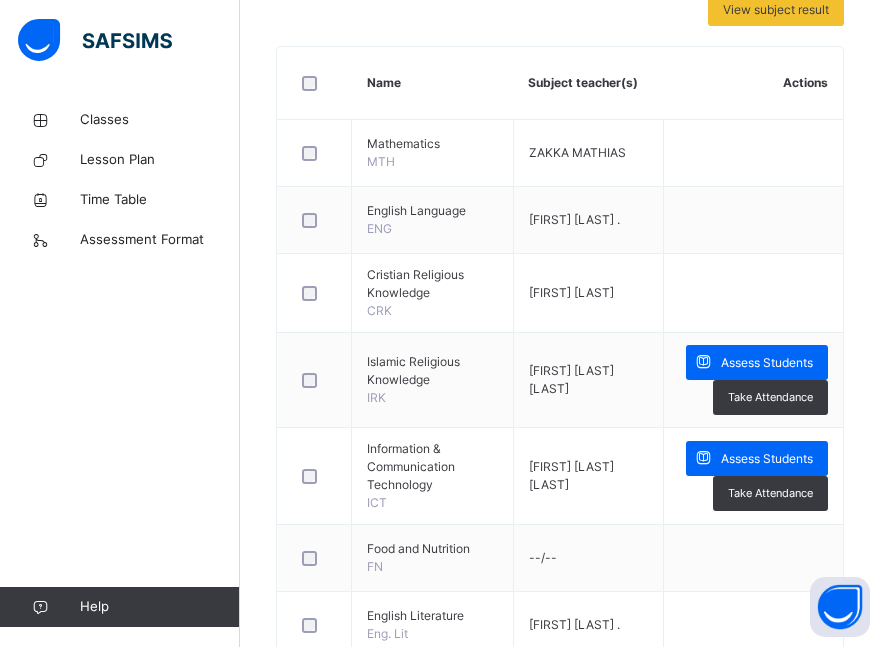 scroll, scrollTop: 488, scrollLeft: 0, axis: vertical 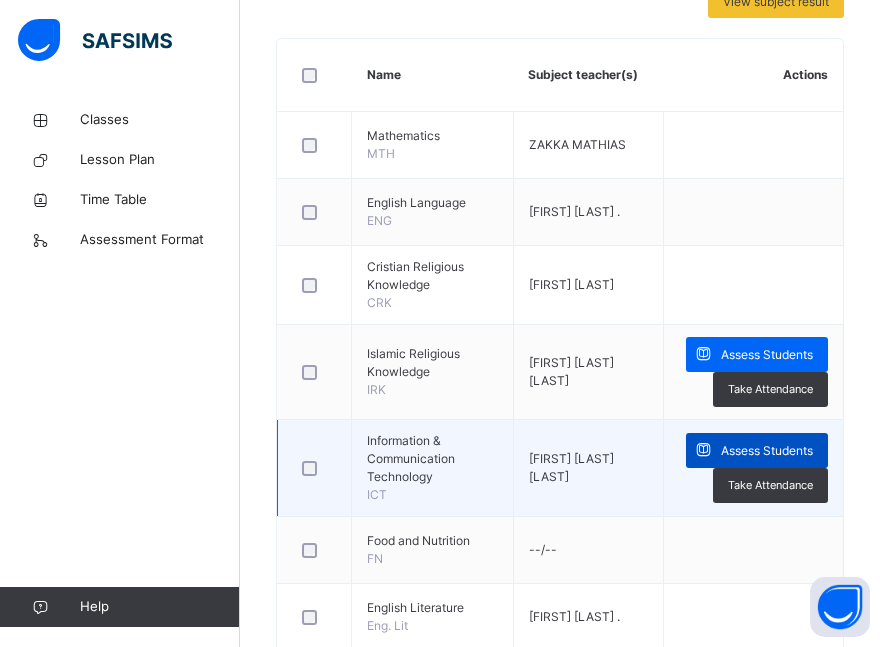 click on "Assess Students" at bounding box center (767, 451) 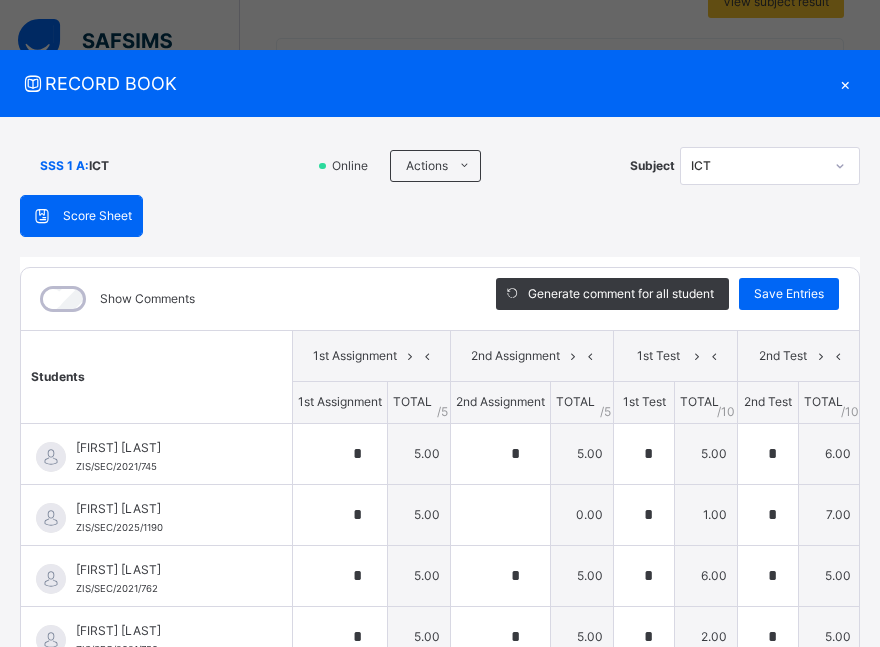 type on "*" 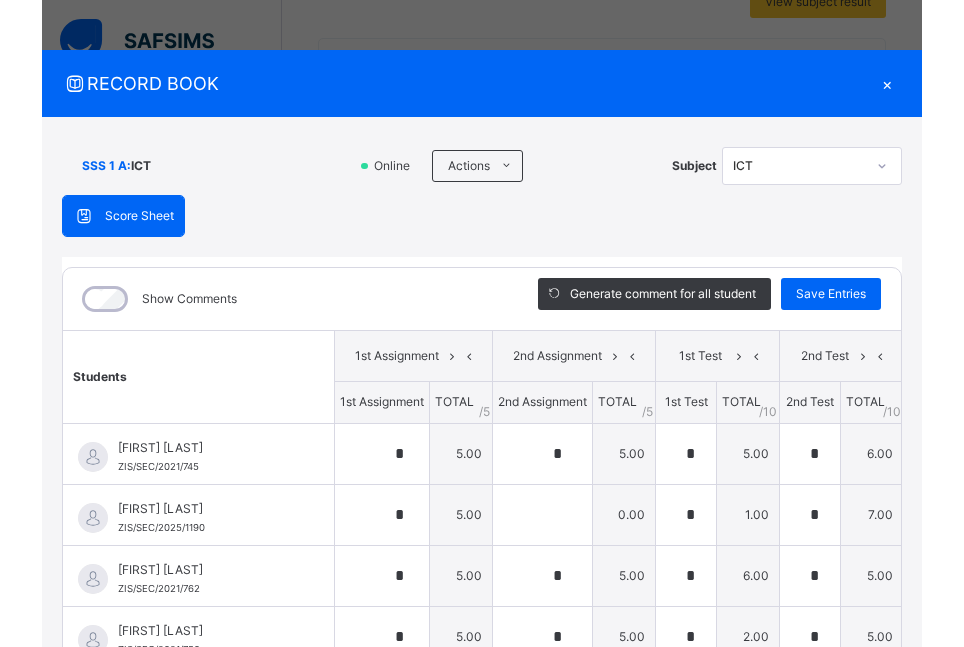 scroll, scrollTop: 0, scrollLeft: 27, axis: horizontal 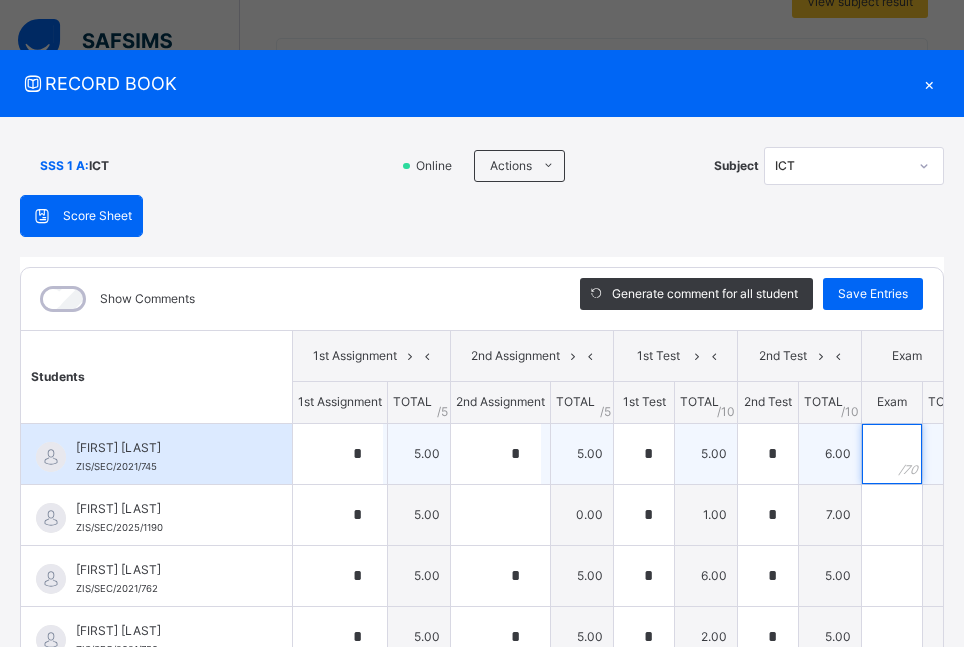 click at bounding box center (892, 454) 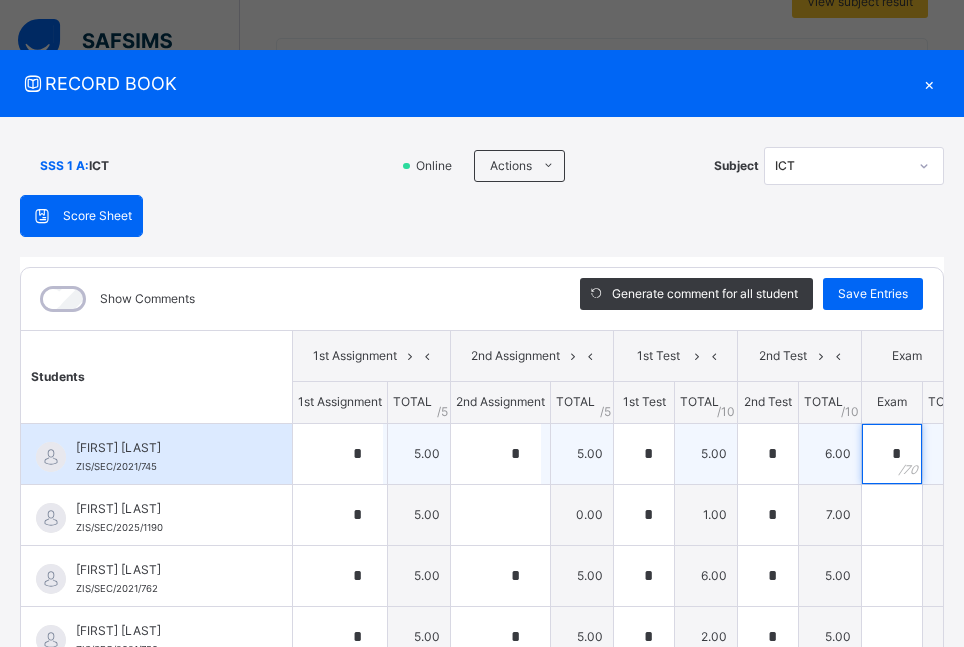 scroll, scrollTop: 0, scrollLeft: 8, axis: horizontal 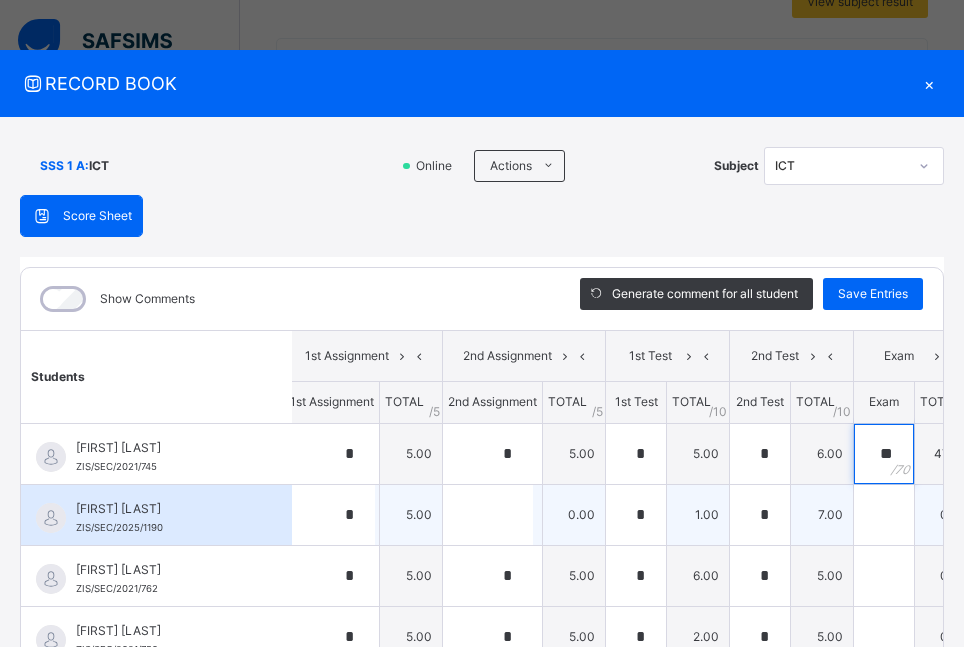 type on "**" 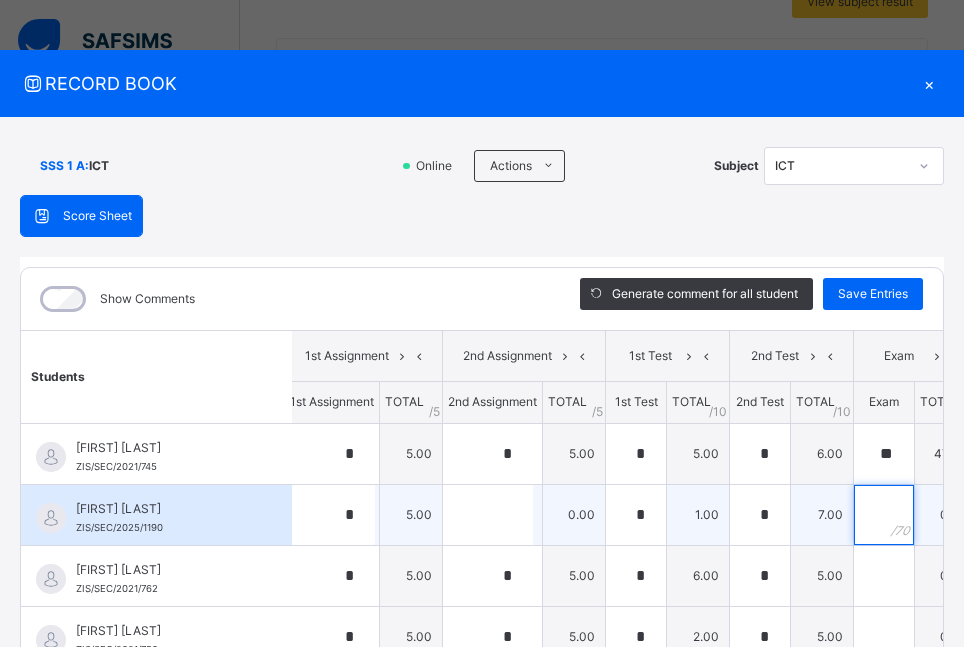 click at bounding box center [884, 515] 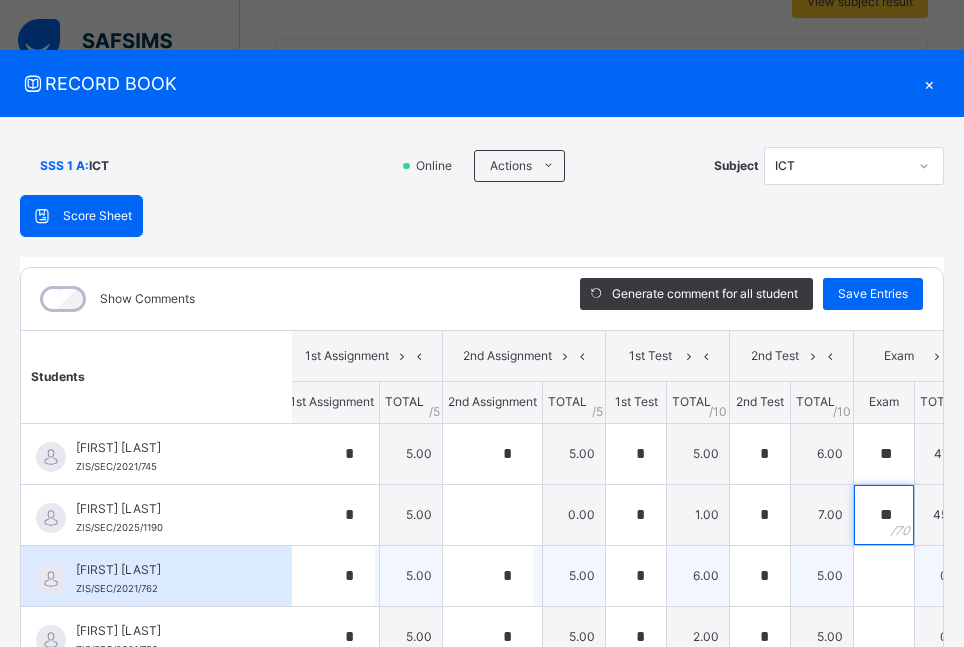 type on "**" 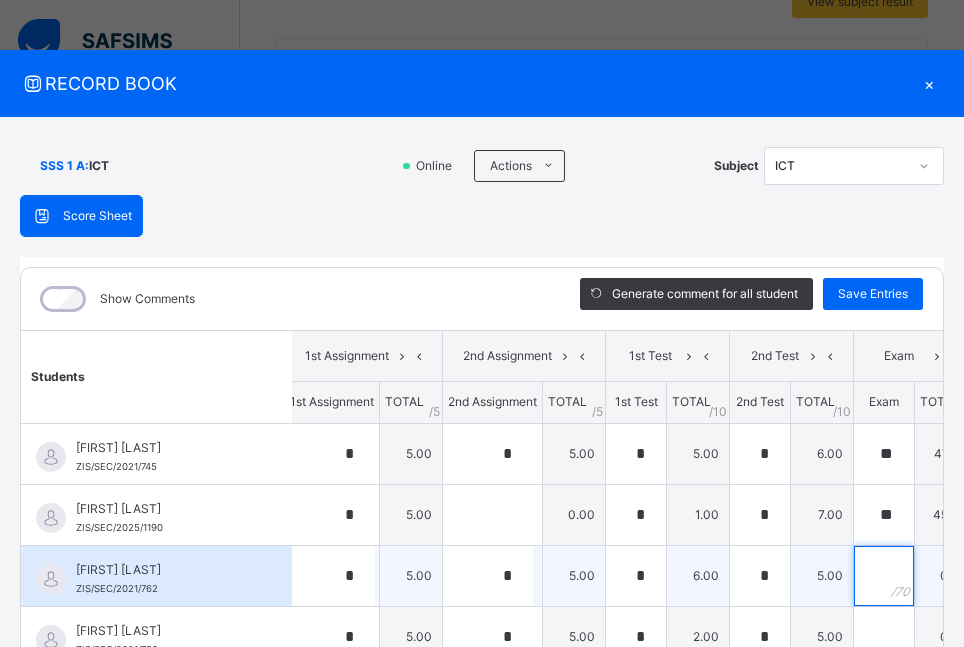 click at bounding box center [884, 576] 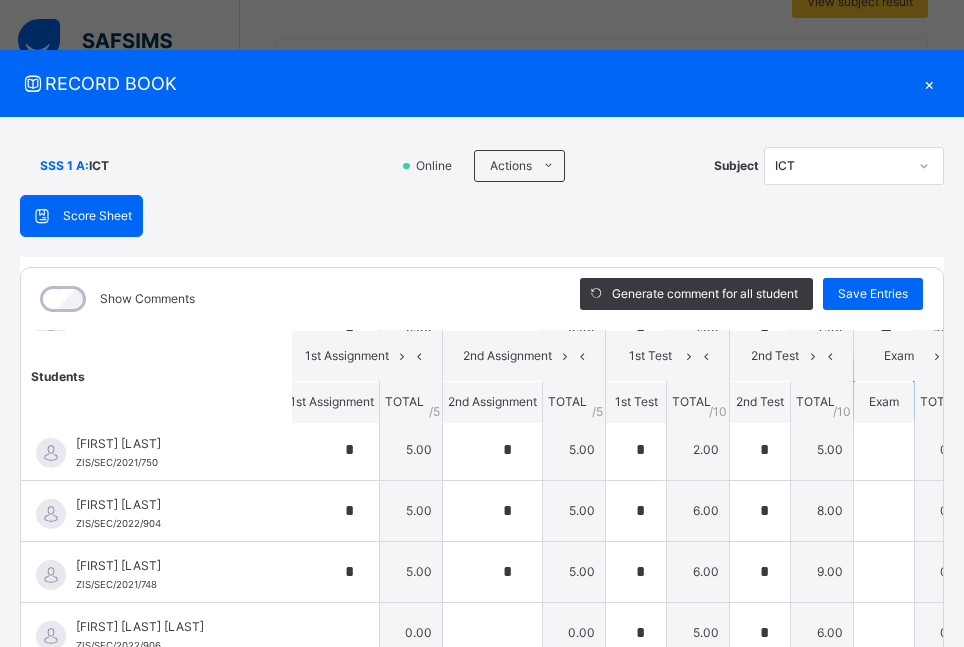scroll, scrollTop: 127, scrollLeft: 8, axis: both 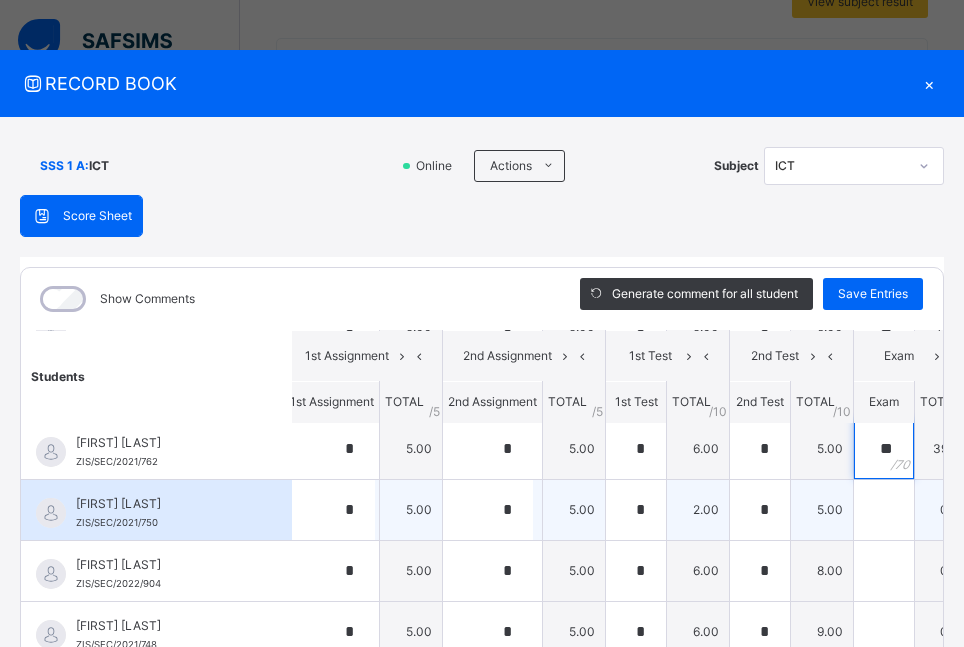 type on "**" 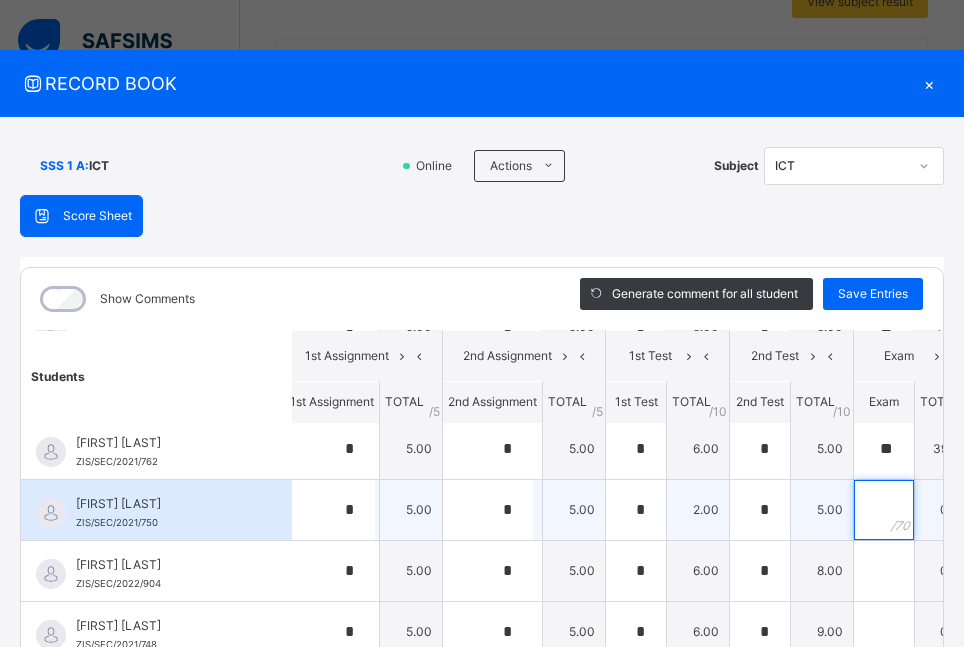 click at bounding box center (884, 510) 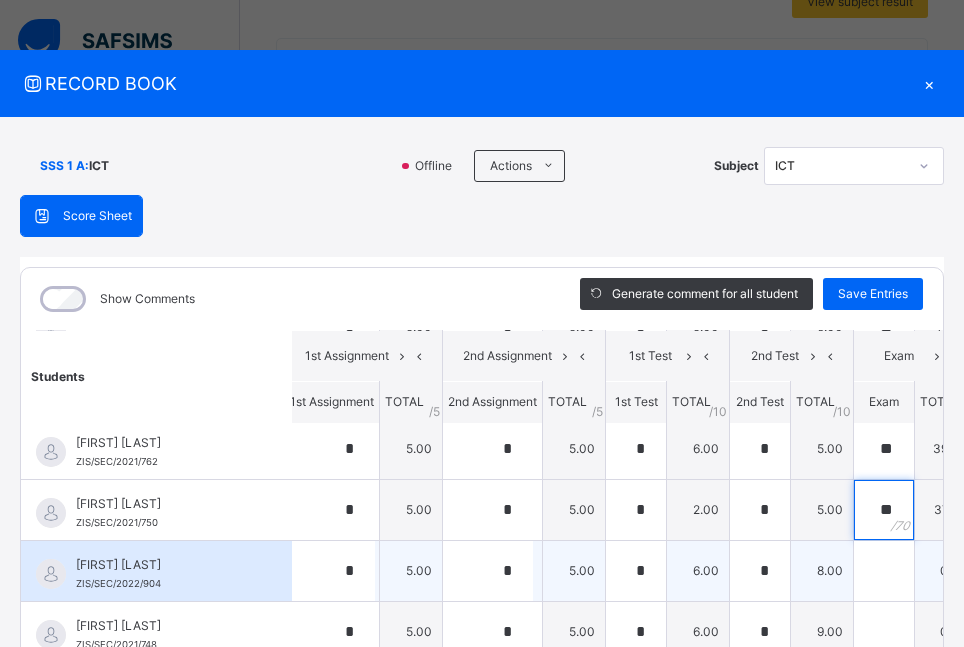 type on "**" 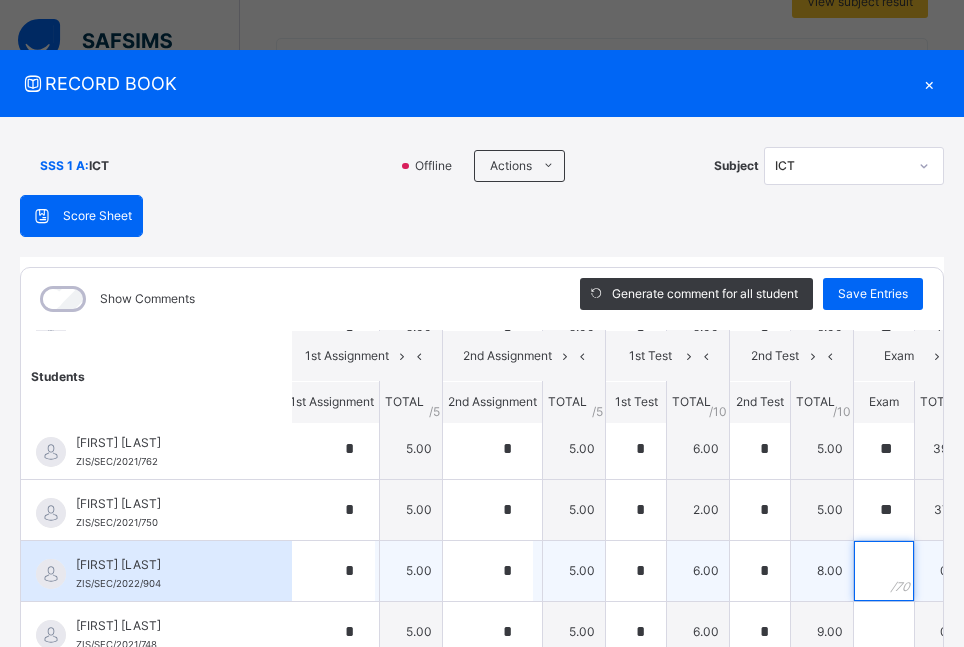 click at bounding box center (884, 571) 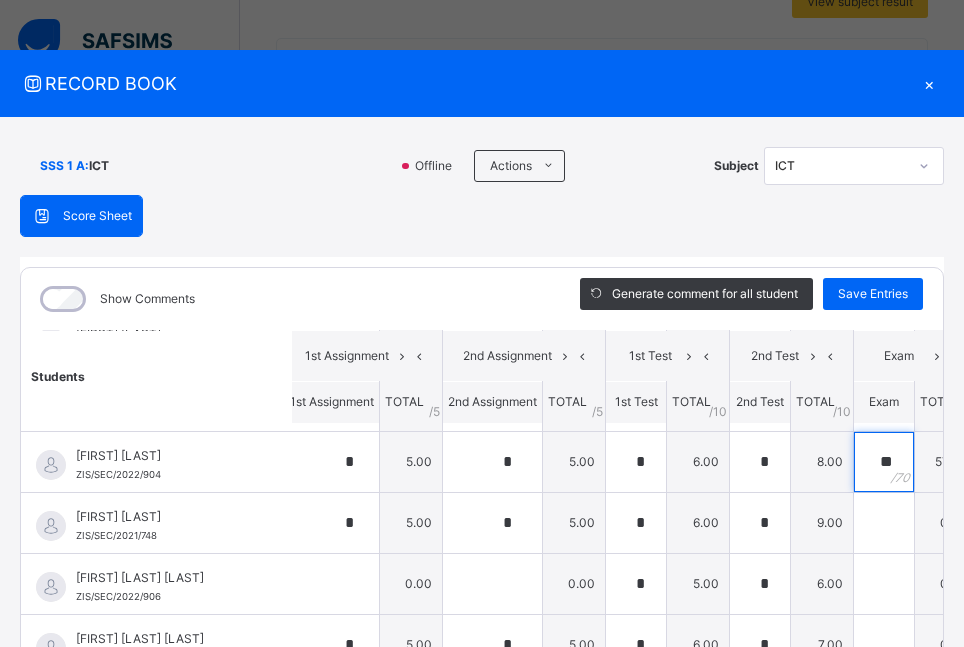 scroll, scrollTop: 266, scrollLeft: 8, axis: both 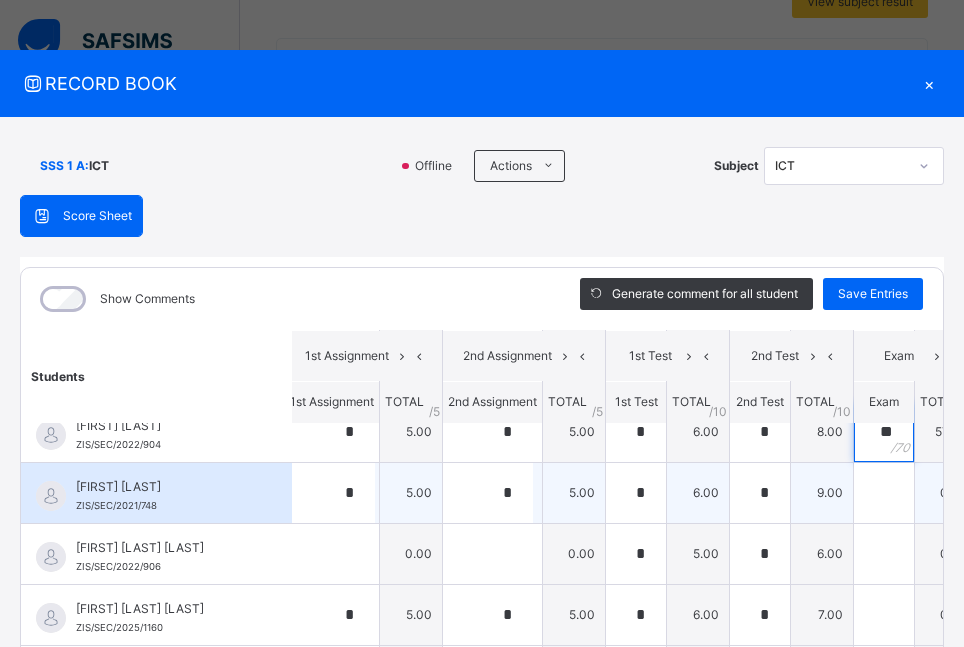 type on "**" 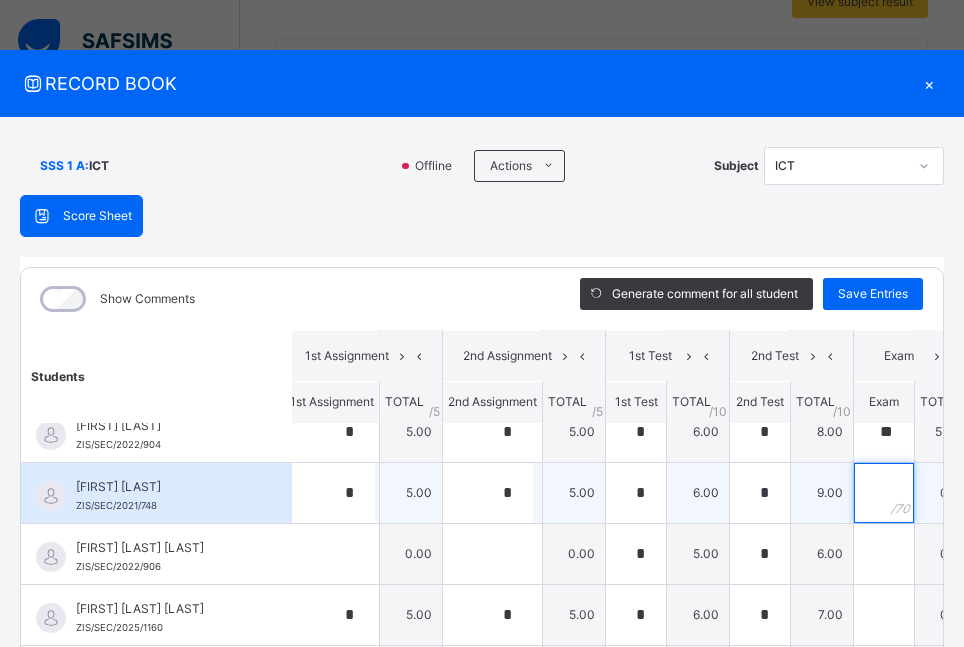 click at bounding box center [884, 493] 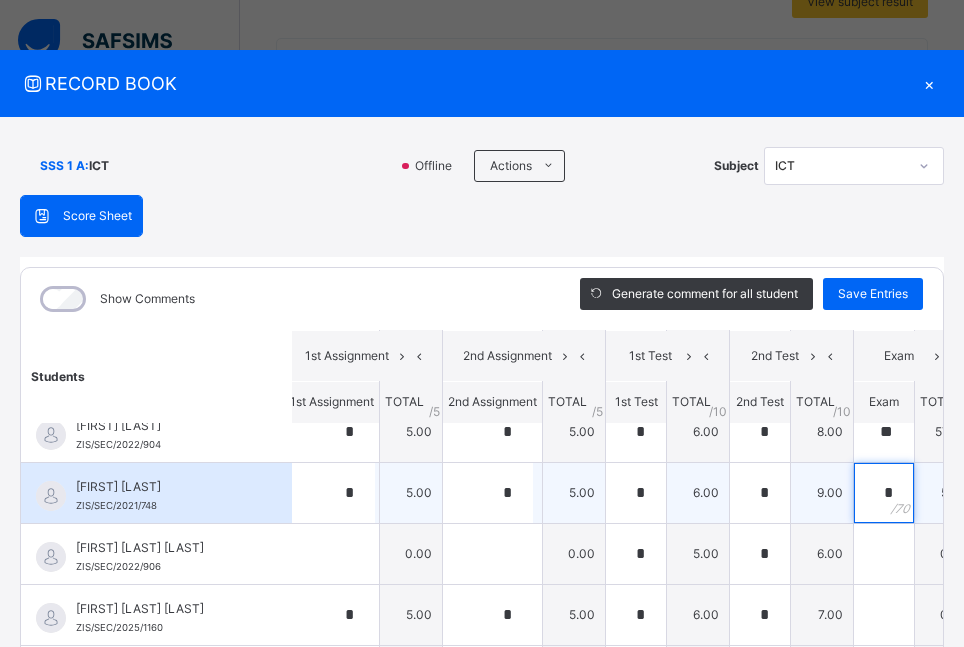 type on "**" 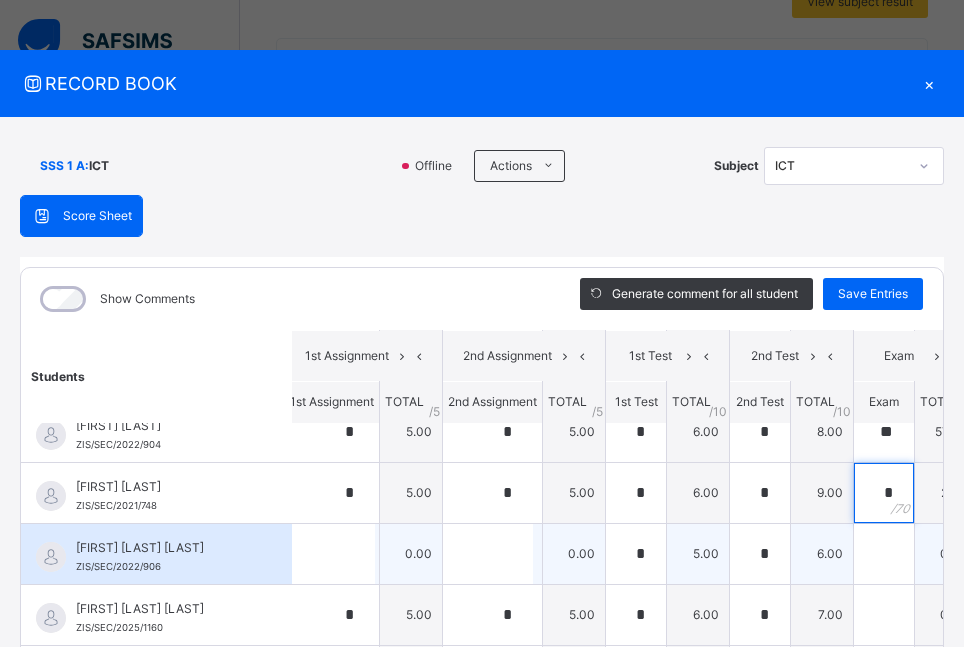 type on "*" 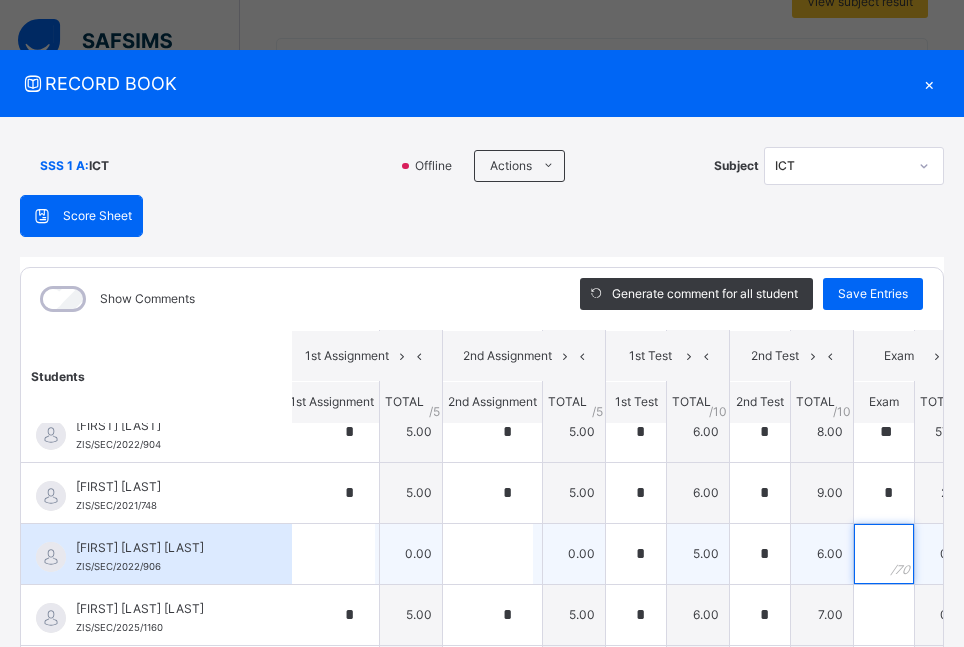 click at bounding box center [884, 554] 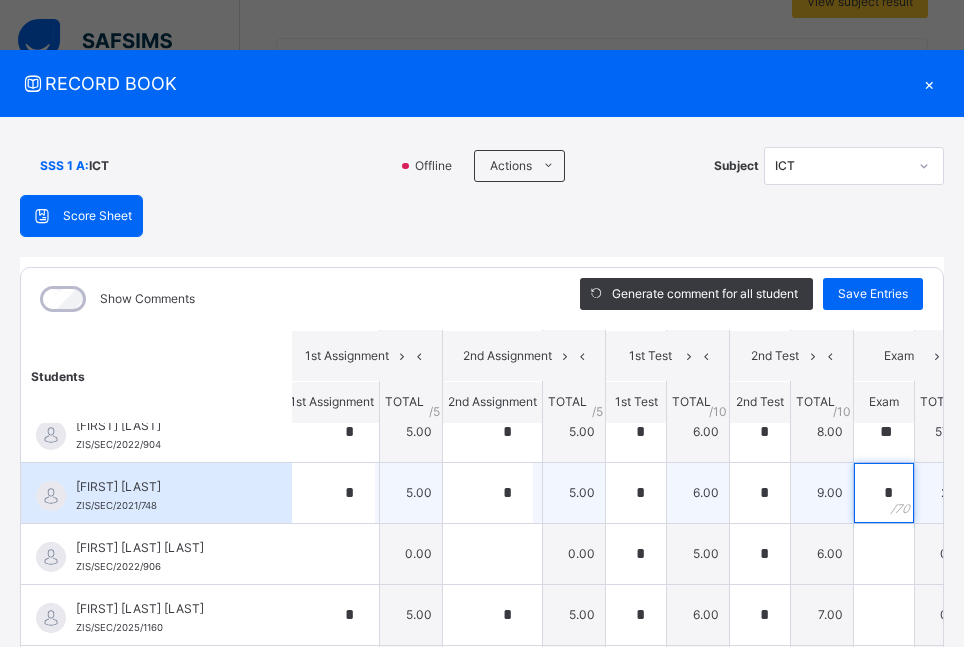 click on "*" at bounding box center (884, 493) 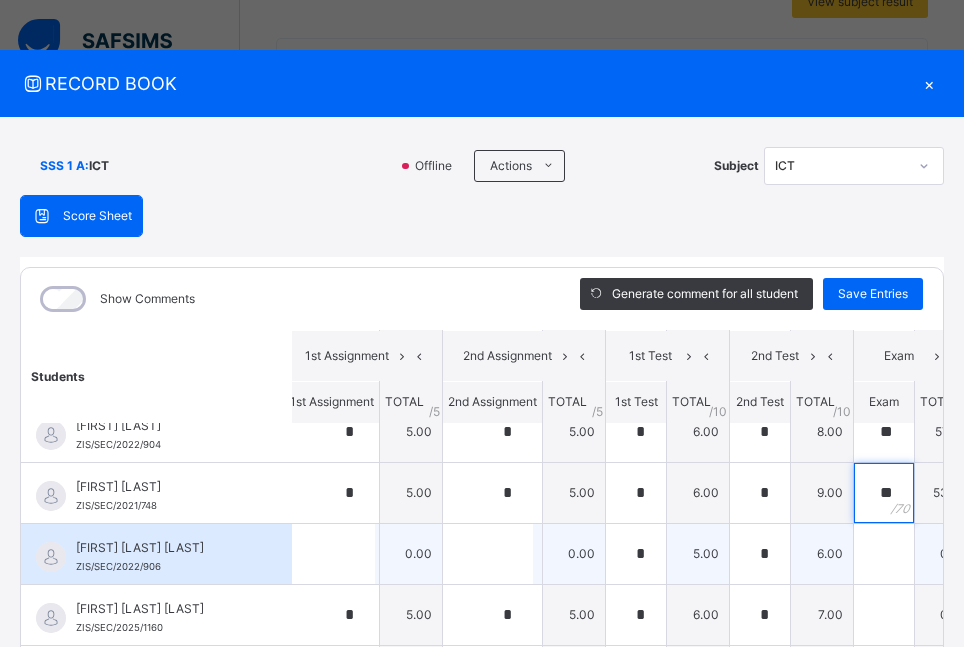 type on "**" 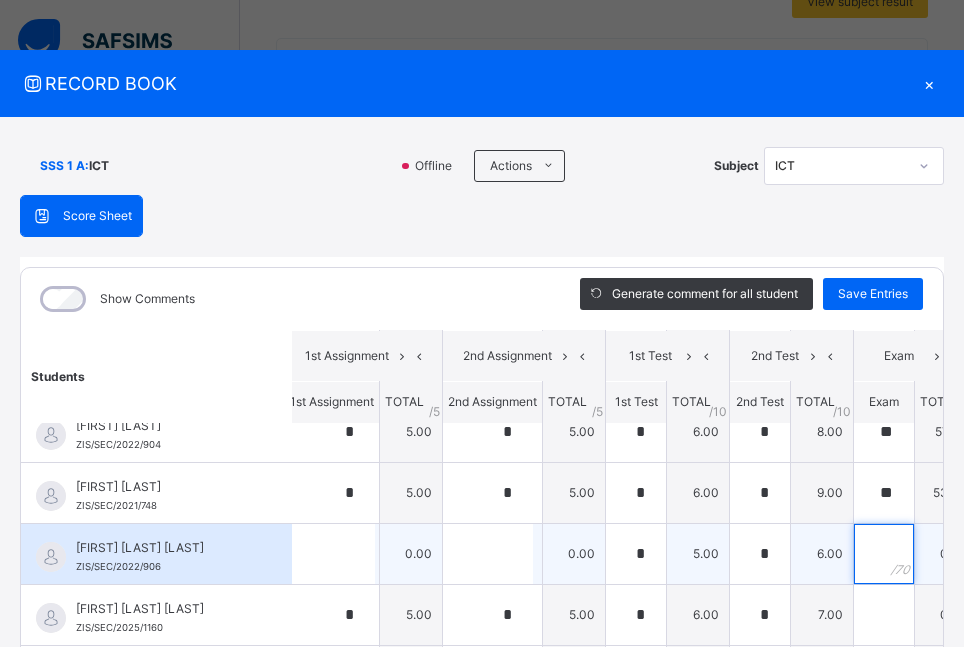 click at bounding box center [884, 554] 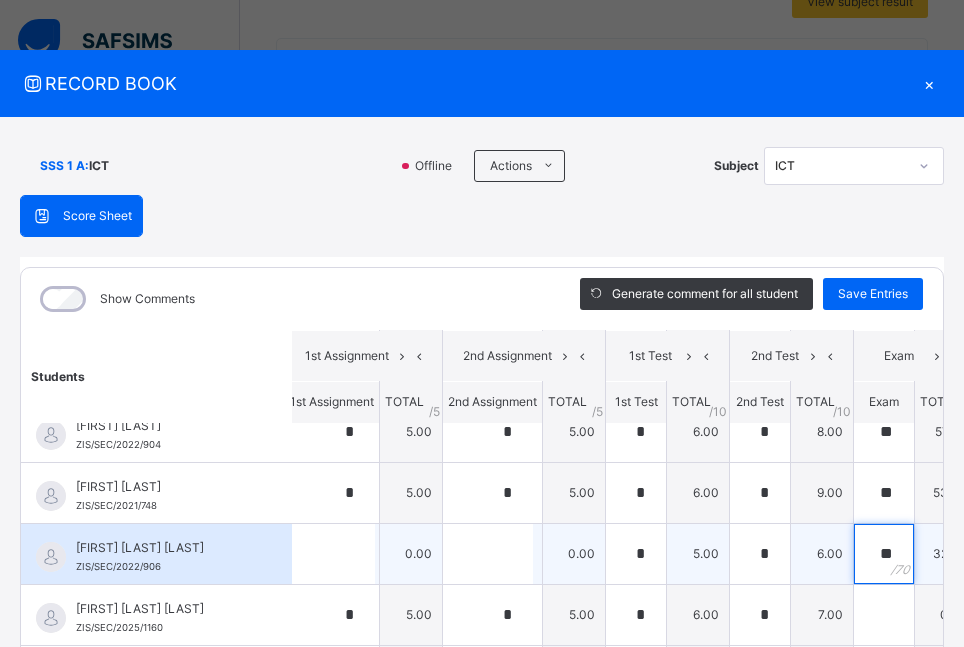 type on "**" 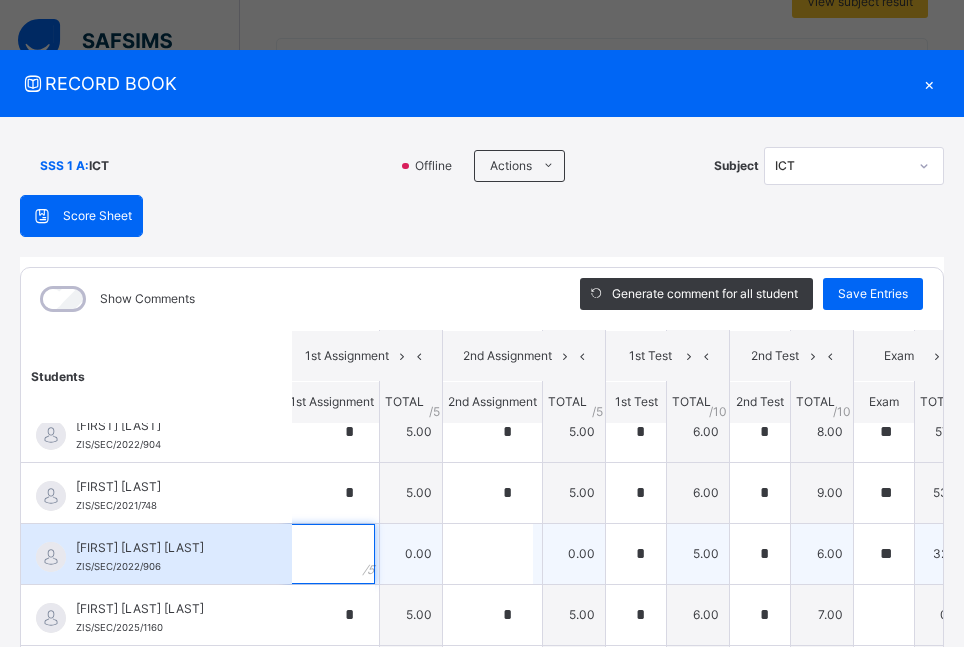 click at bounding box center (332, 554) 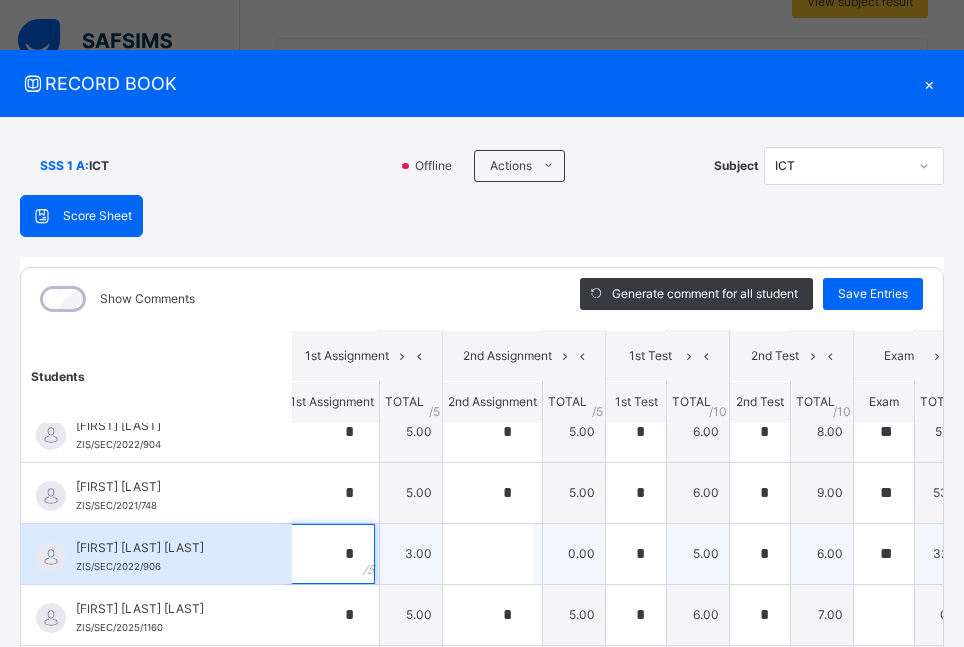 type on "*" 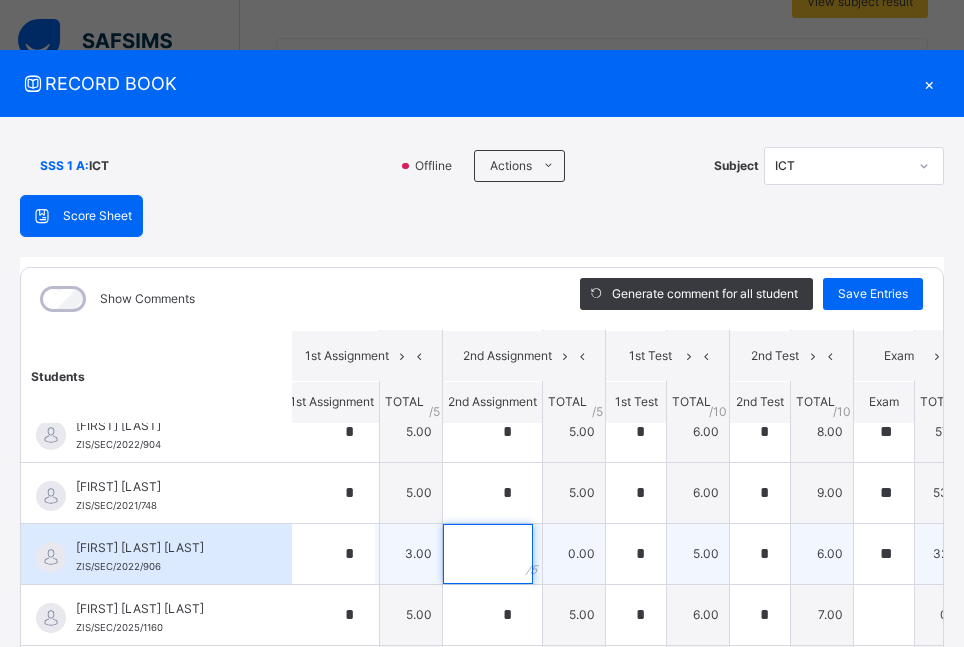 click at bounding box center [488, 554] 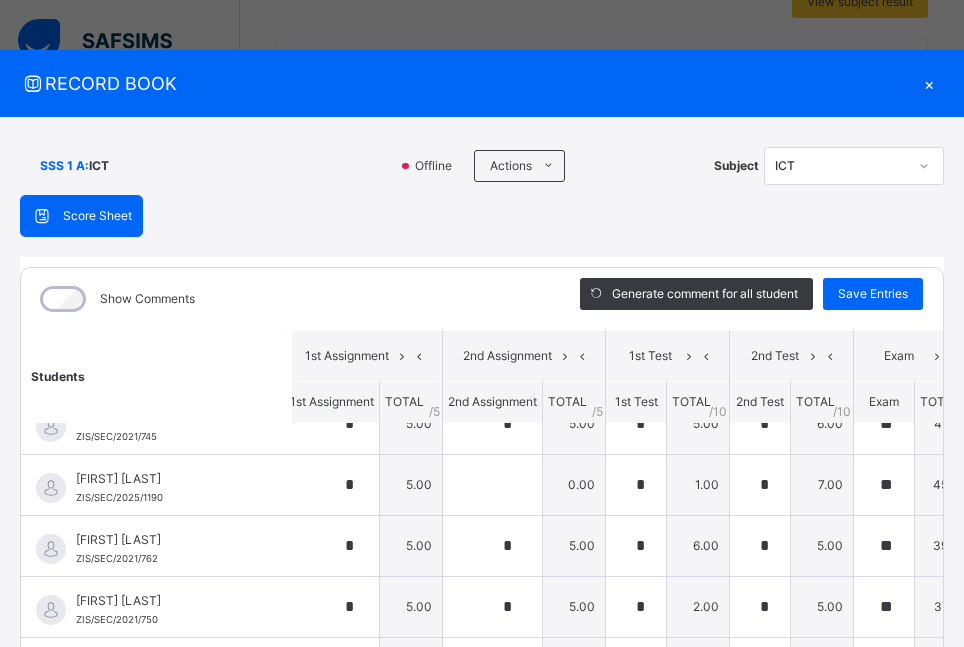scroll, scrollTop: 0, scrollLeft: 8, axis: horizontal 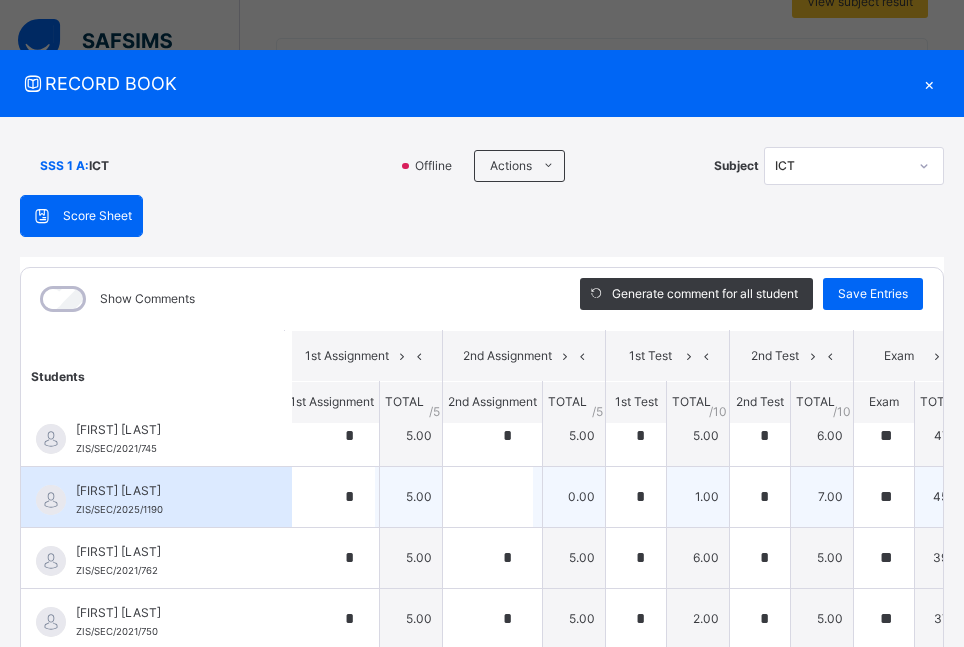 type on "*" 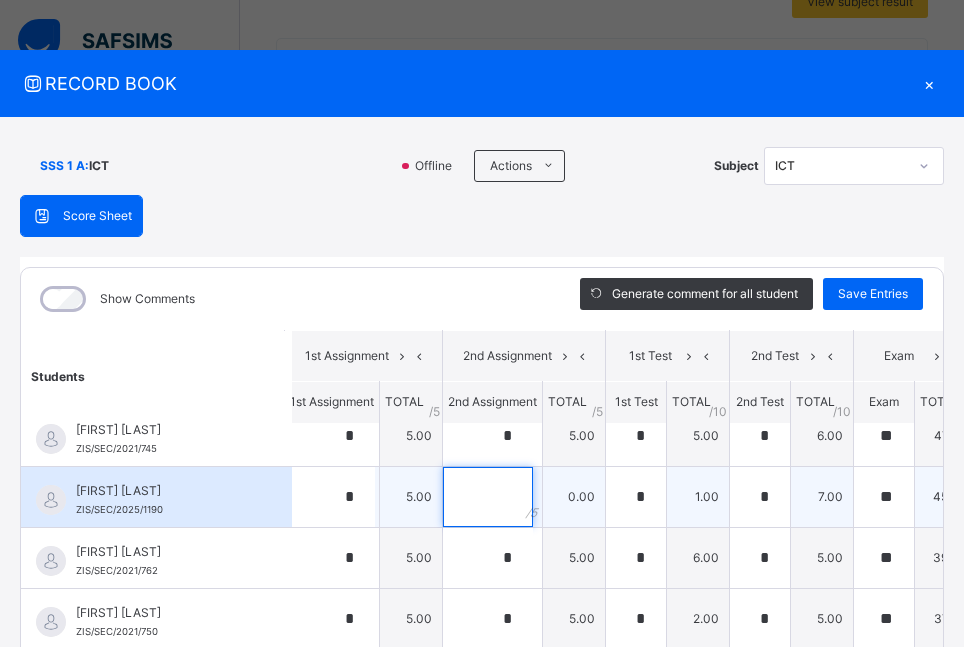 click at bounding box center [488, 497] 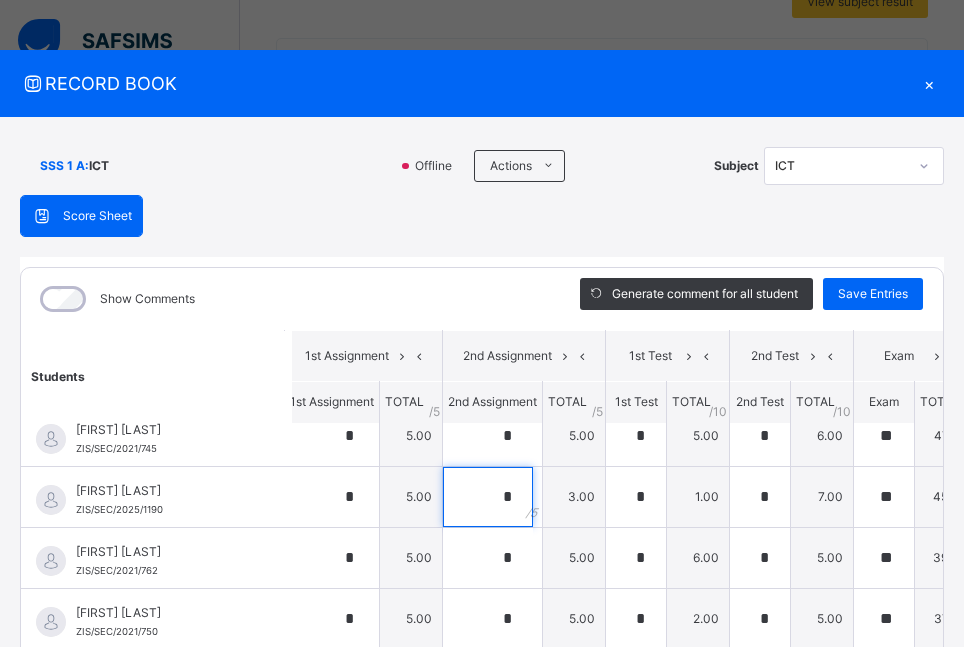 type on "*" 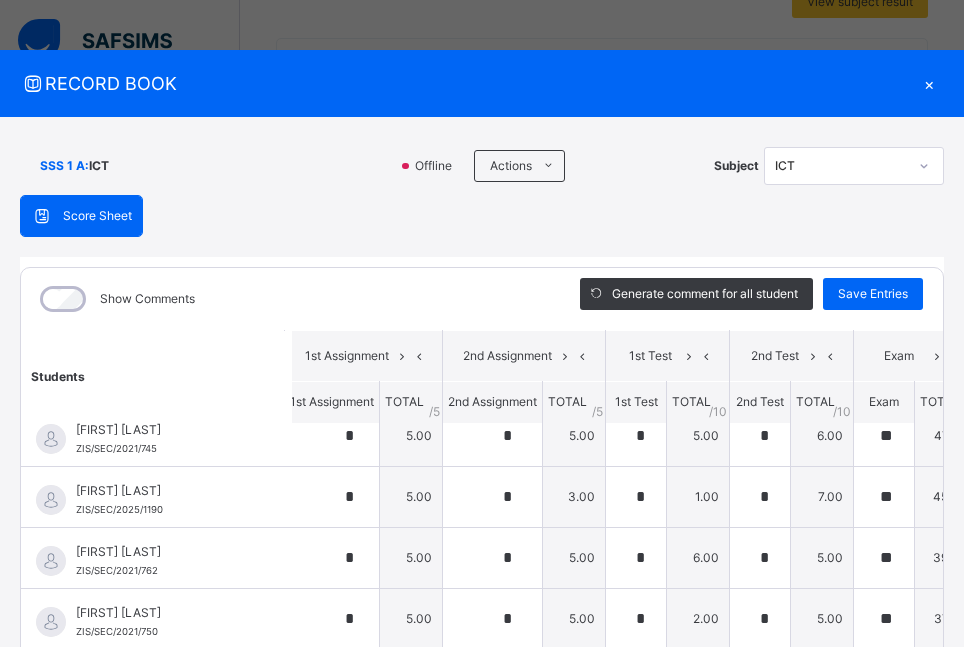 click on "Score Sheet Score Sheet Show Comments Generate comment for all student Save Entries Class Level: SSS 1 A Subject: ICT Session: 2024/2025 Session: Third Term Students 1st Assignment 2nd Assignment 1st Test 2nd Test Exam TOTAL /100 Comment 1st Assignment TOTAL / 5 2nd Assignment TOTAL / 5 1st Test TOTAL / 10 2nd Test TOTAL / 10 Exam TOTAL / 70 [FIRST] [LAST] [ID] [FIRST] [LAST] [ID] * 5.00 * 5.00 * 5.00 * 6.00 ** 47.00 68.00 Generate comment 0 / 250 × Subject Teacher’s Comment Generate and see in full the comment developed by the AI with an option to regenerate the comment JS [FIRST] [LAST] [ID] Total 68.00 / 100.00 Sims Bot Regenerate Use this comment [FIRST] [LAST] [ID] [FIRST] [LAST] [ID] * 5.00 * 3.00 * 1.00 * 7.00 ** 45.00 61.00 Generate comment 0 / 250 × Subject Teacher’s Comment Generate and see in full the comment developed by the AI with an option to regenerate the comment JS" at bounding box center [482, 518] 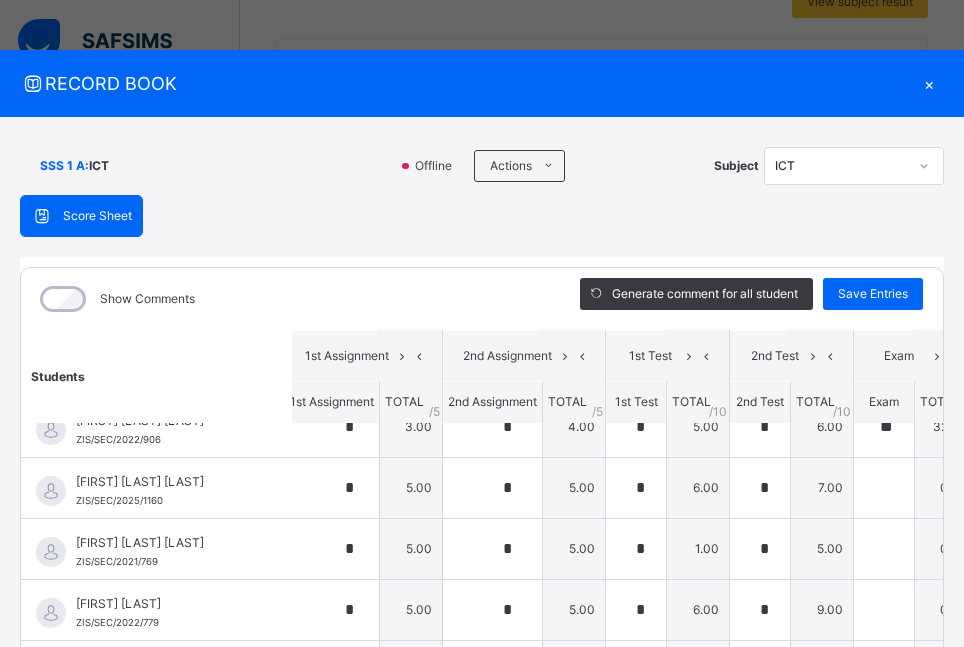 scroll, scrollTop: 375, scrollLeft: 8, axis: both 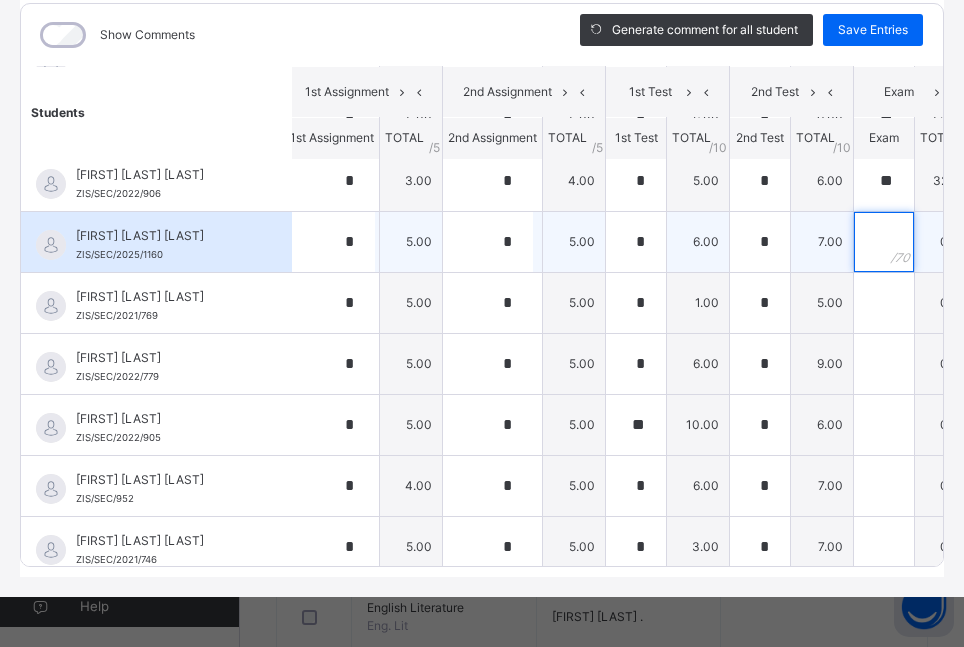 click at bounding box center [884, 242] 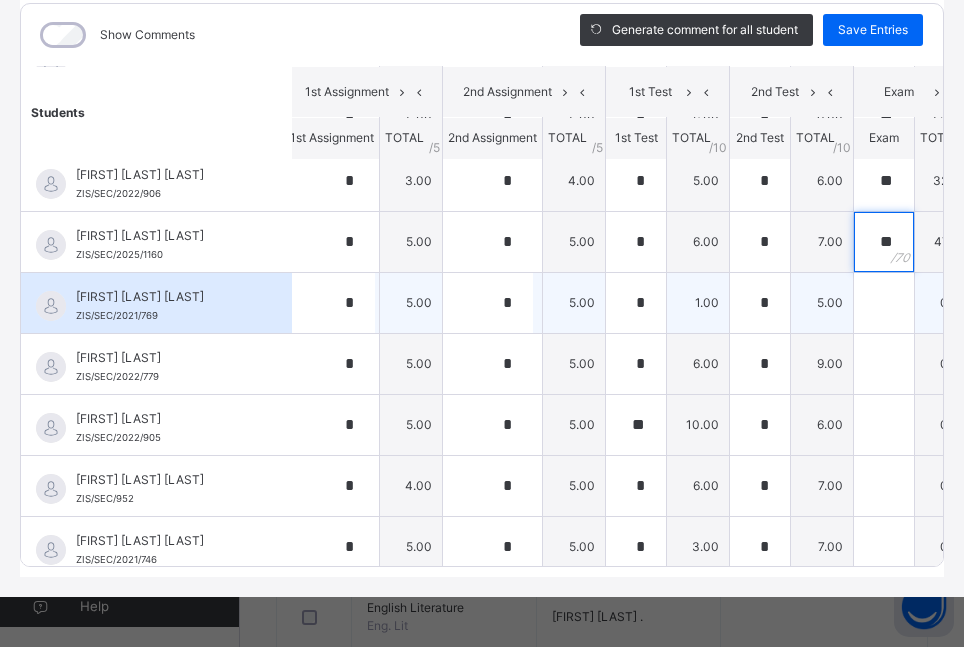 type on "**" 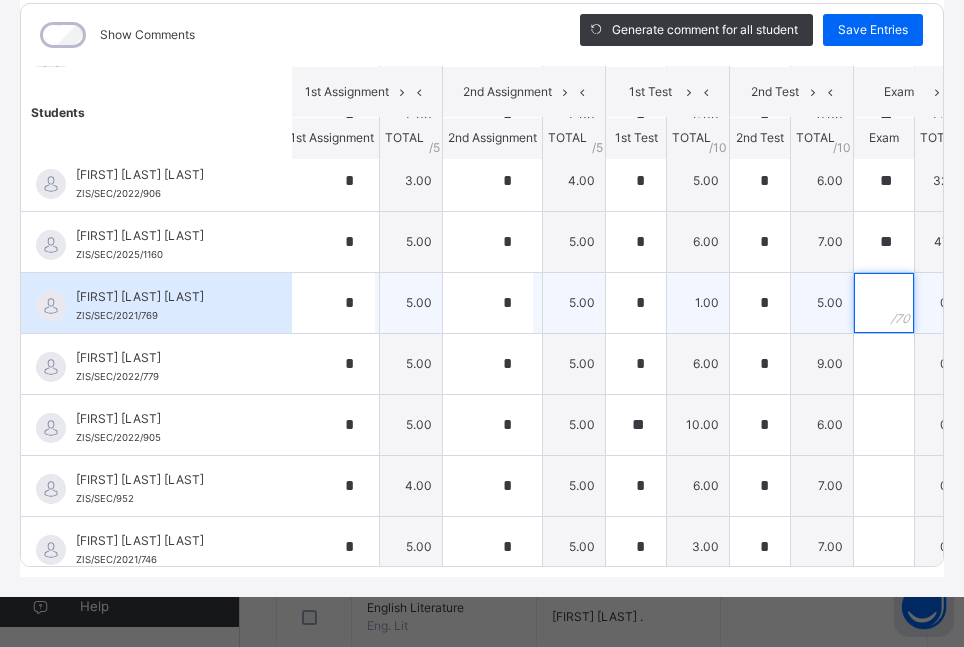 click at bounding box center [884, 303] 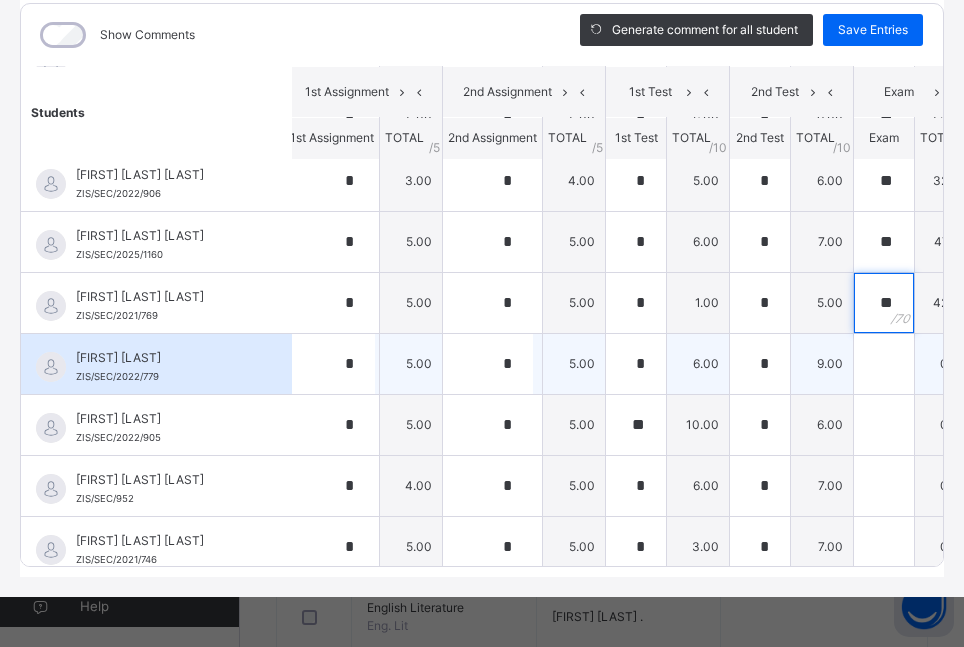 type on "**" 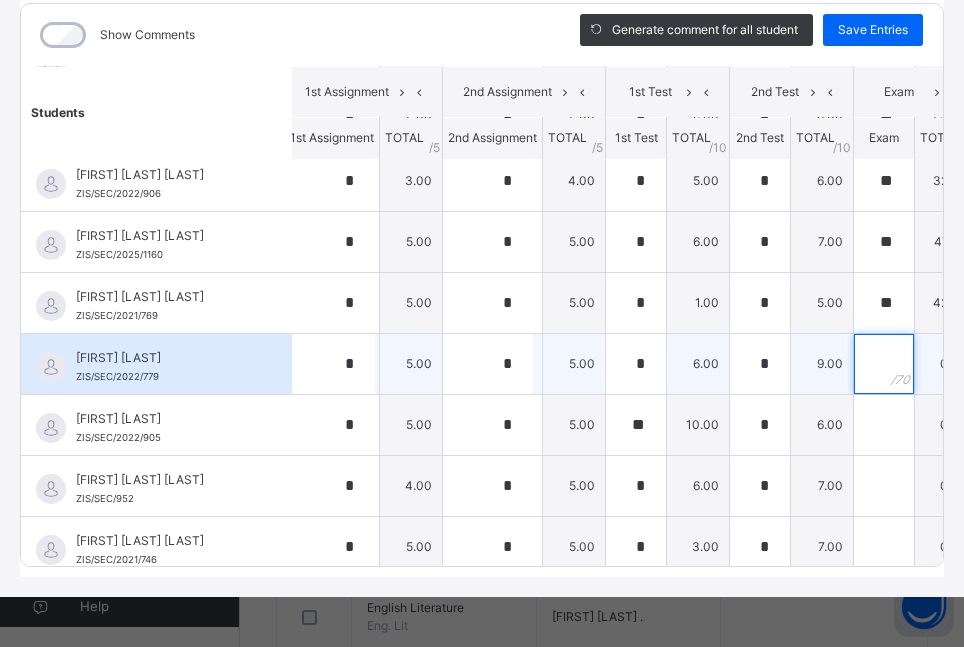 click at bounding box center (884, 364) 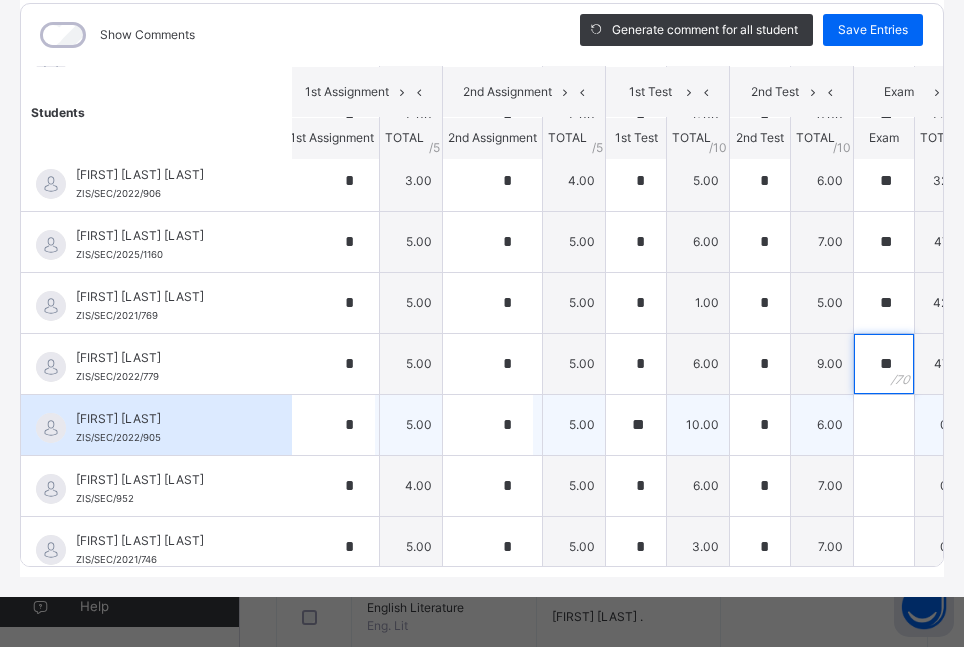 type on "**" 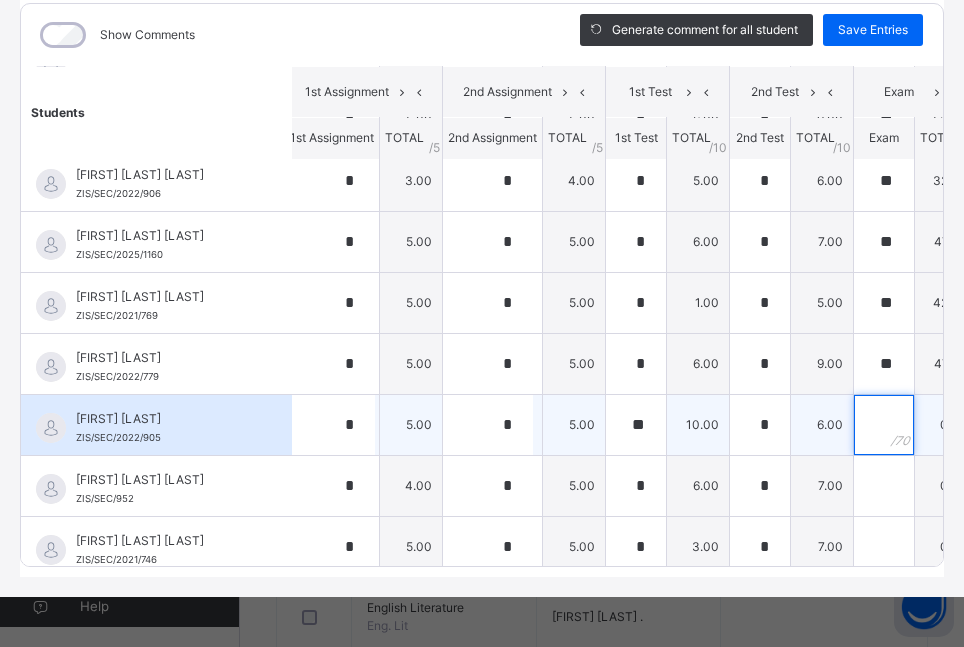 click at bounding box center (884, 425) 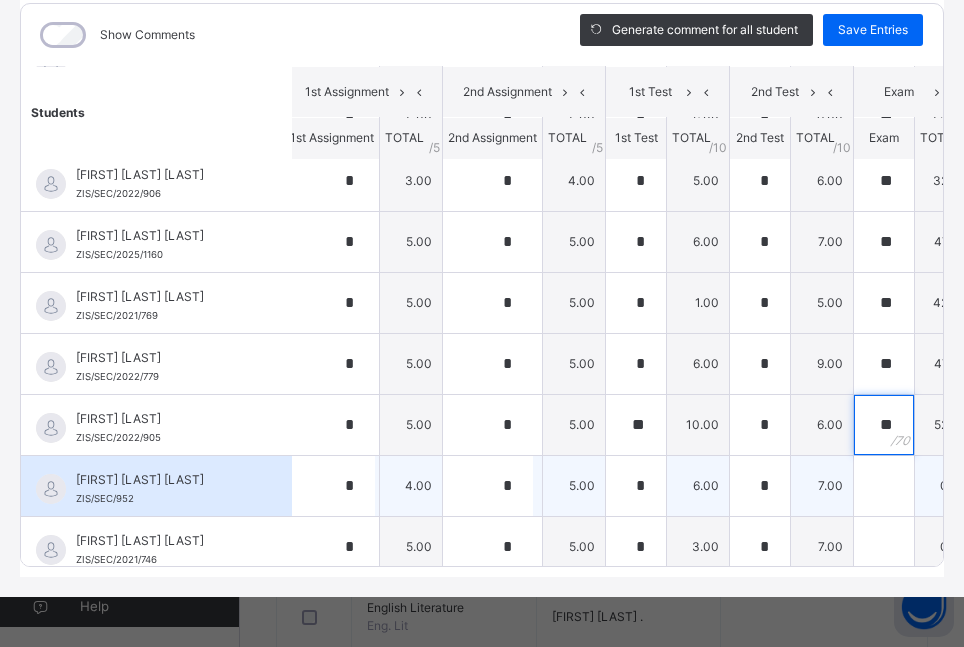 type on "**" 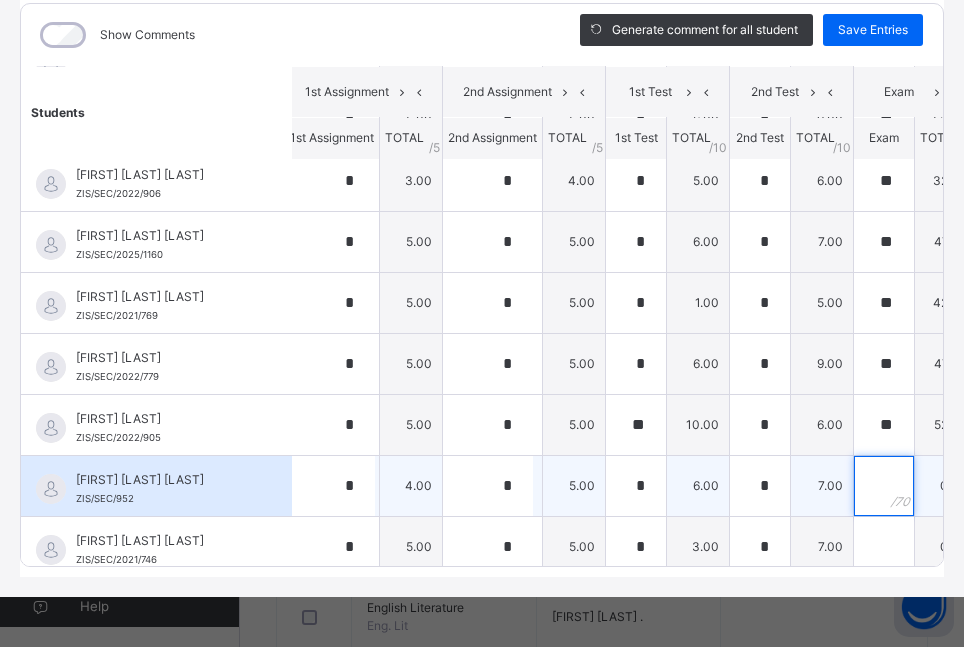 click at bounding box center [884, 486] 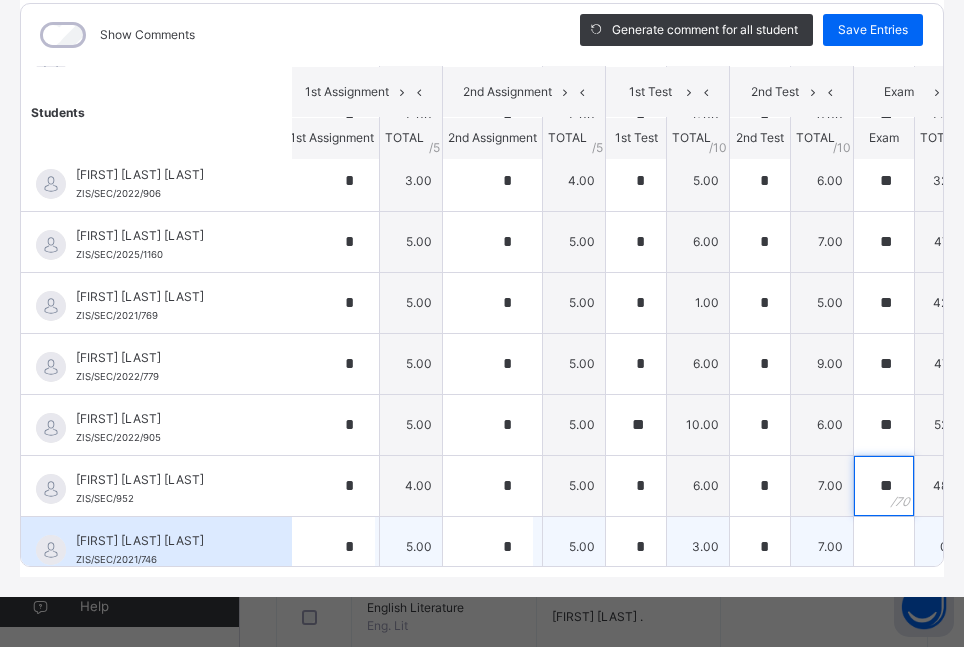 type on "**" 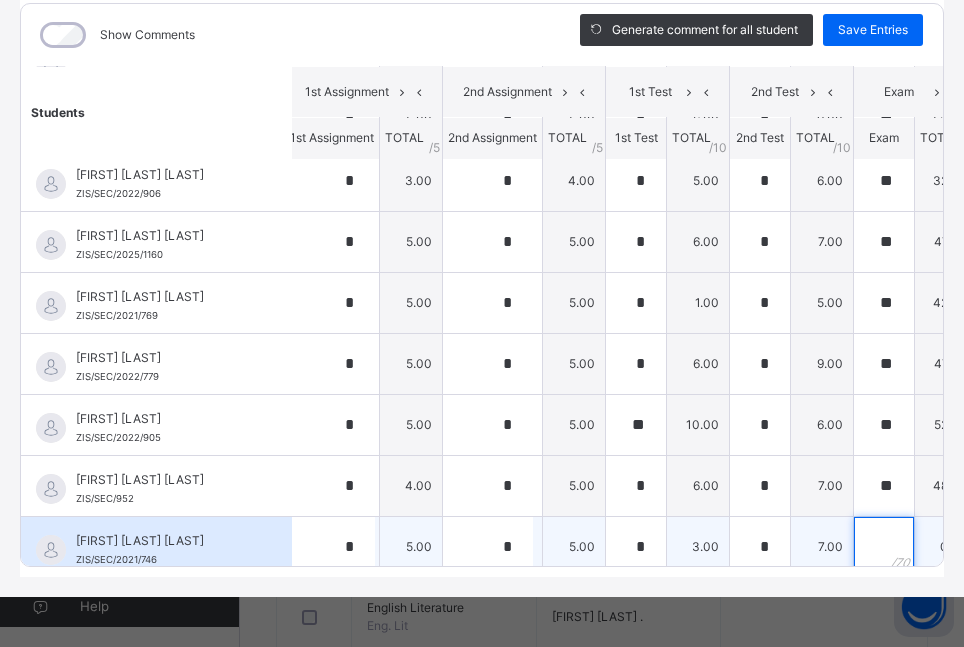 click at bounding box center (884, 547) 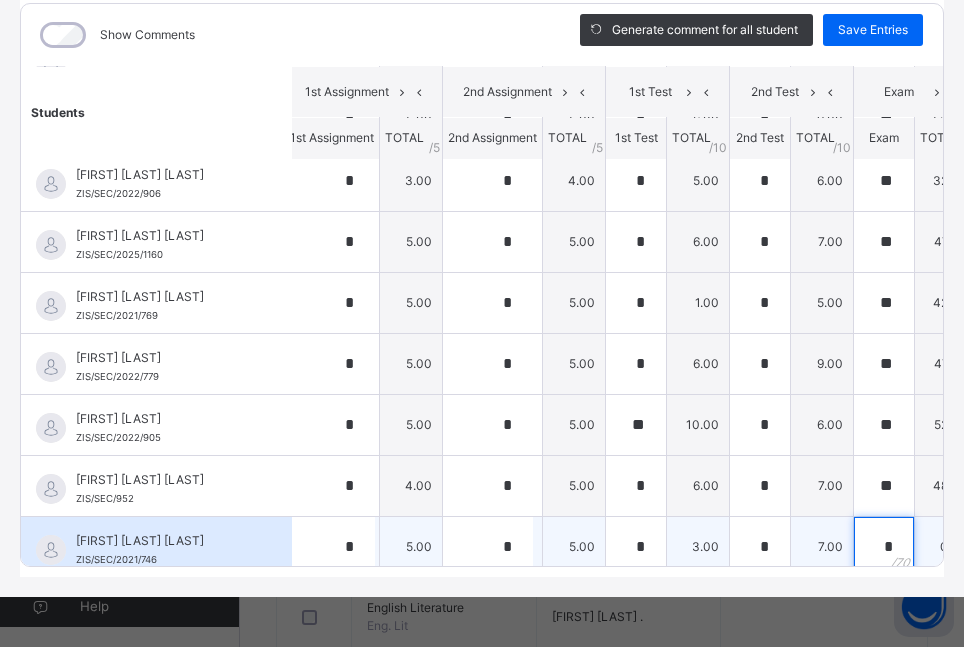 scroll, scrollTop: 383, scrollLeft: 8, axis: both 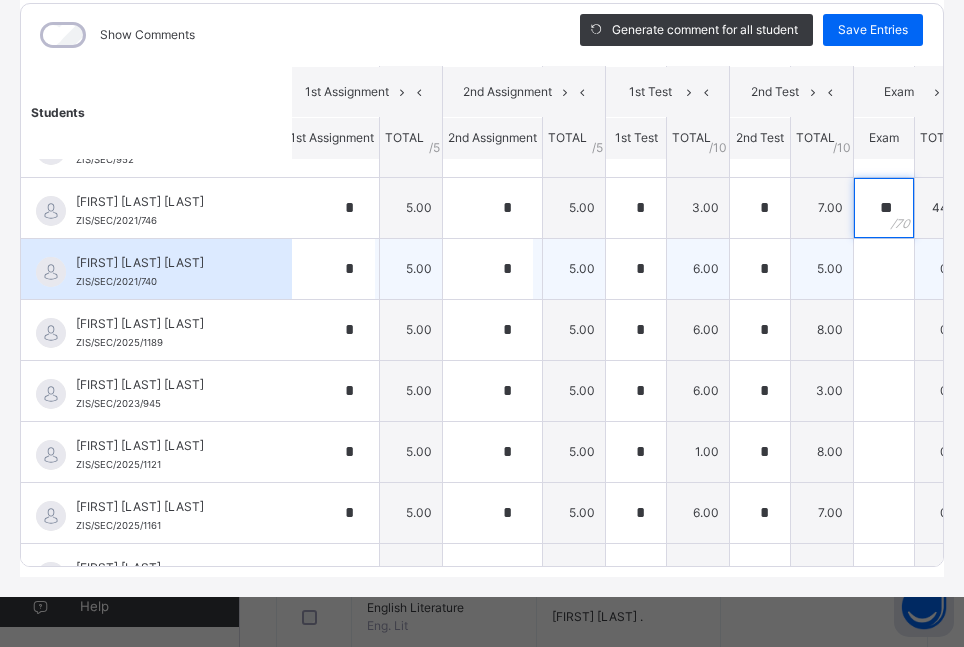 type on "**" 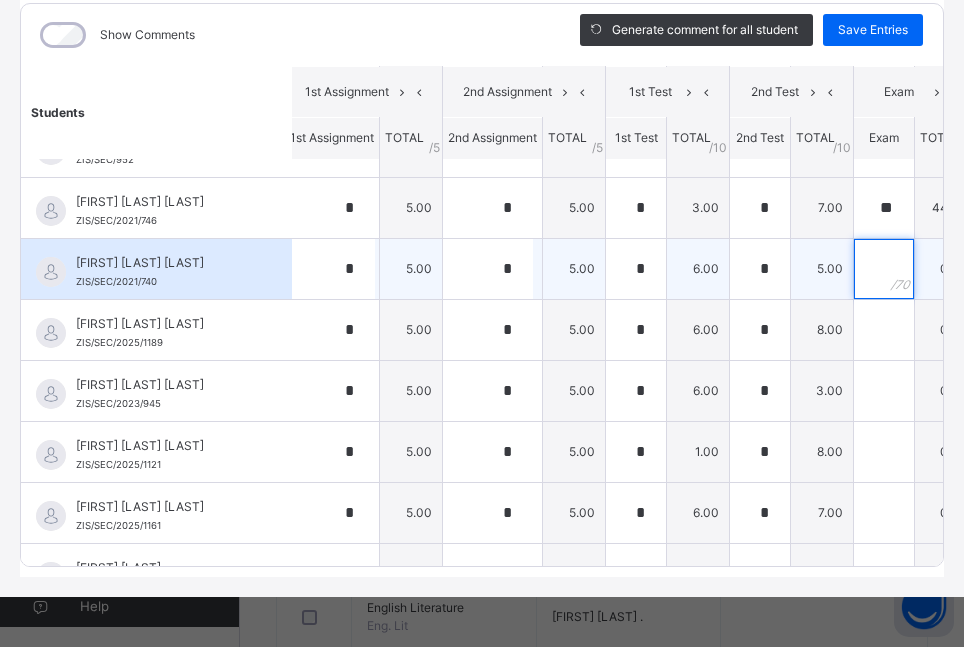 click at bounding box center (884, 269) 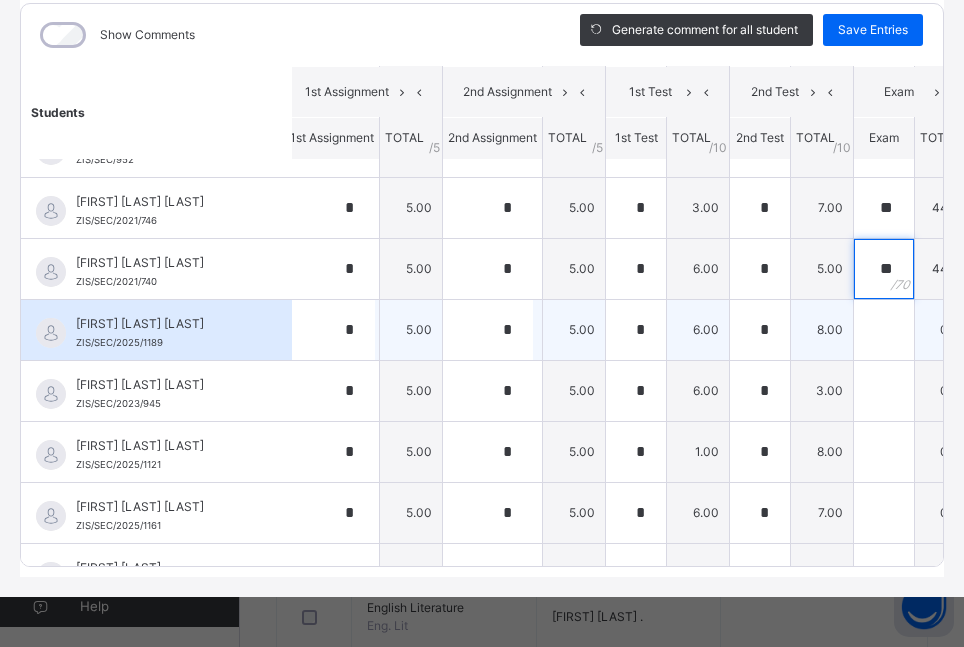 type on "**" 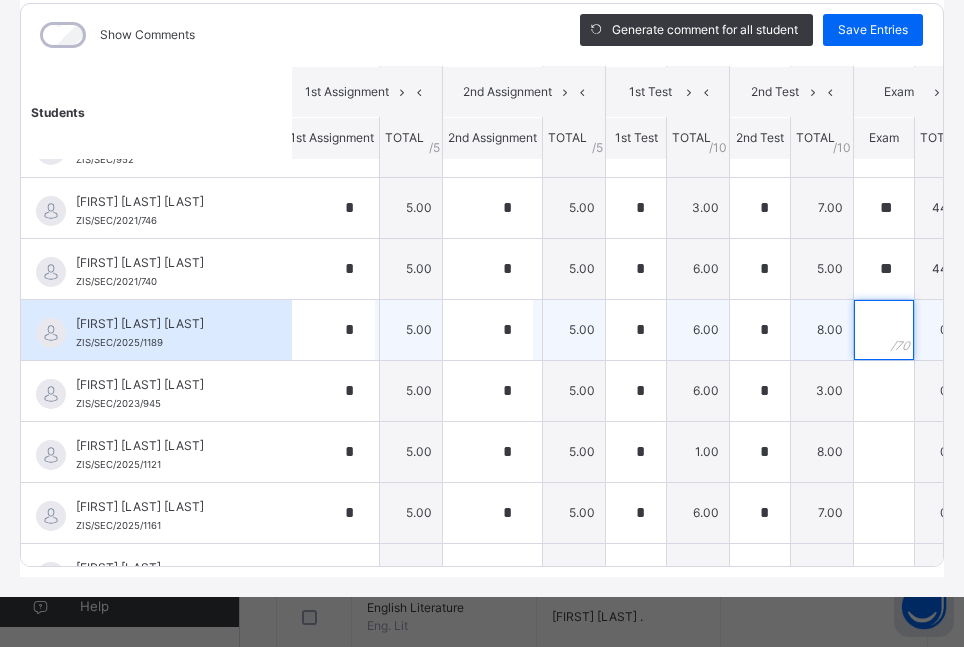 click at bounding box center (884, 330) 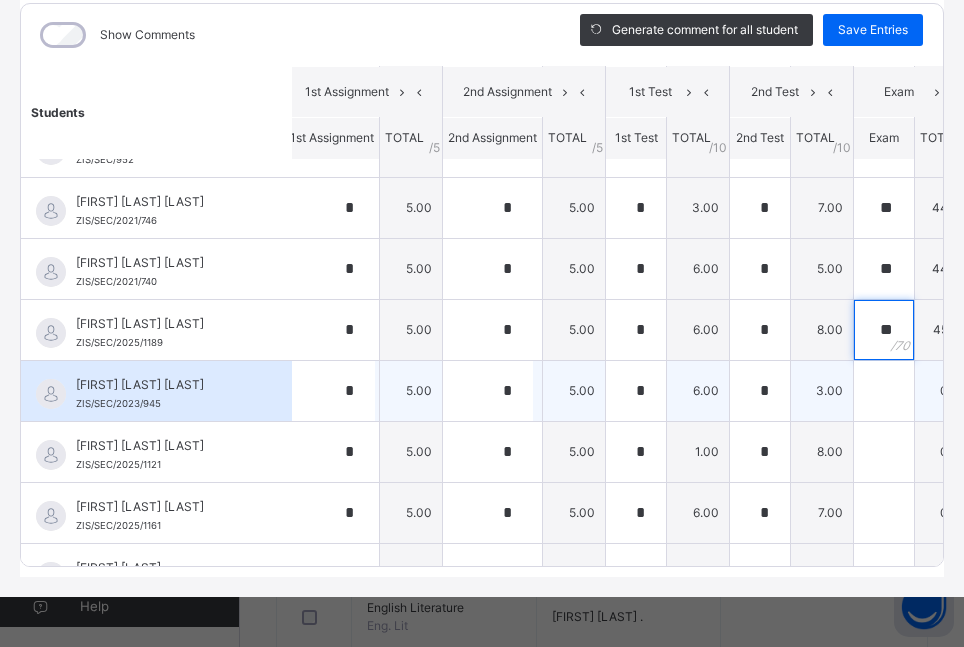 type on "**" 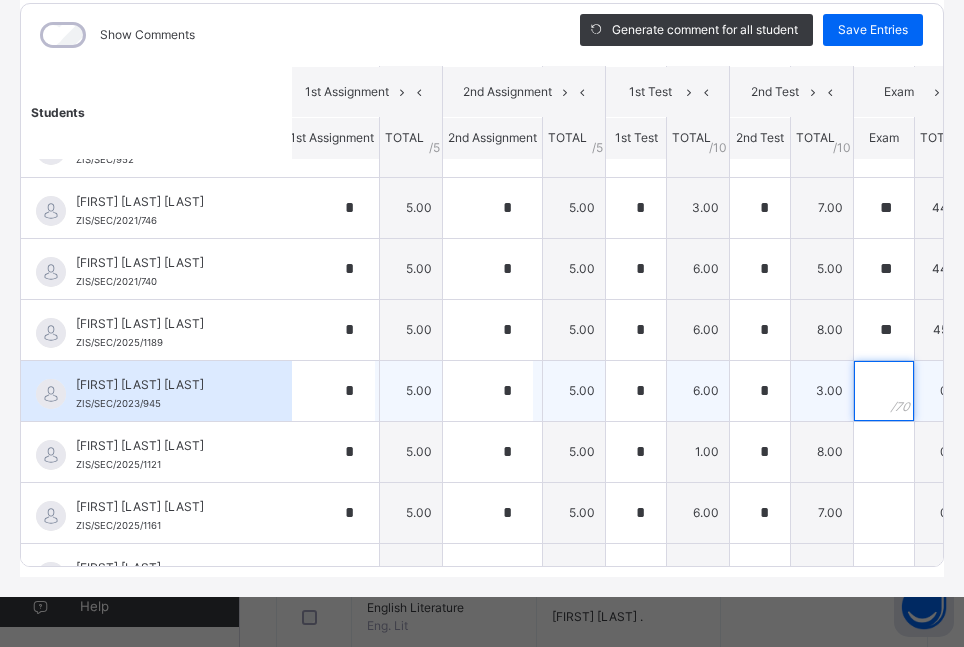 click at bounding box center [884, 391] 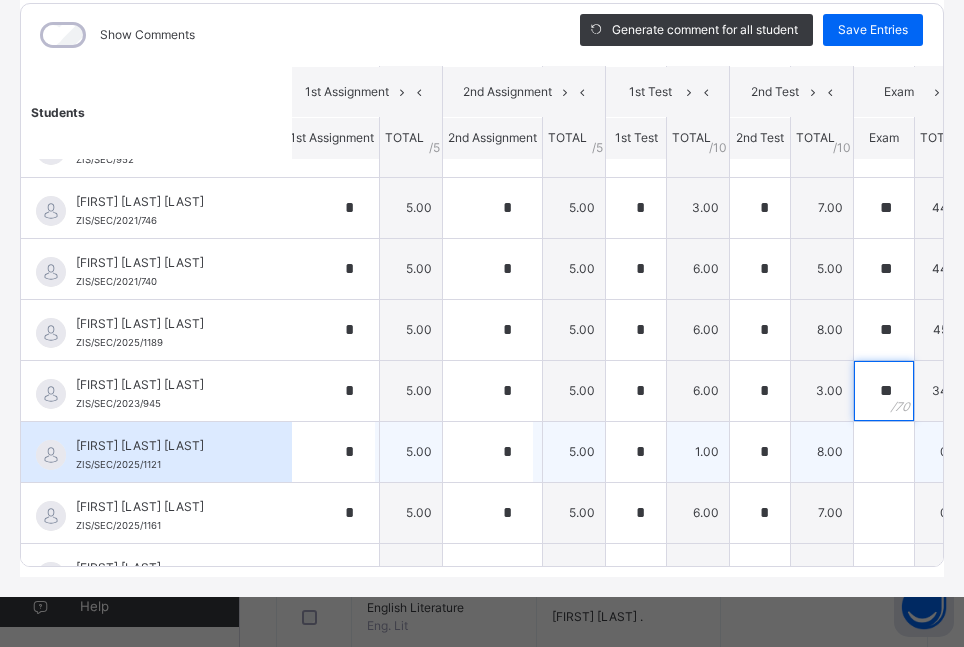 type on "**" 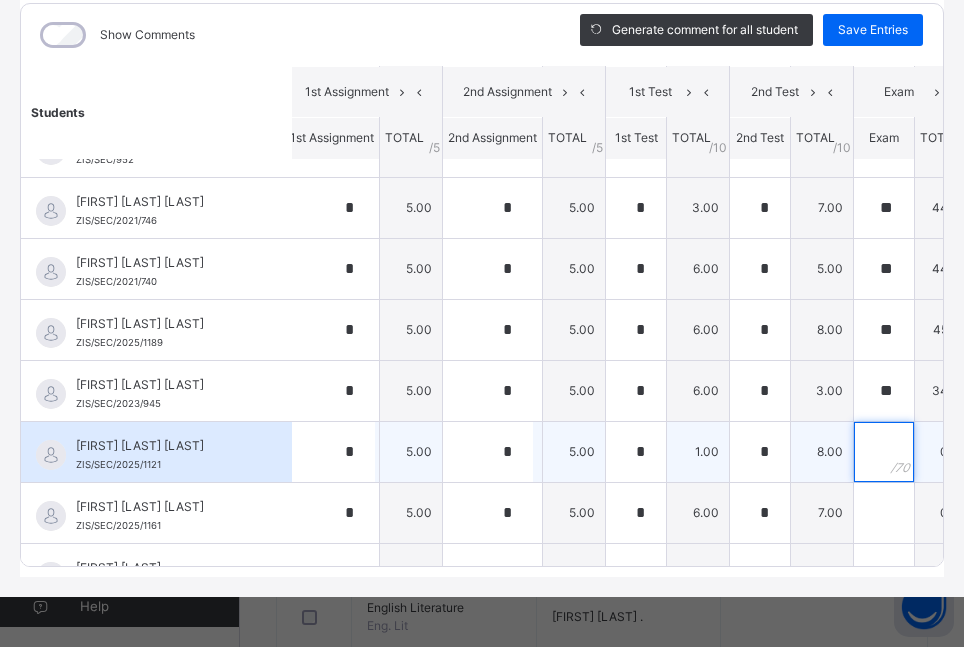 click at bounding box center [884, 452] 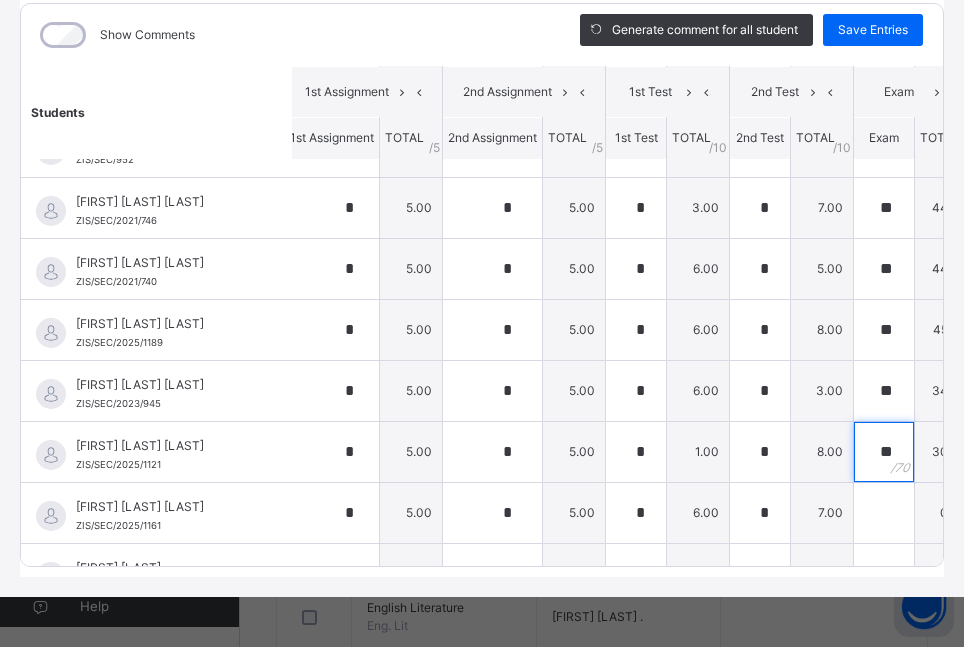 type on "**" 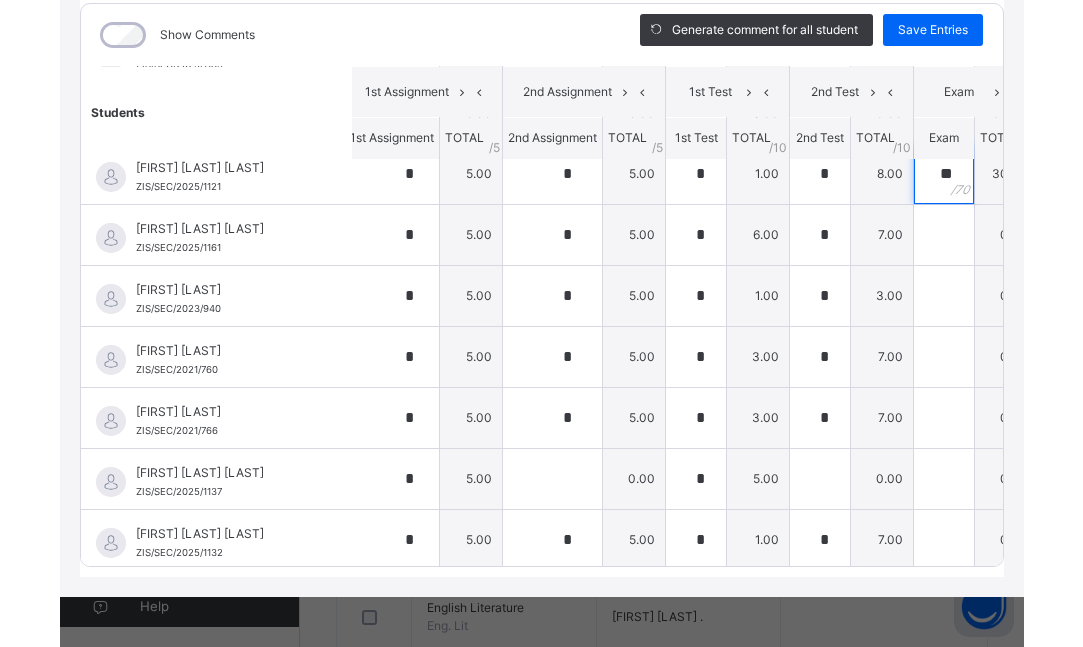 scroll, scrollTop: 1017, scrollLeft: 8, axis: both 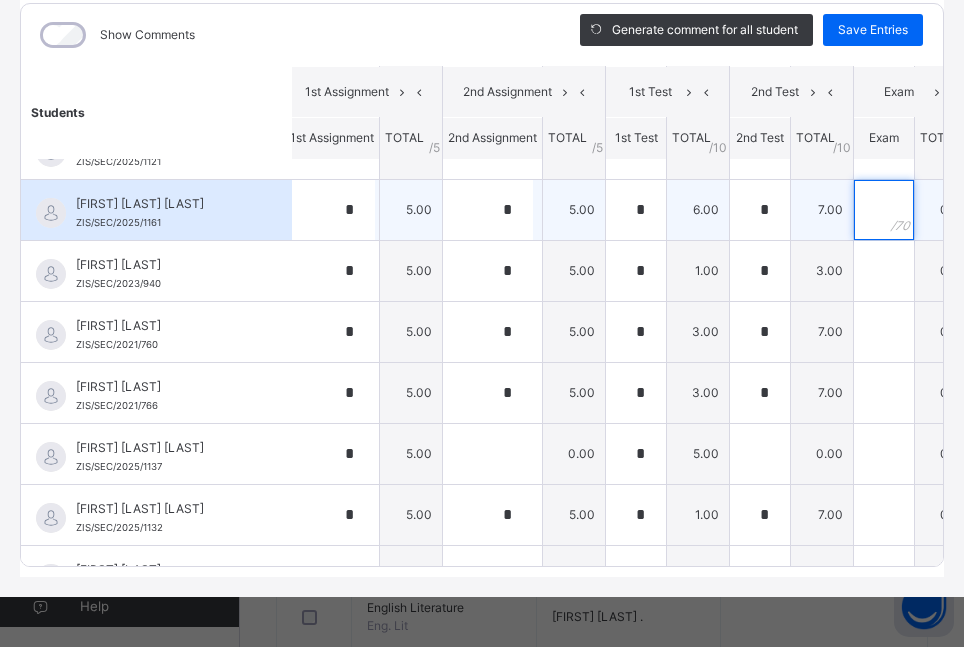 click at bounding box center (884, 210) 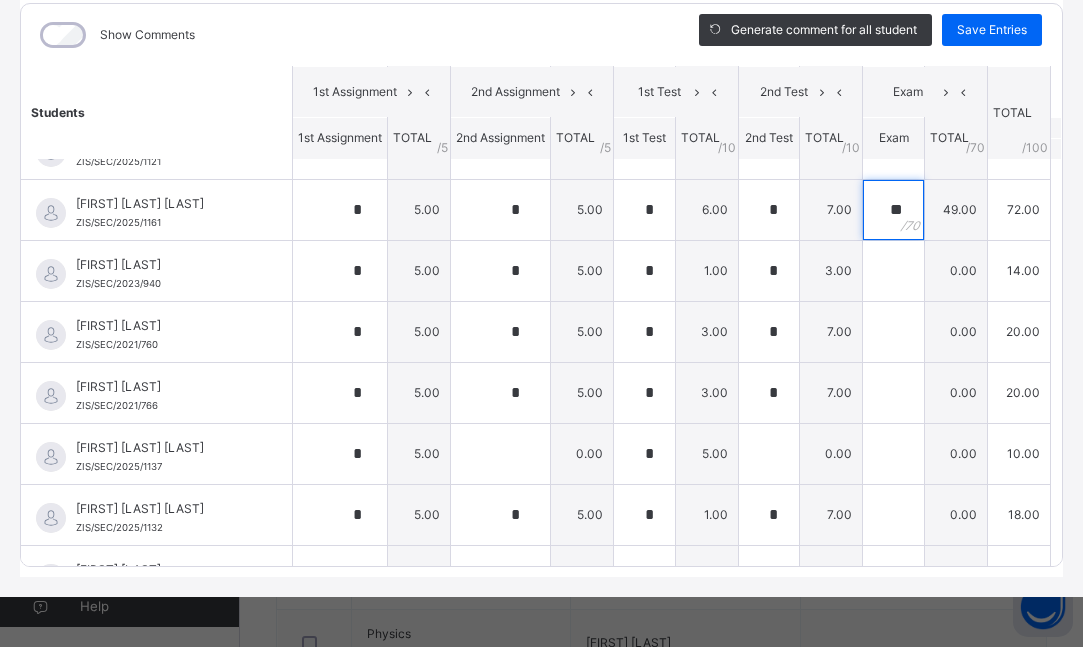 scroll, scrollTop: 1017, scrollLeft: 0, axis: vertical 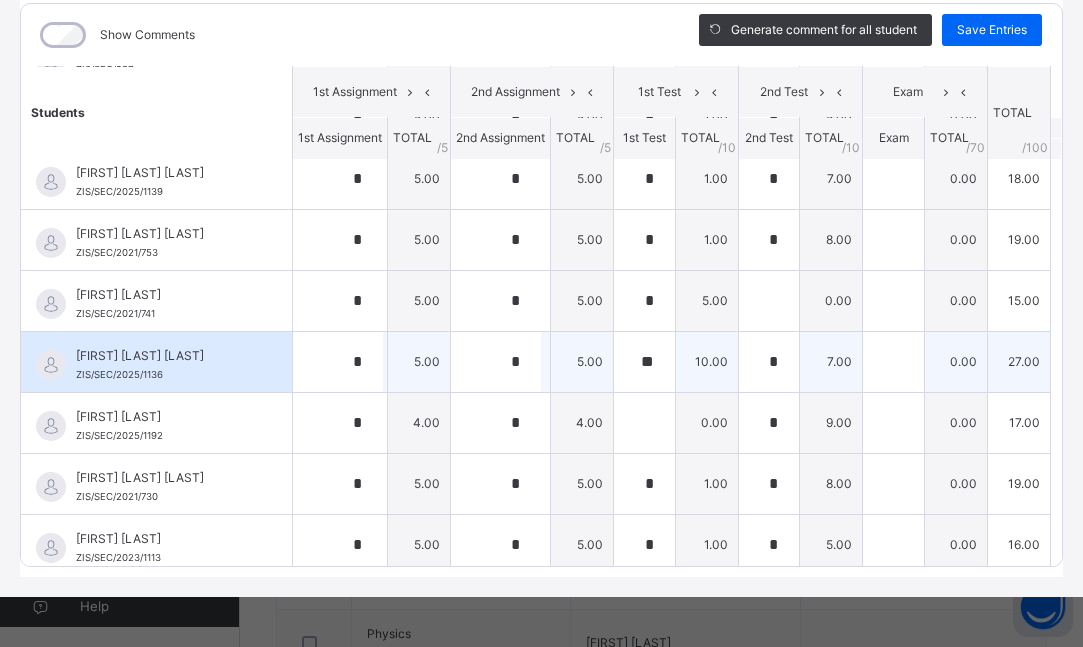 type on "**" 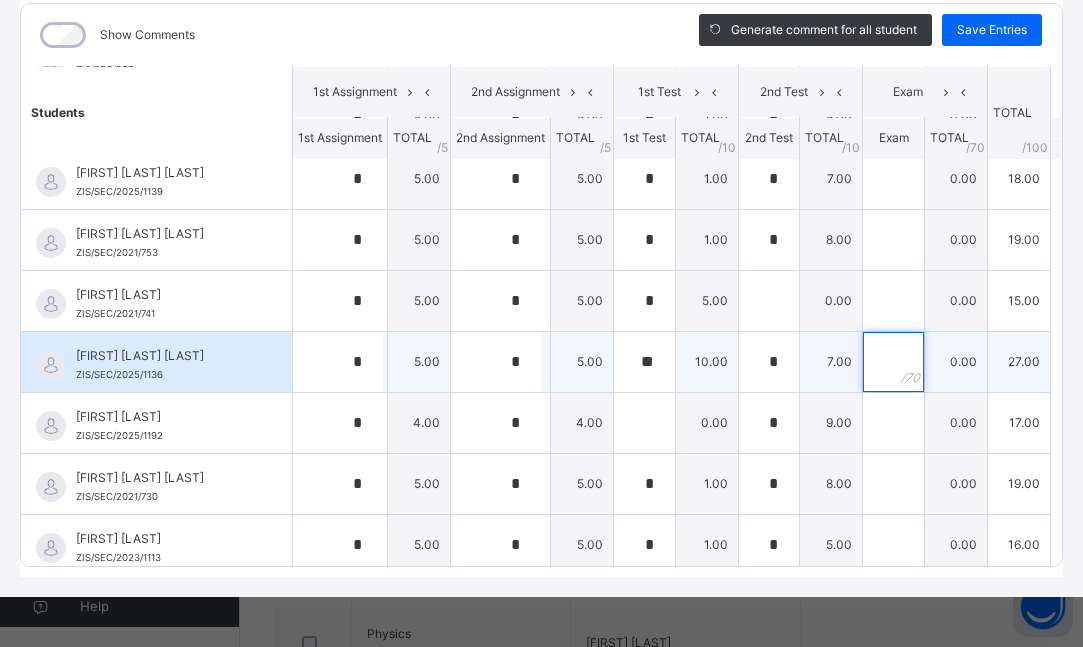 click at bounding box center (893, 362) 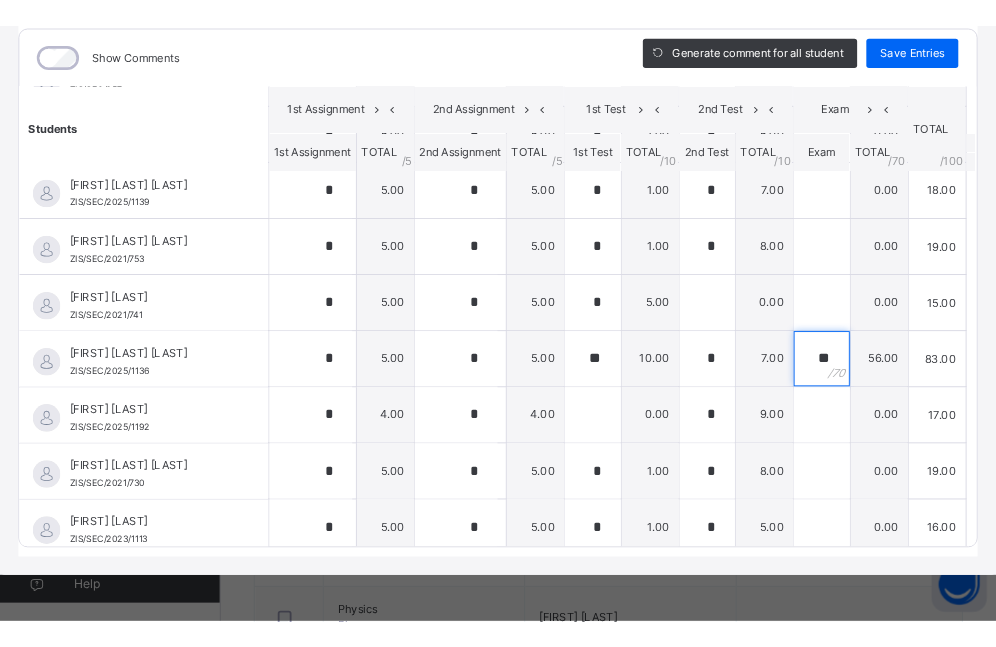 scroll, scrollTop: 264, scrollLeft: 0, axis: vertical 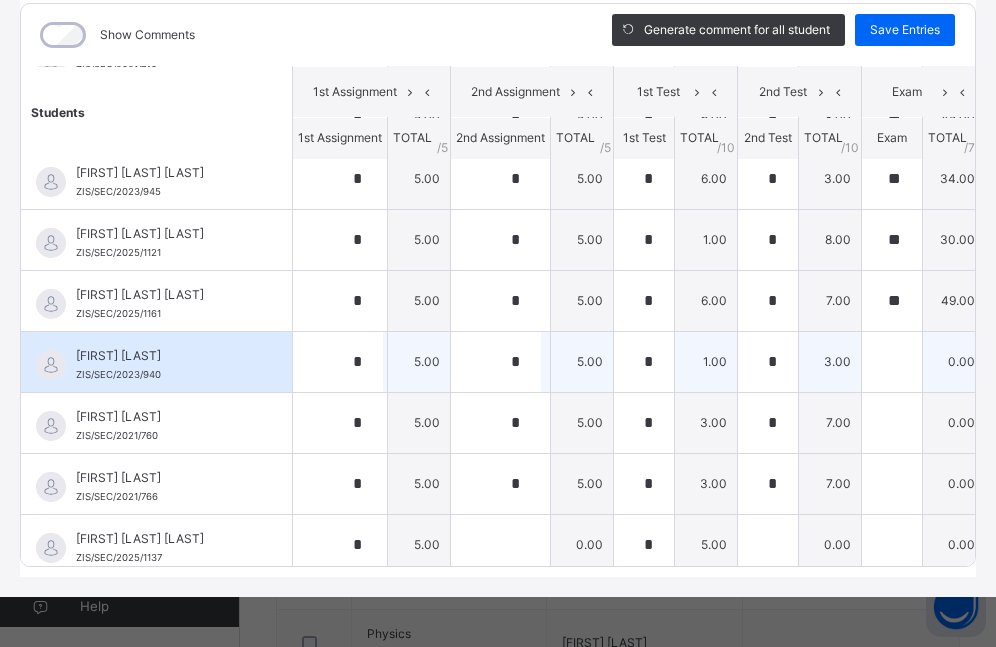 type on "**" 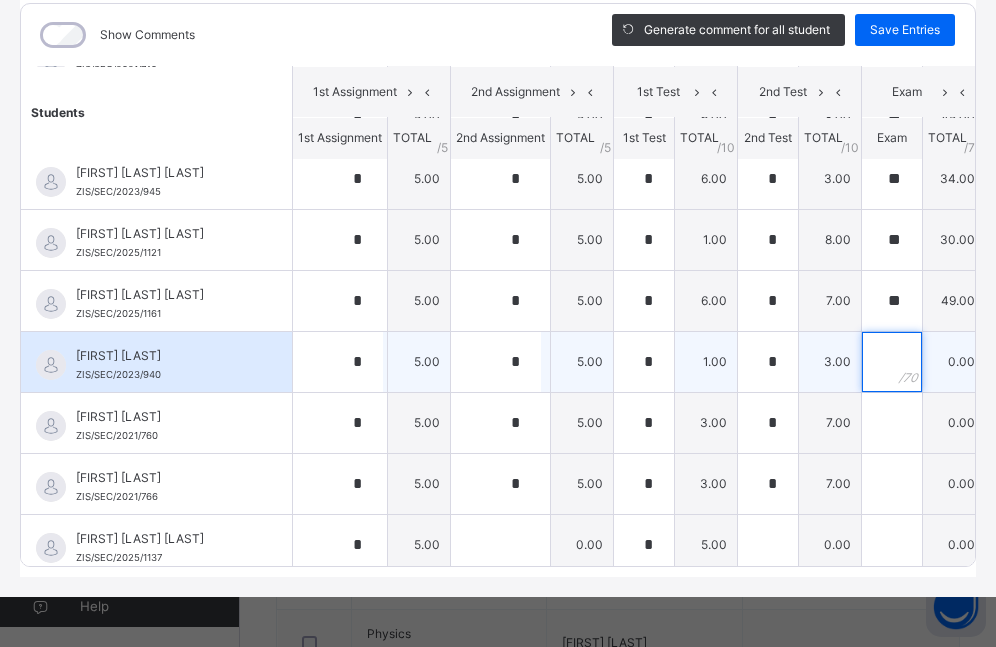click at bounding box center [892, 362] 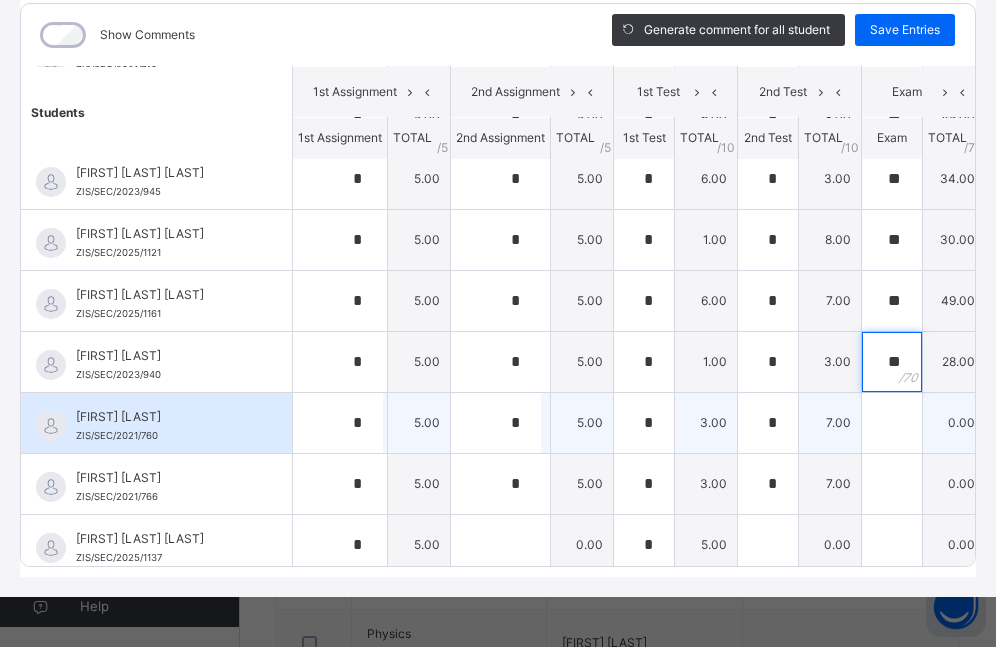 type on "**" 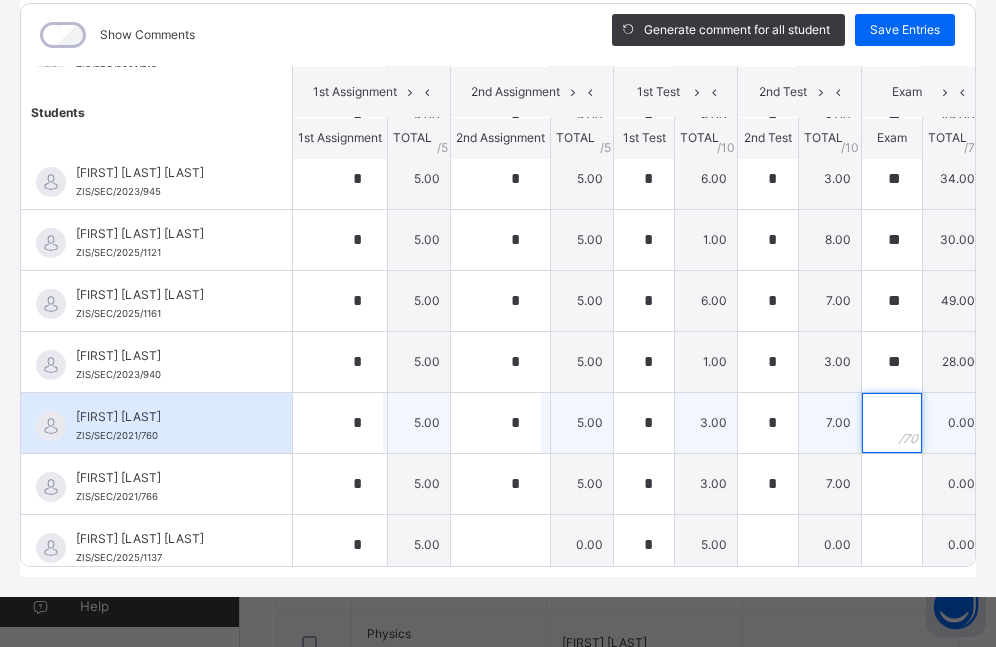 click at bounding box center [892, 423] 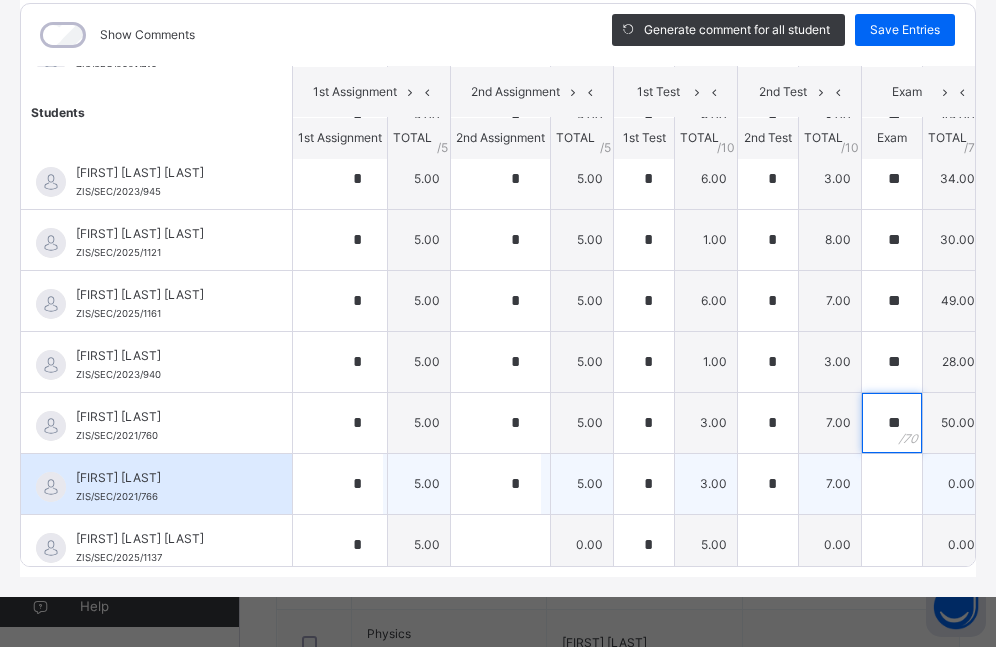 type on "**" 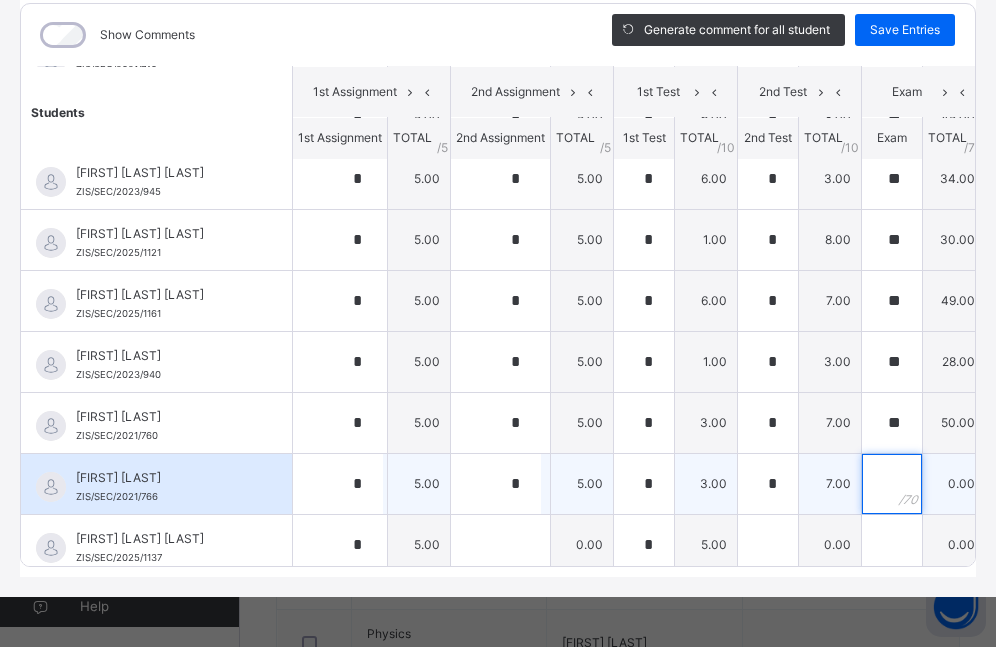click at bounding box center (892, 484) 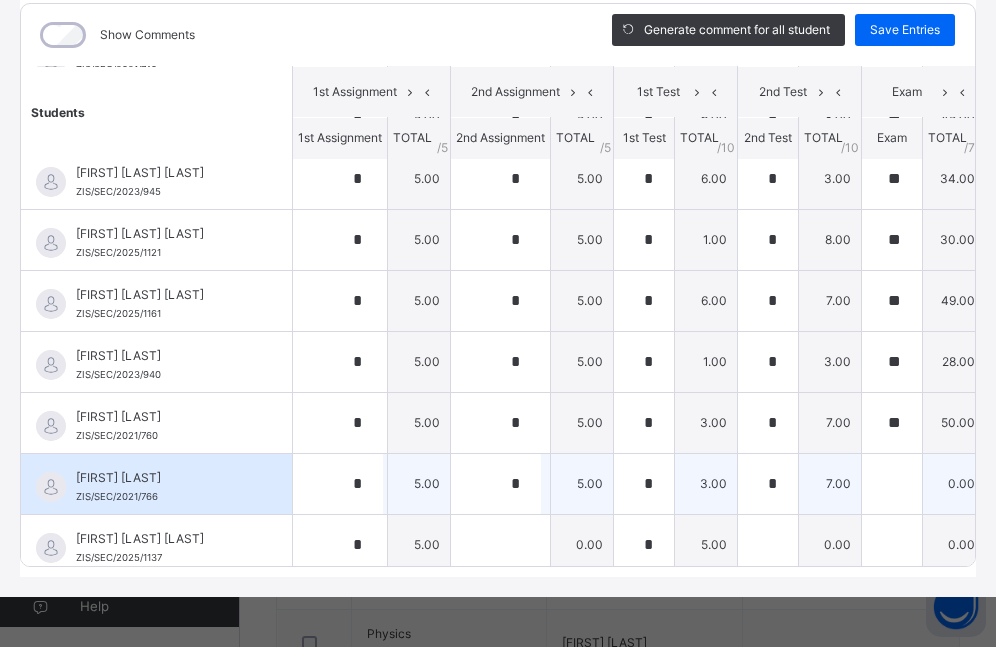 click at bounding box center [892, 484] 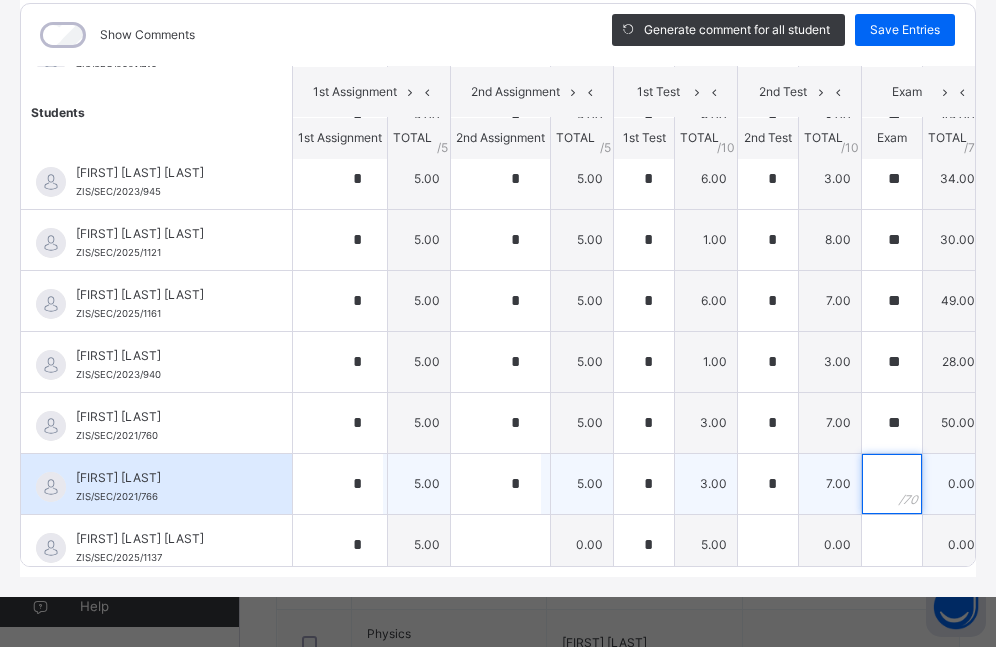 click at bounding box center (892, 484) 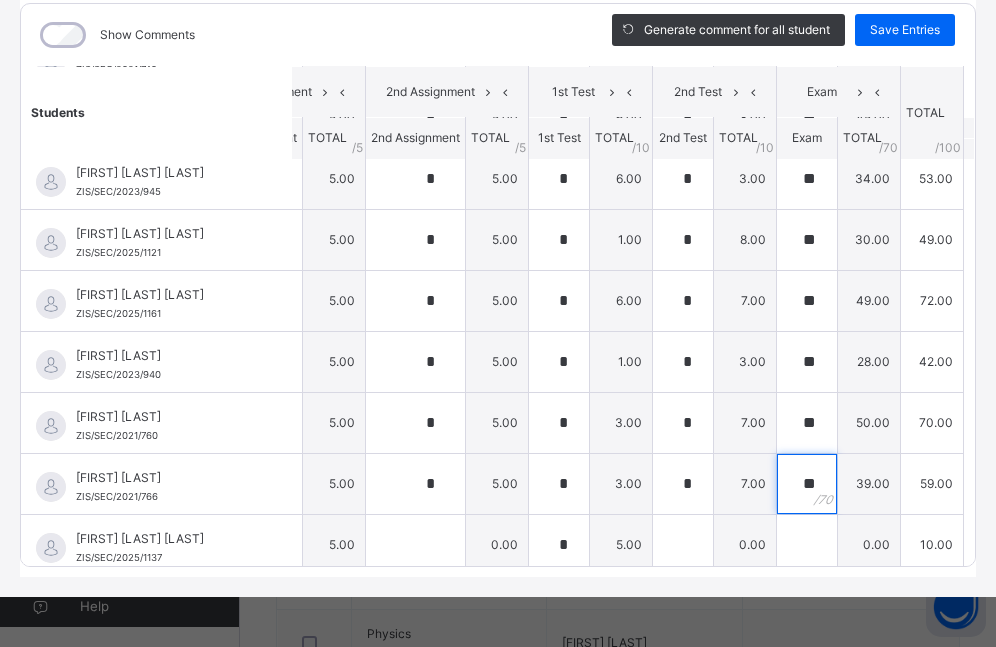 scroll, scrollTop: 926, scrollLeft: 134, axis: both 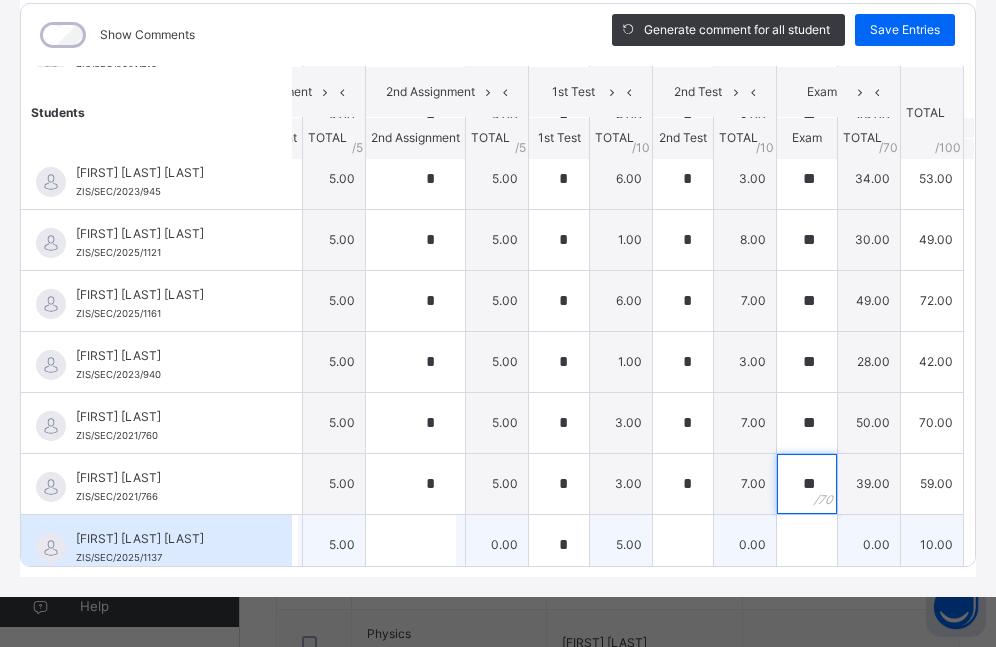 type on "**" 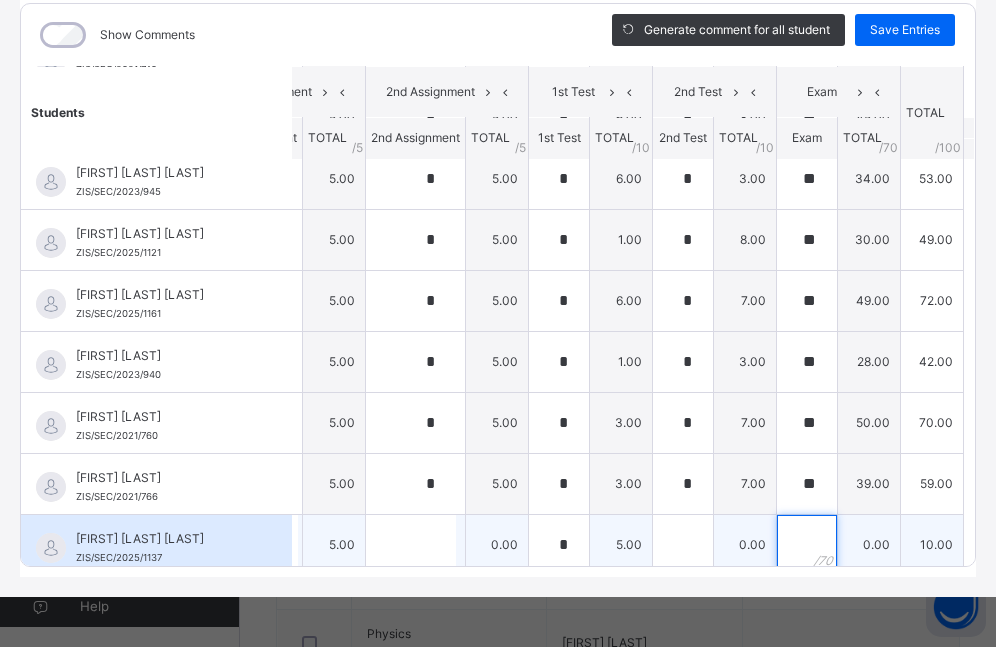 click at bounding box center (807, 545) 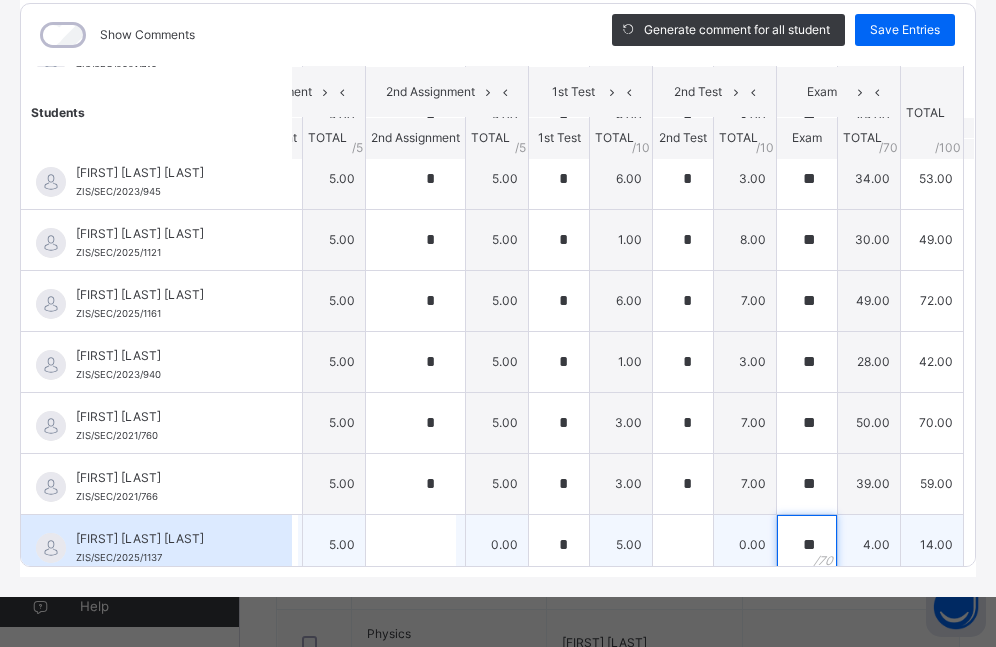scroll, scrollTop: 932, scrollLeft: 110, axis: both 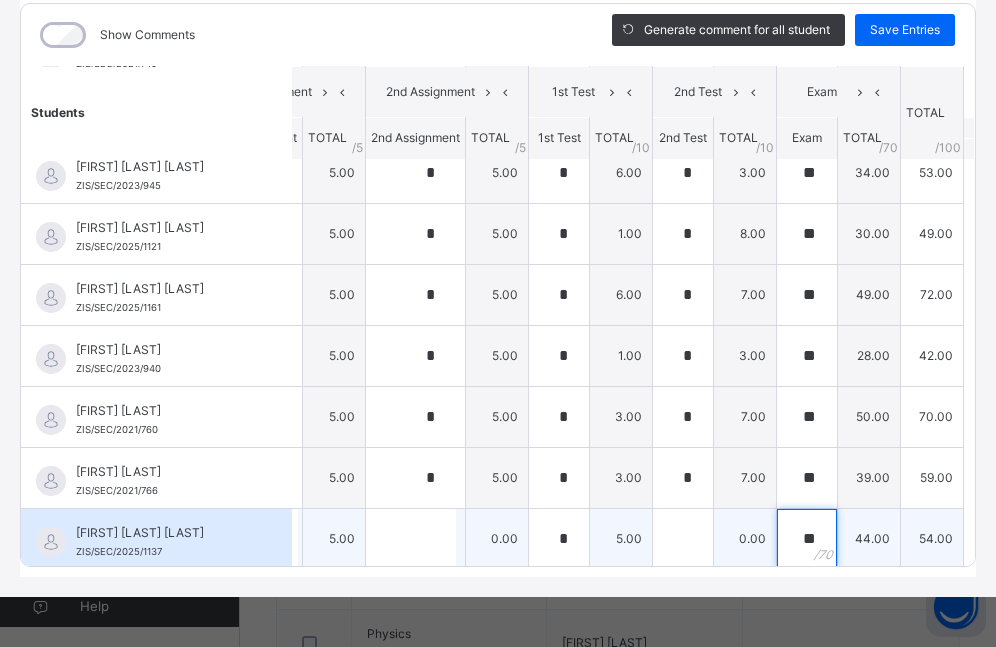 type on "**" 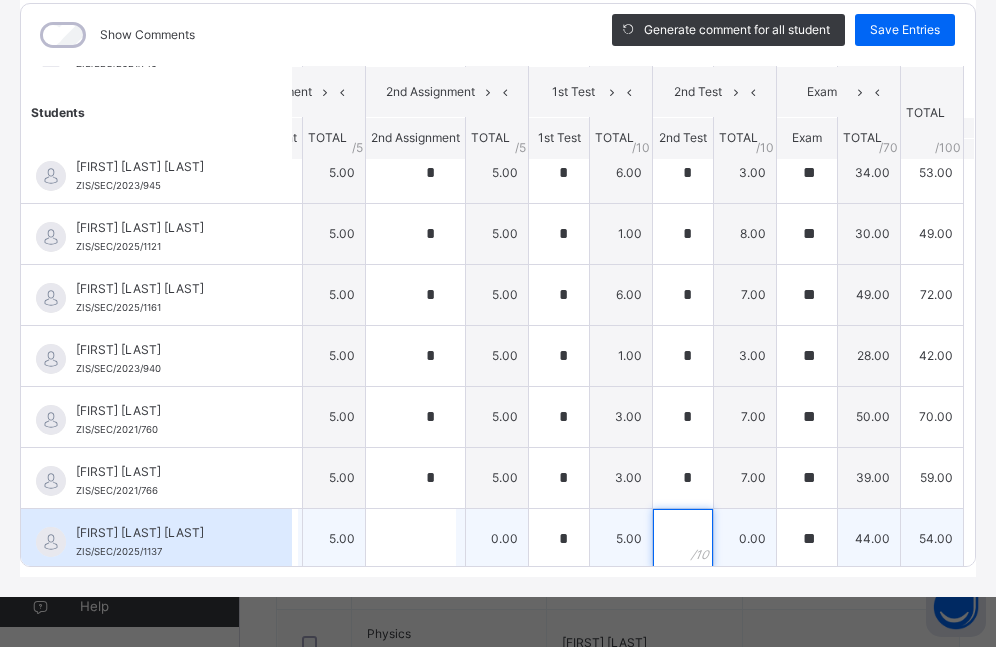 click at bounding box center [683, 539] 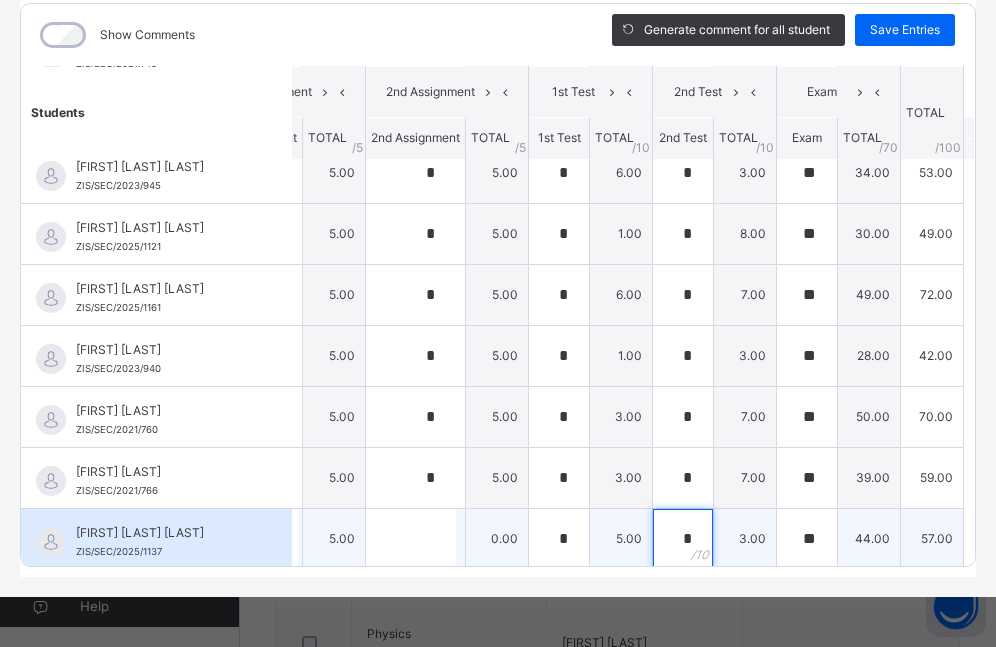 type on "*" 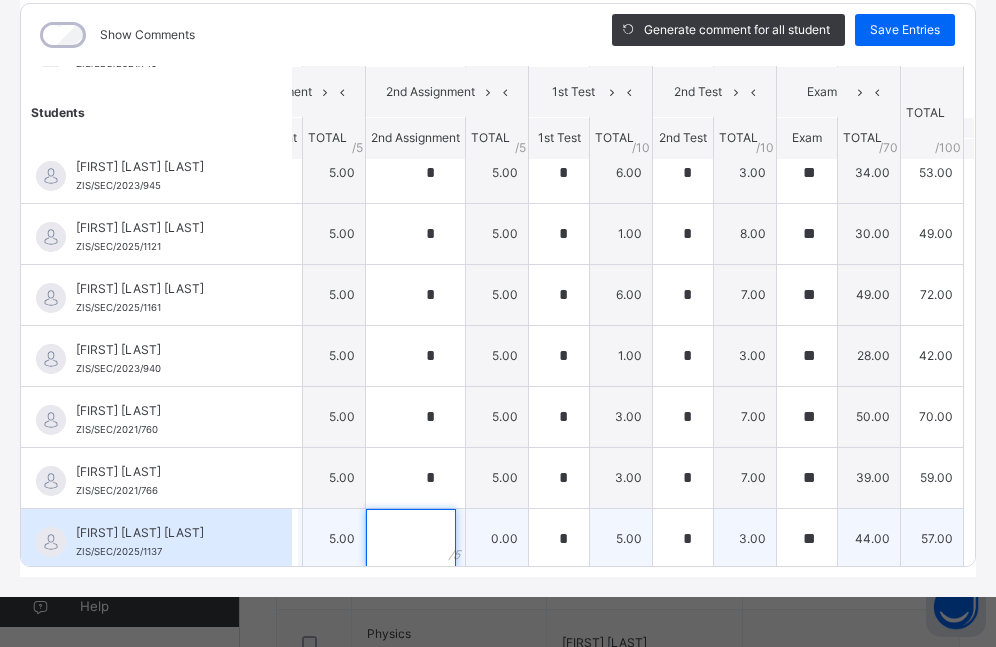 click at bounding box center (411, 539) 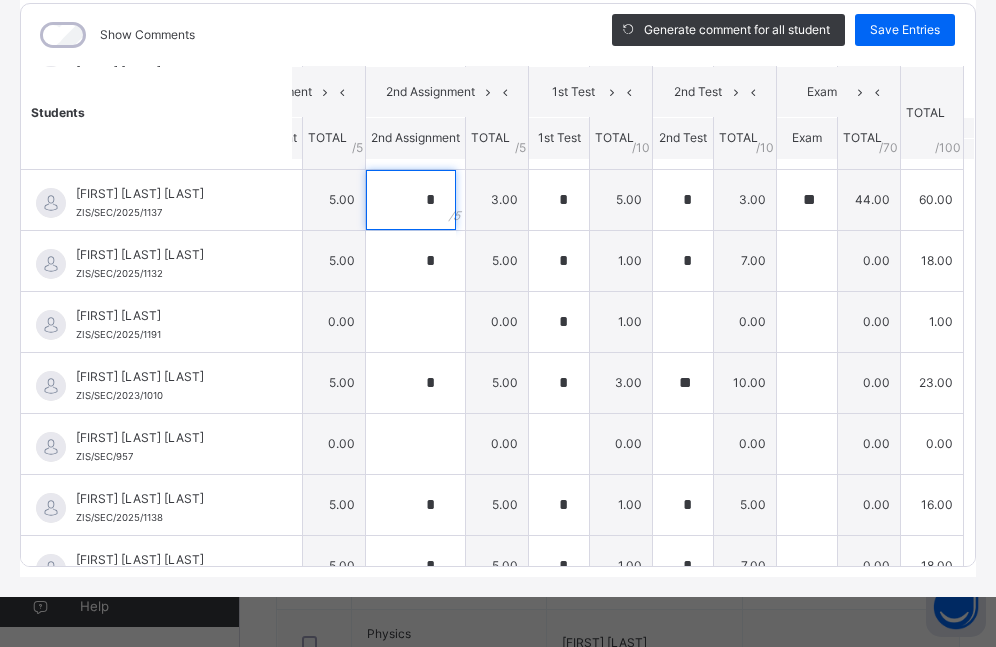 scroll, scrollTop: 1283, scrollLeft: 110, axis: both 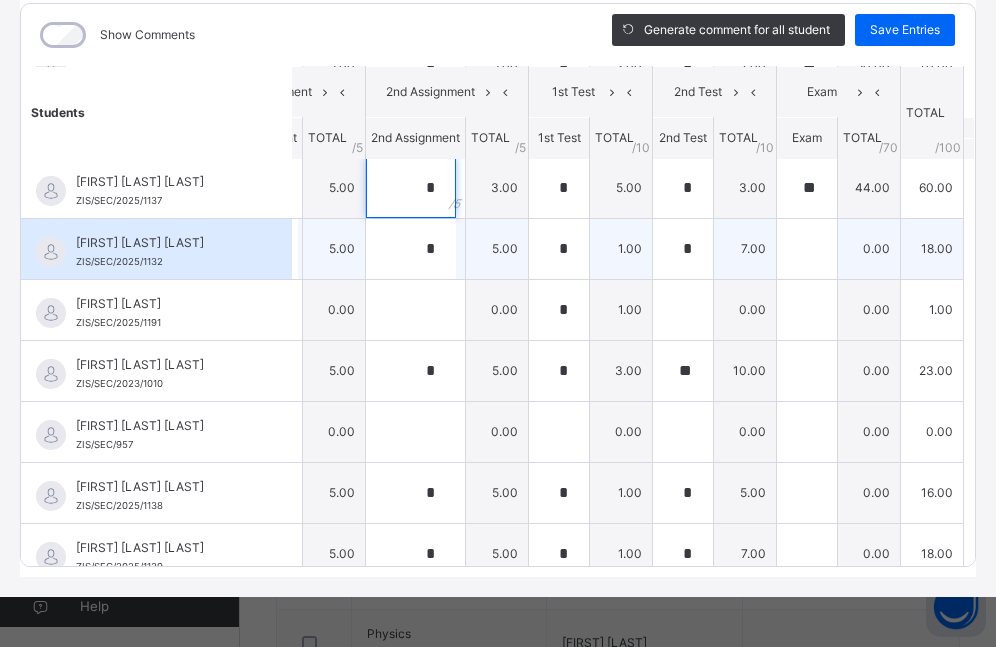 type on "*" 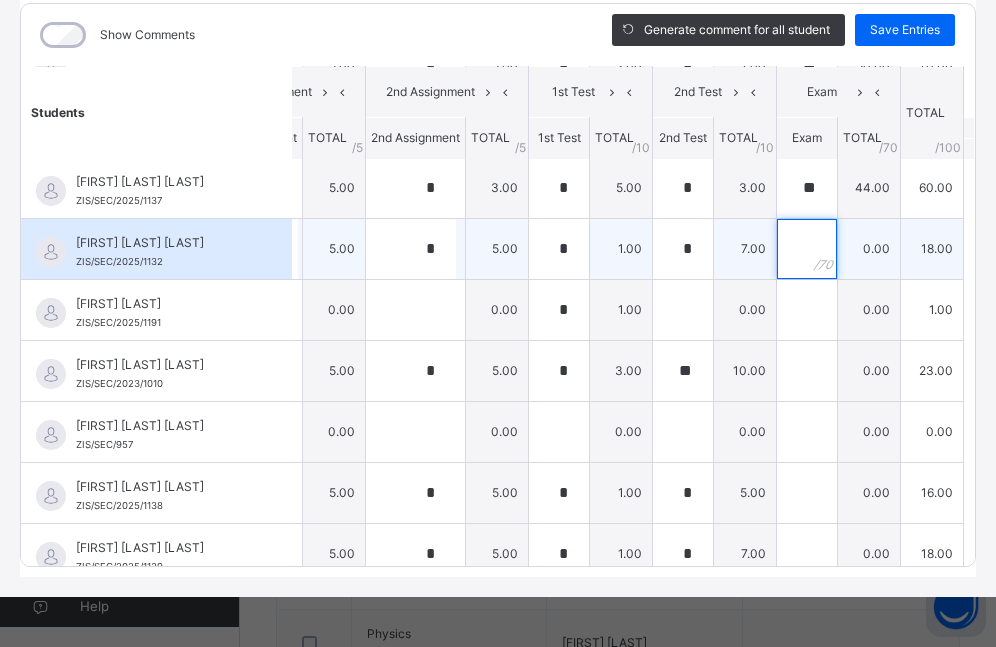 click at bounding box center (807, 249) 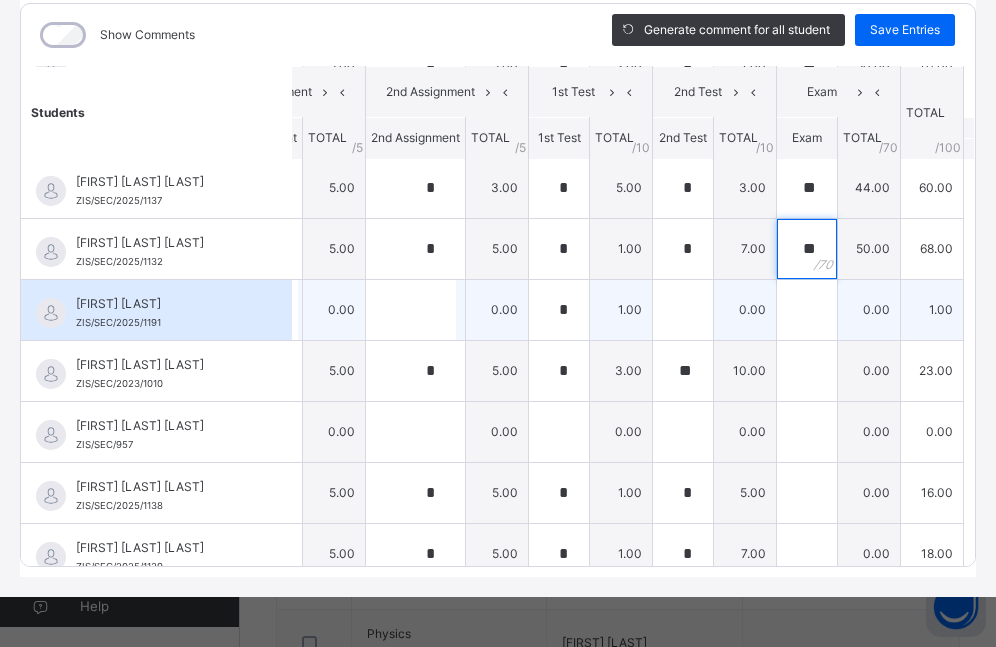 type on "**" 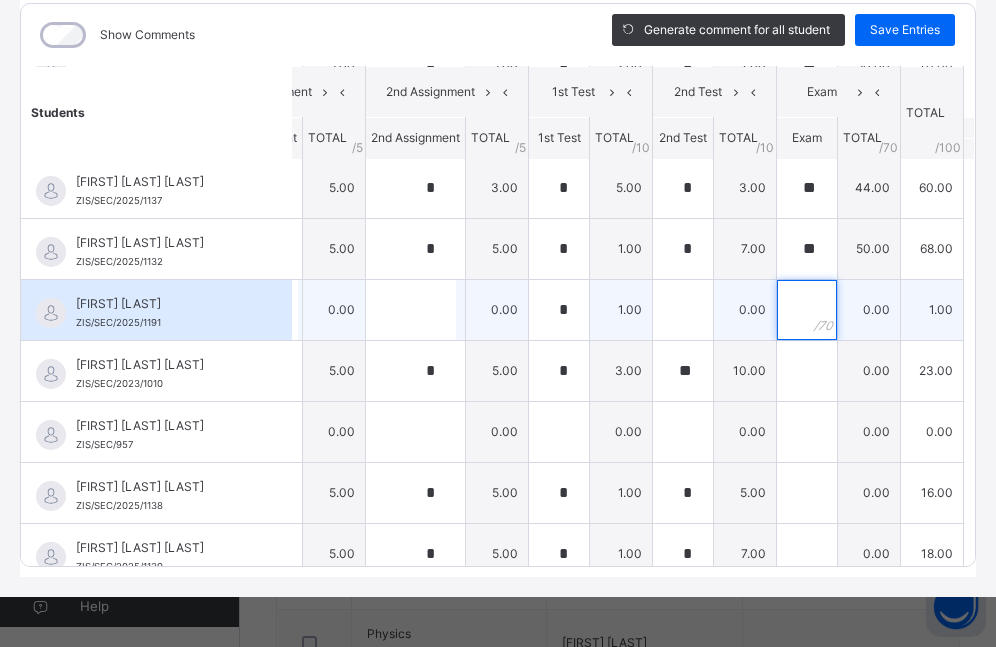 click at bounding box center (807, 310) 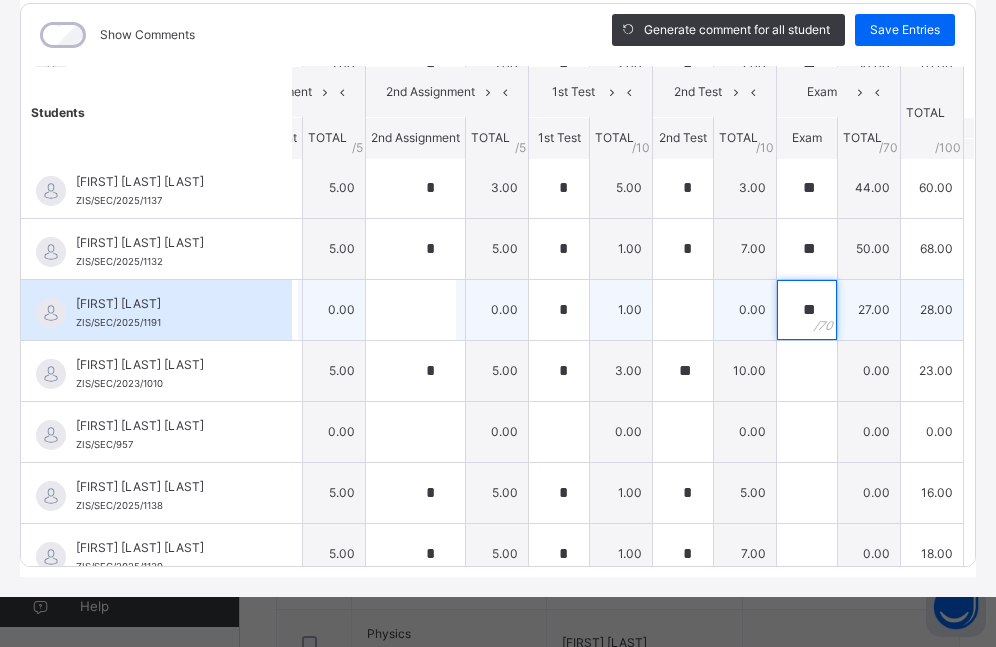 type on "**" 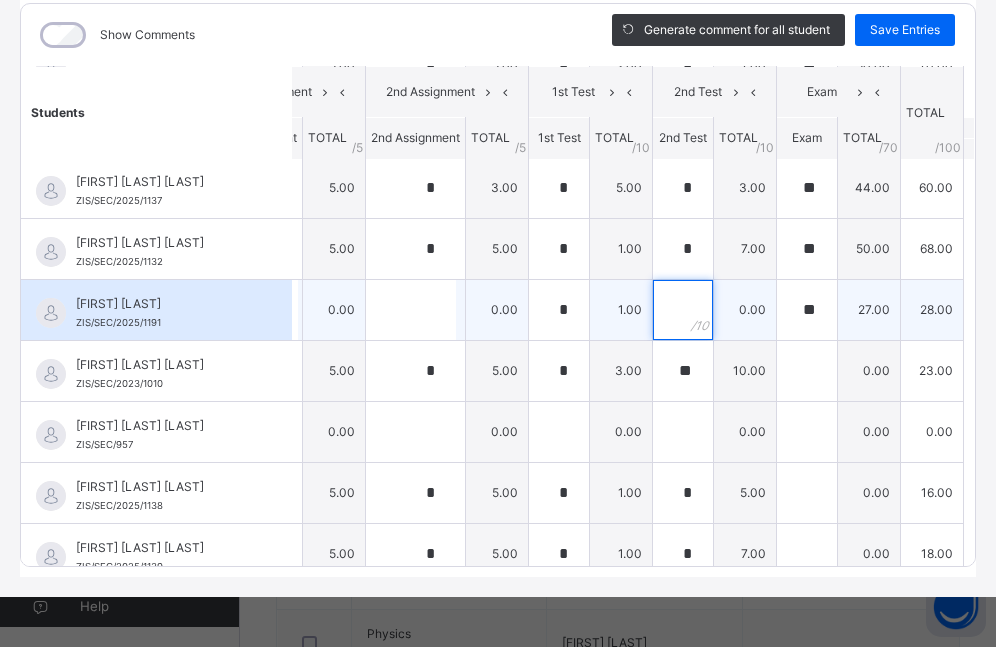 click at bounding box center (683, 310) 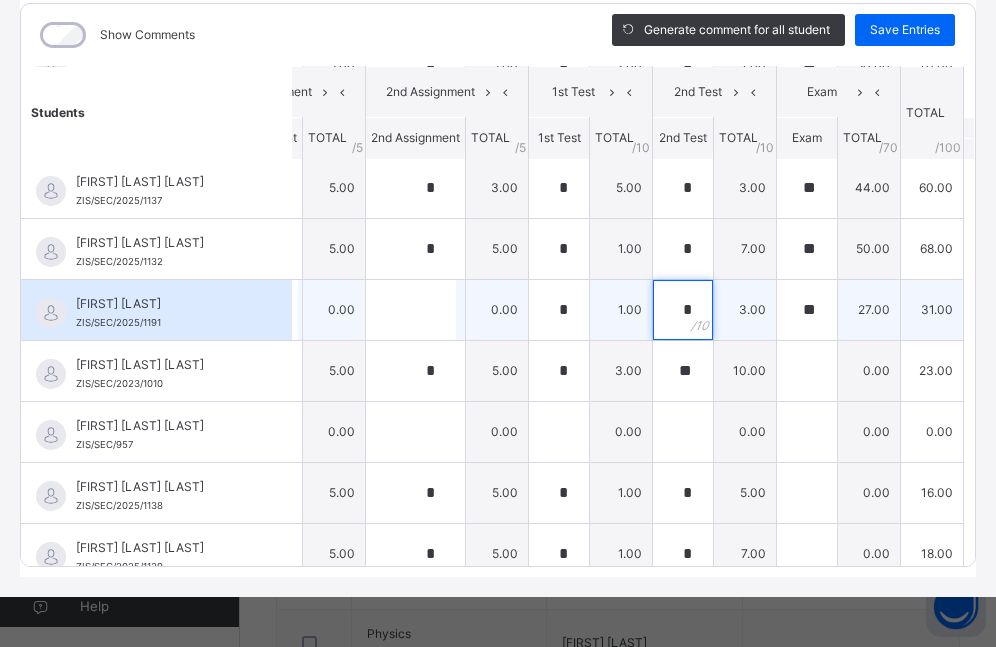 type on "*" 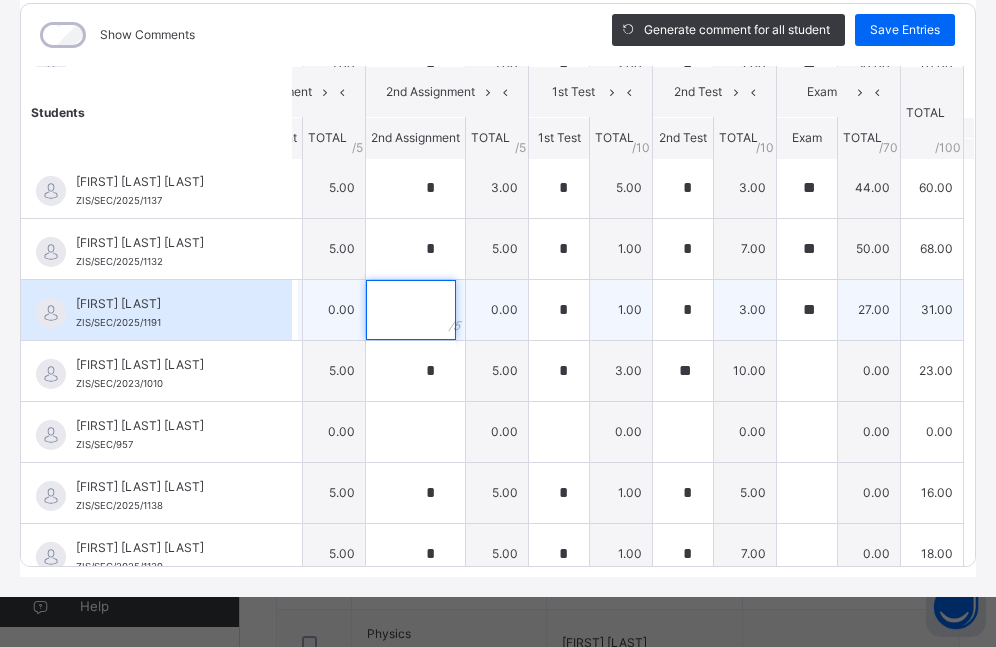 click at bounding box center (411, 310) 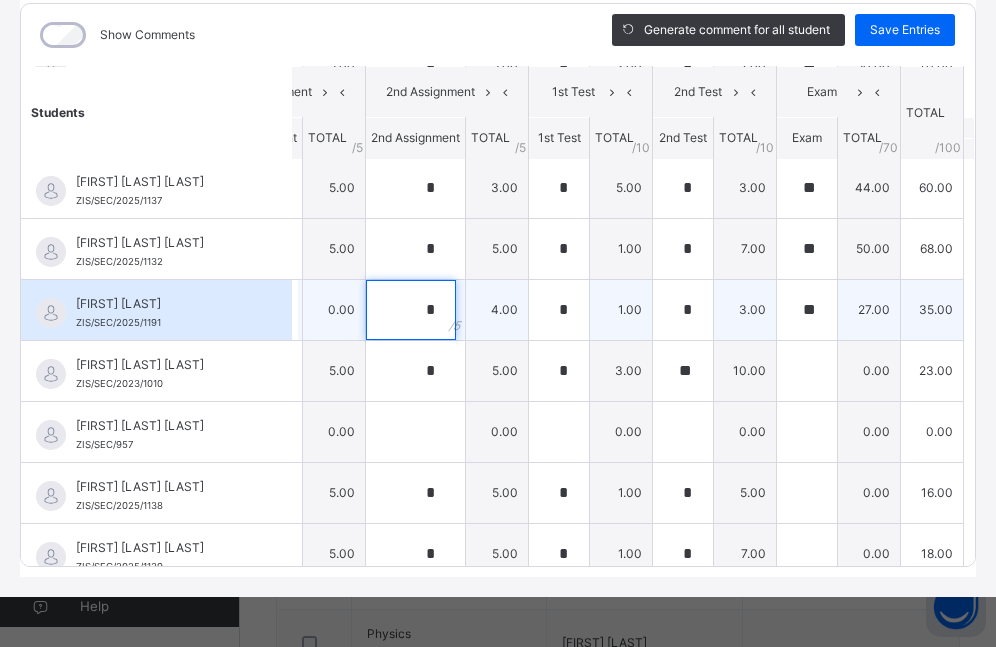 type on "*" 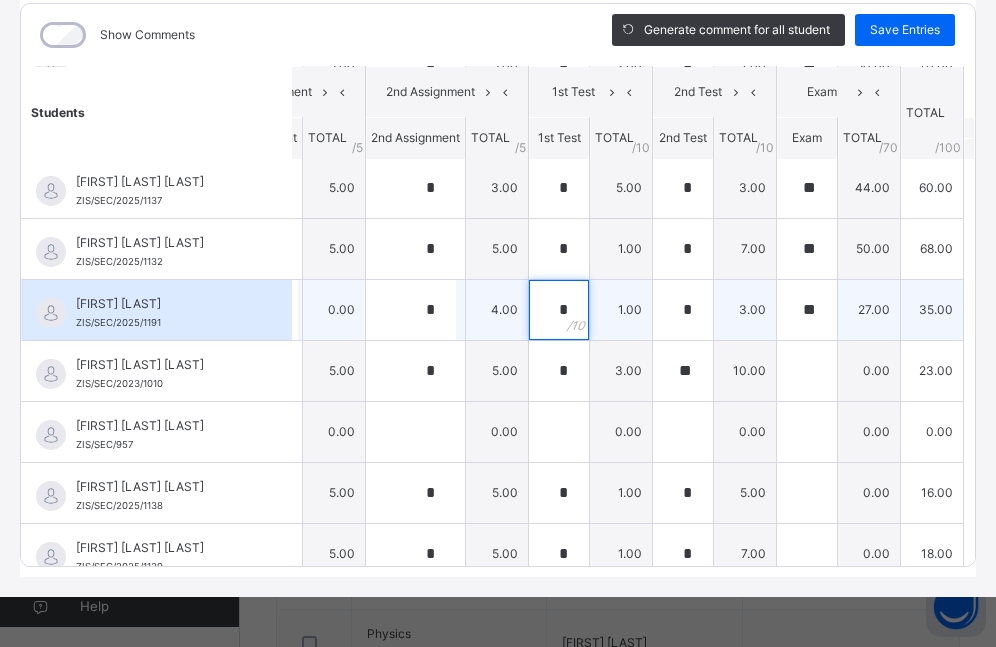 click on "*" at bounding box center (559, 310) 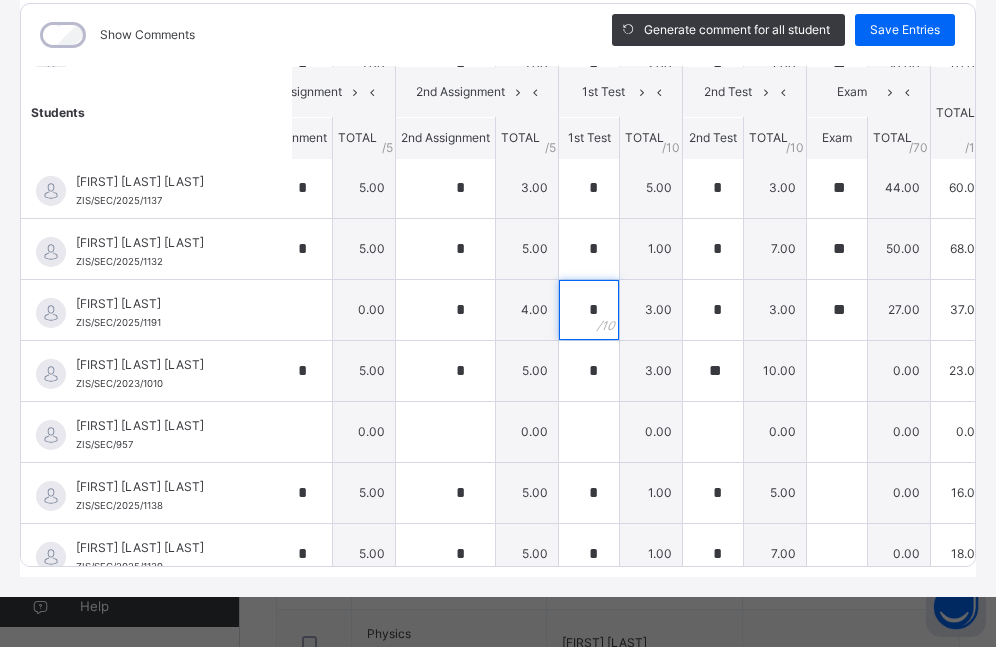 scroll, scrollTop: 1283, scrollLeft: 49, axis: both 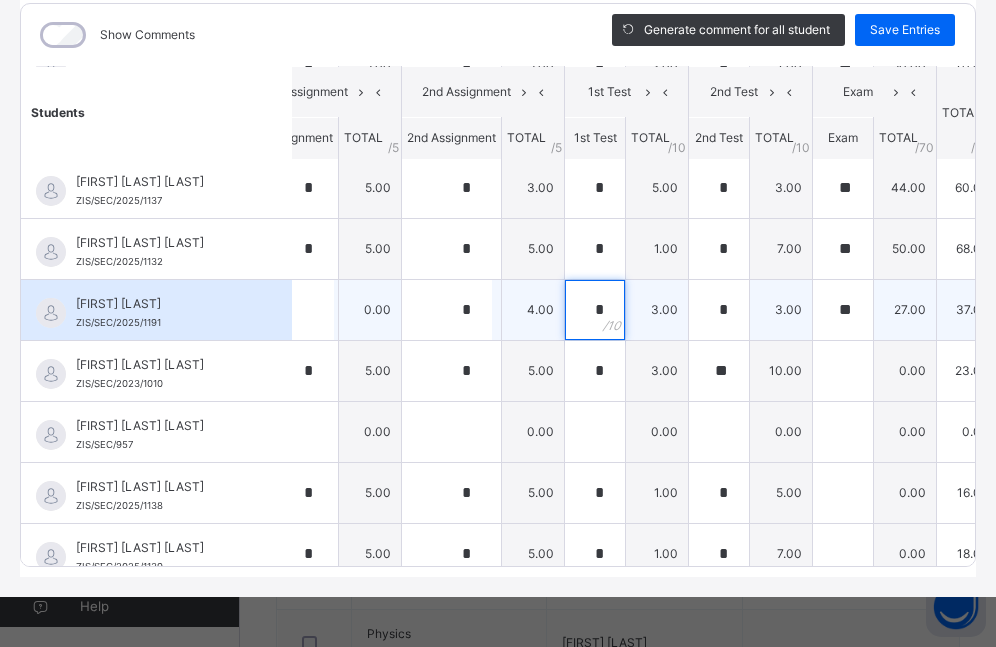 type on "*" 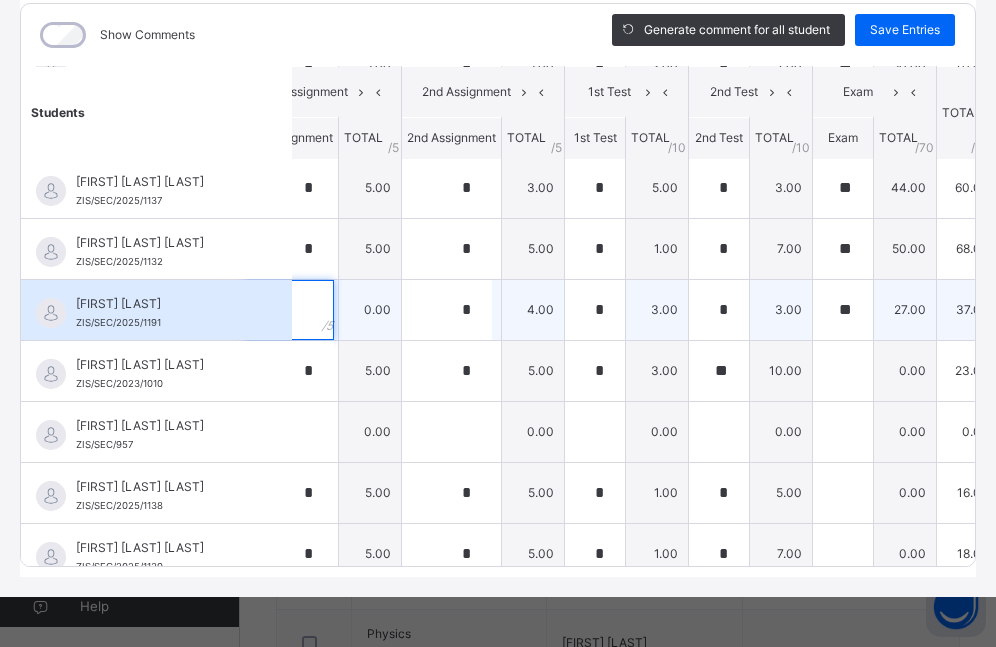 click at bounding box center [291, 310] 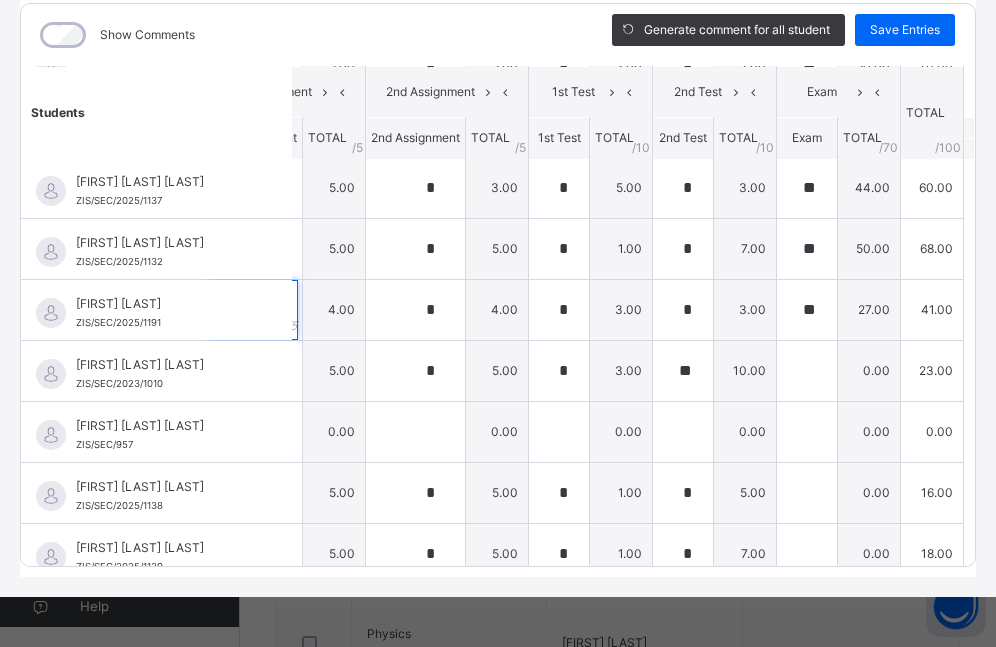scroll, scrollTop: 1283, scrollLeft: 106, axis: both 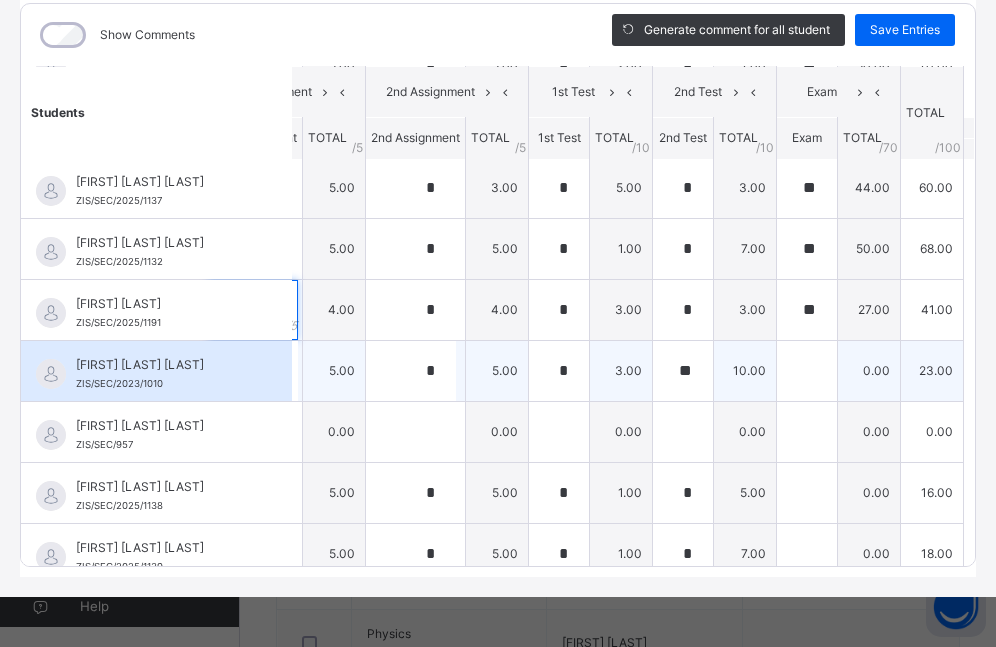 type on "*" 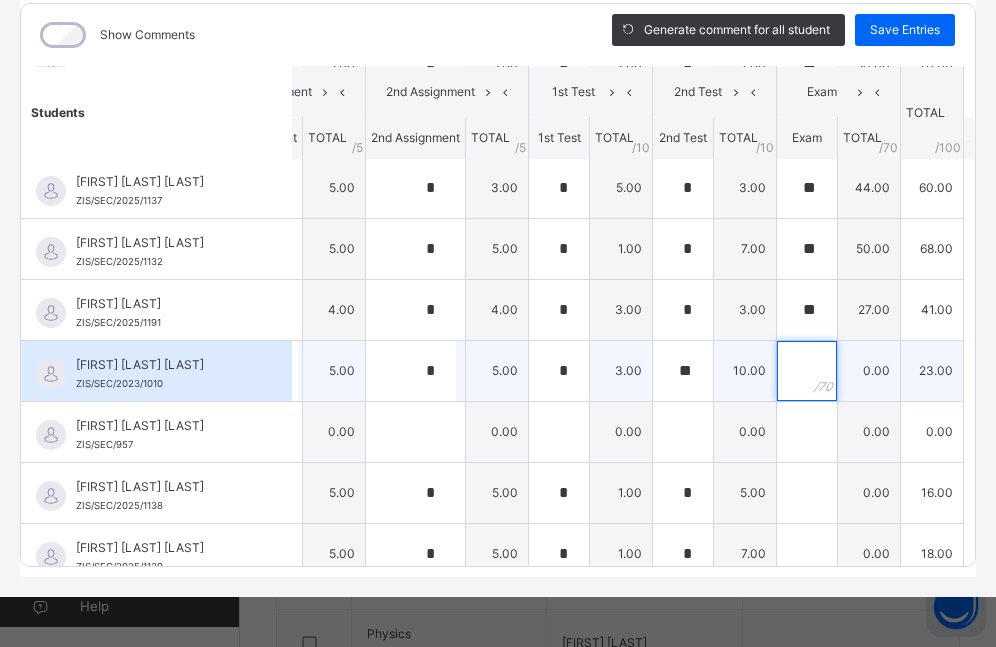 click at bounding box center (807, 371) 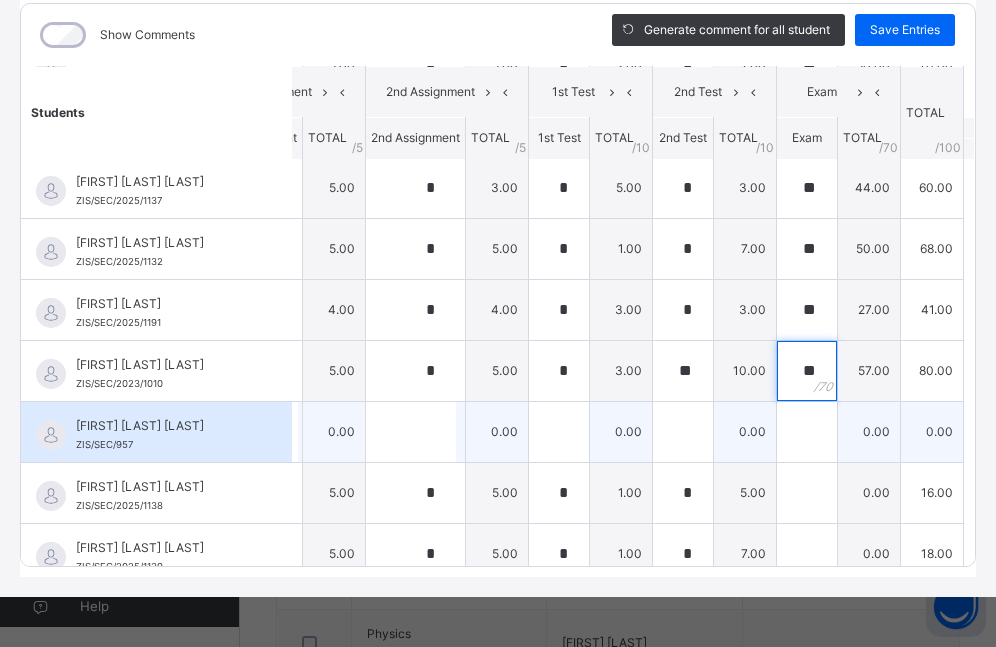type on "**" 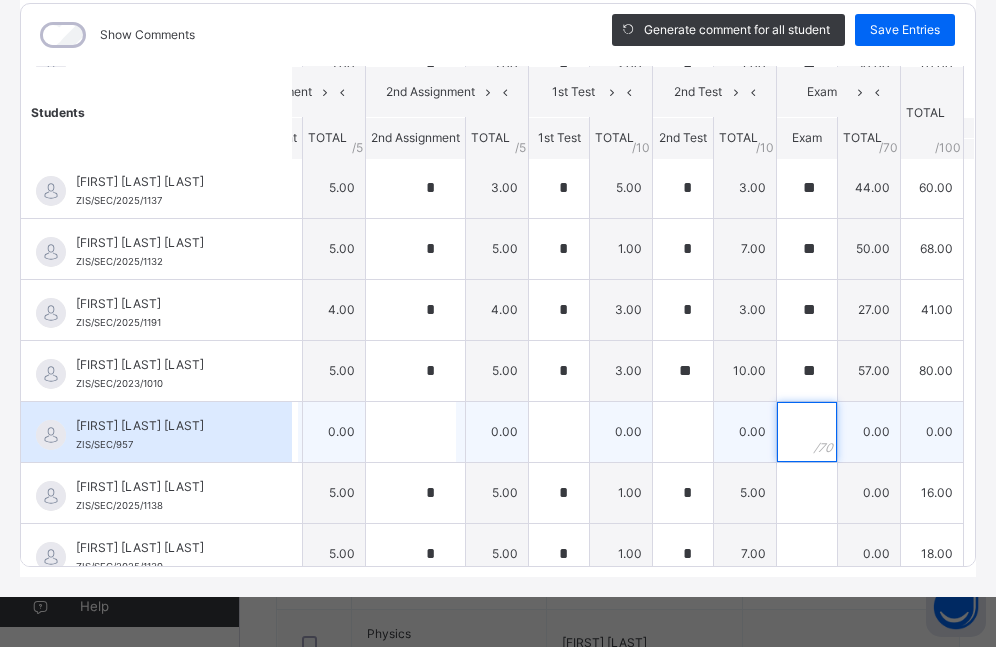 click at bounding box center (807, 432) 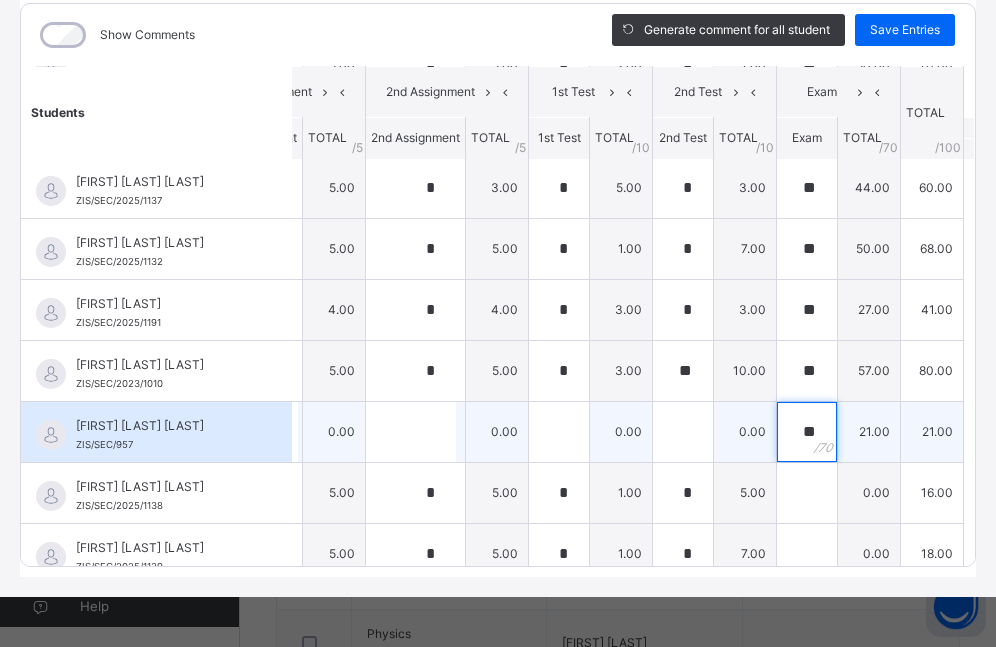 type on "**" 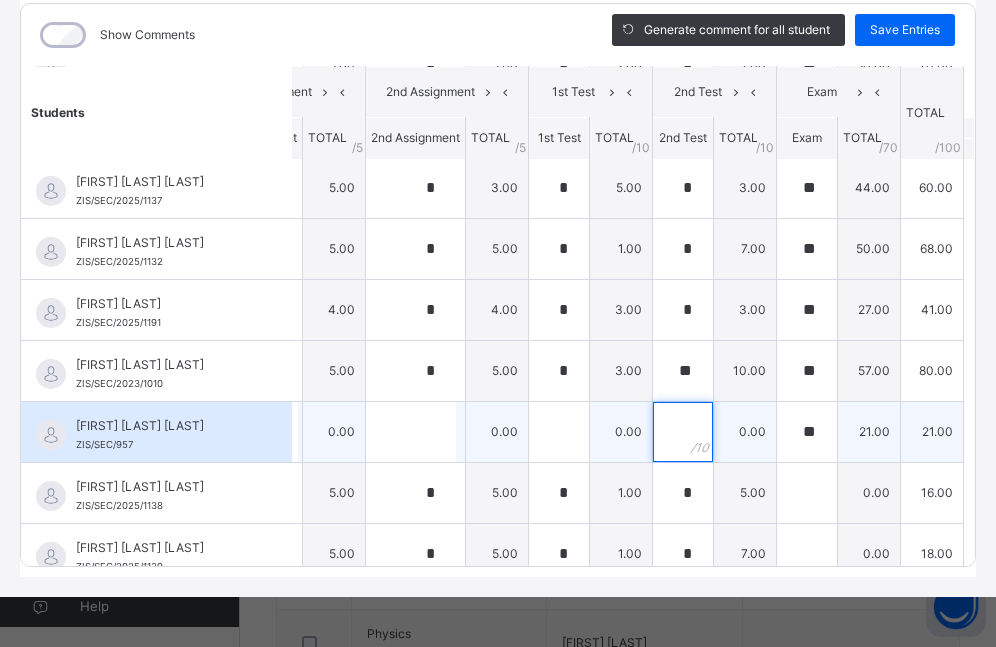 click at bounding box center (683, 432) 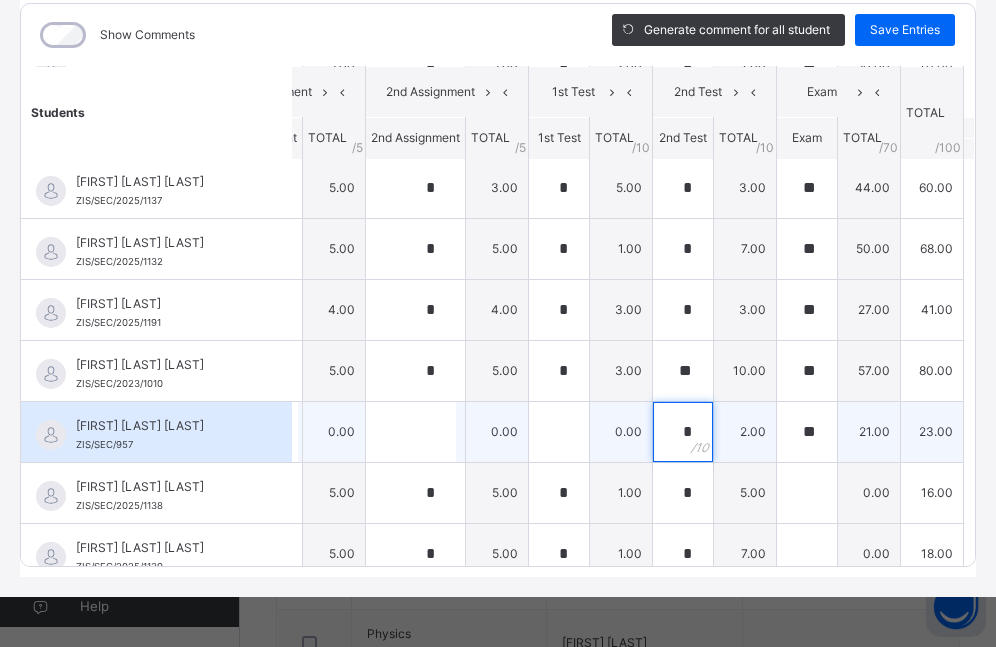 type on "*" 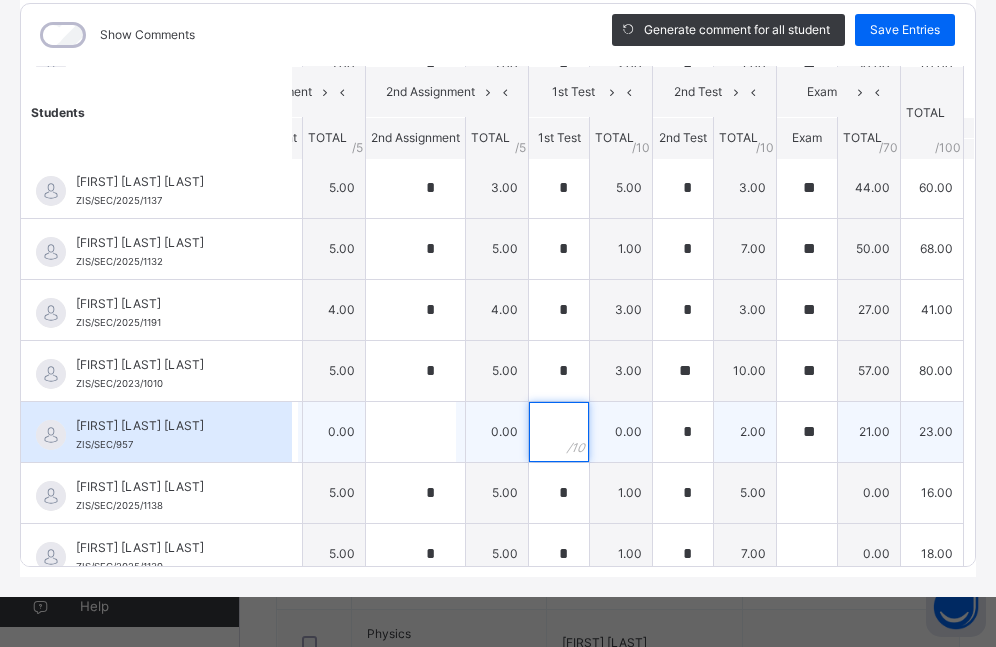 click at bounding box center (559, 432) 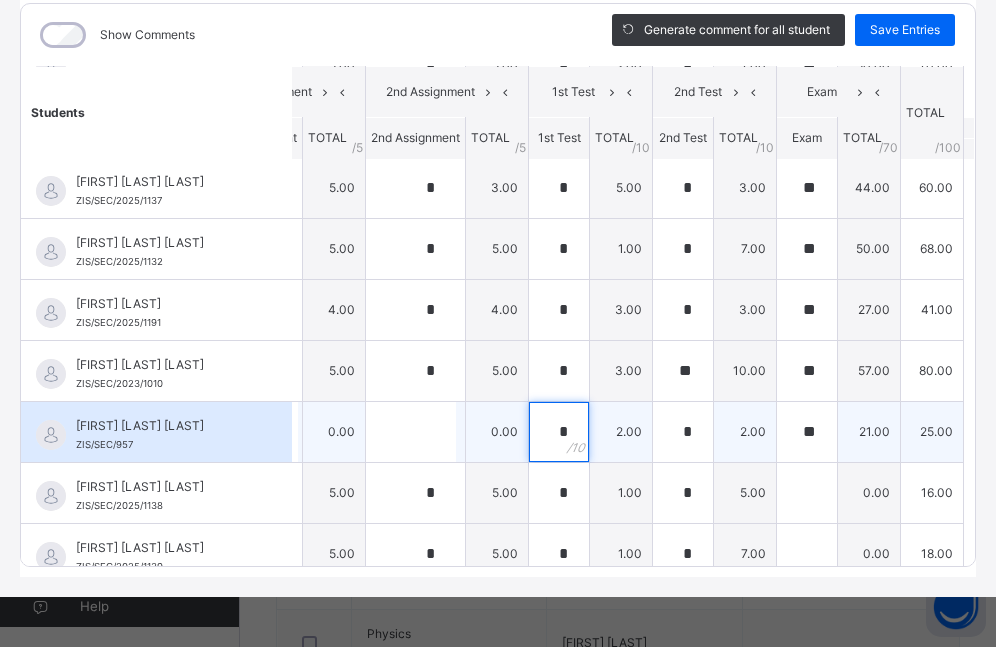 type on "*" 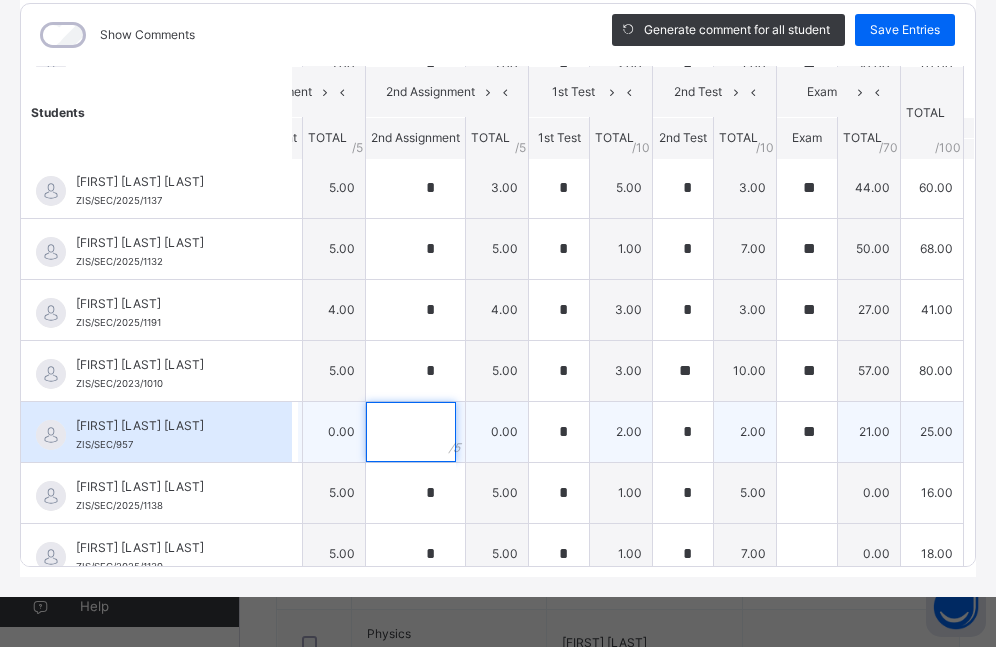 click at bounding box center [415, 432] 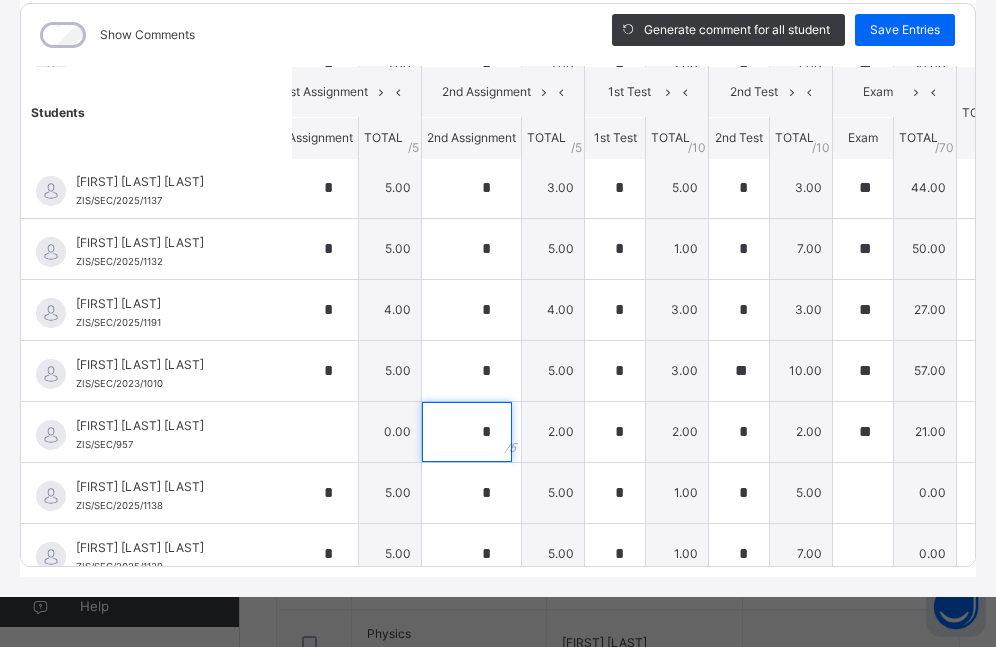 scroll, scrollTop: 1283, scrollLeft: 30, axis: both 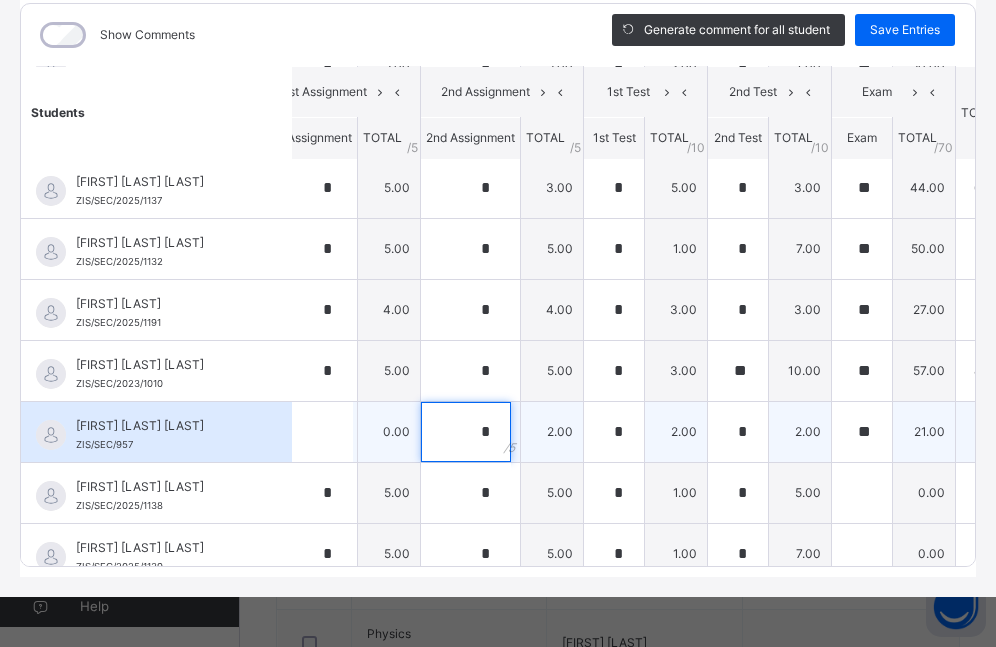 type on "*" 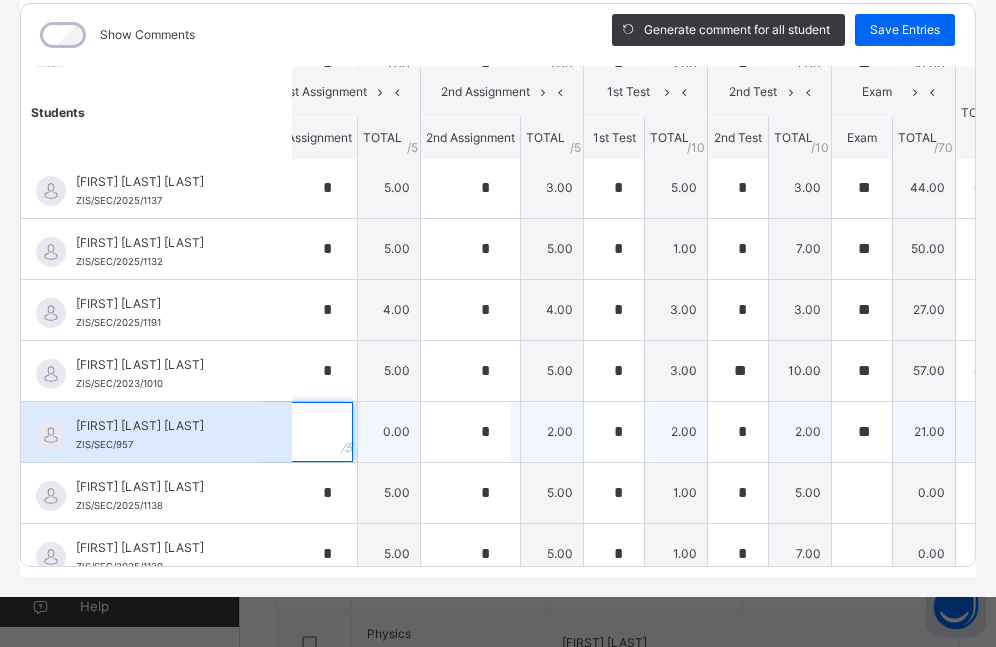 click at bounding box center (310, 432) 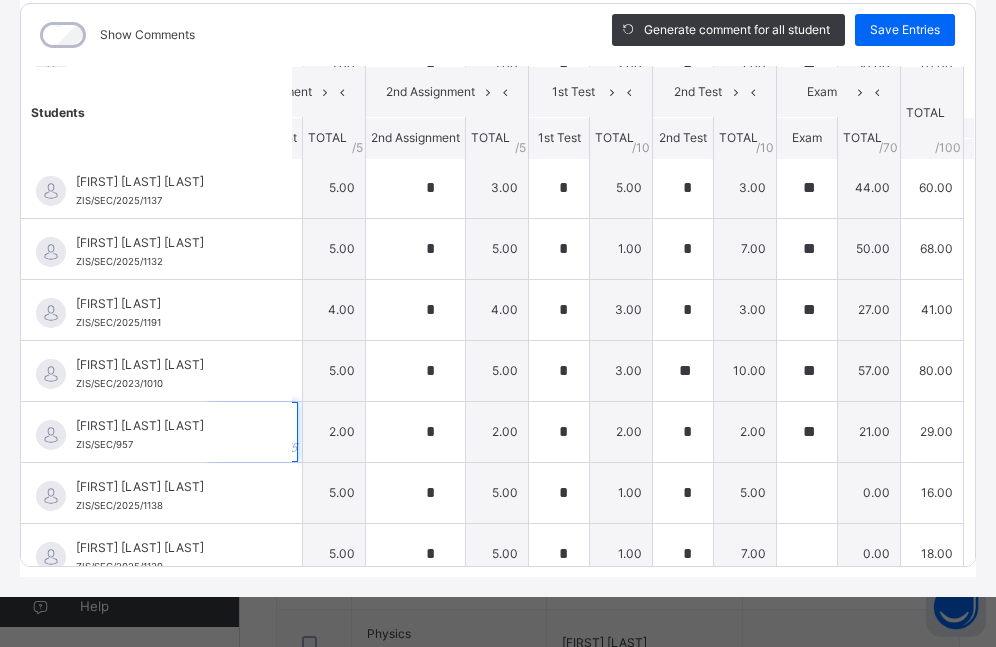 scroll, scrollTop: 1283, scrollLeft: 117, axis: both 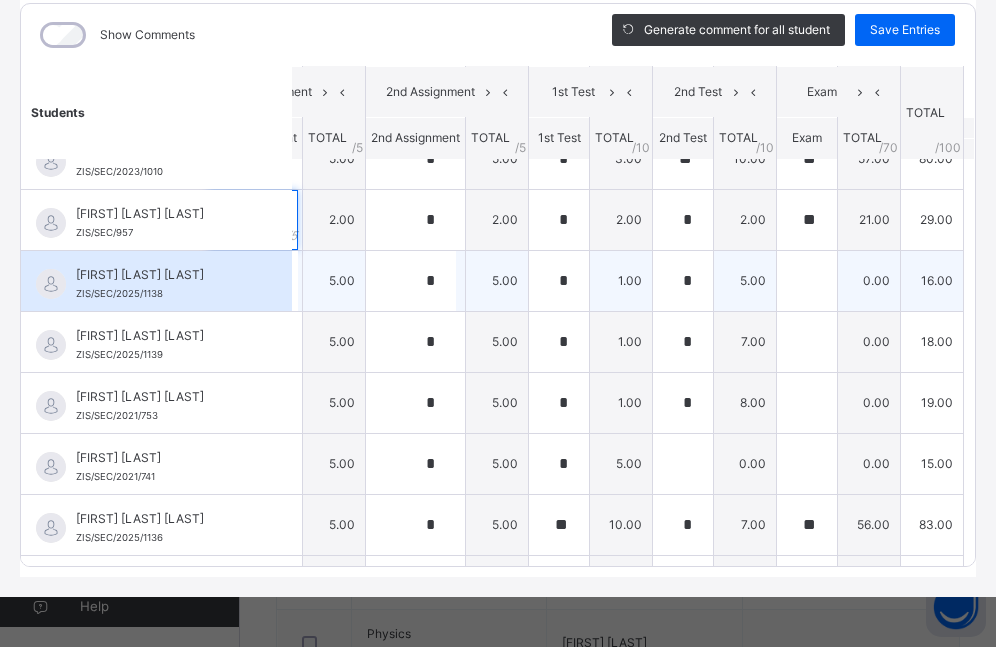 type on "*" 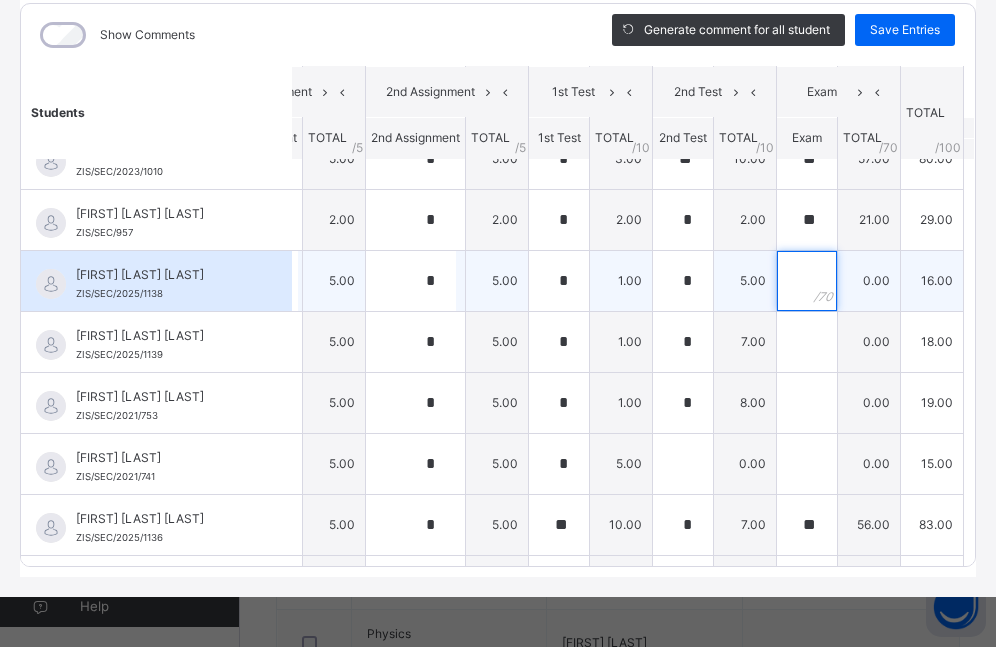 click at bounding box center (807, 281) 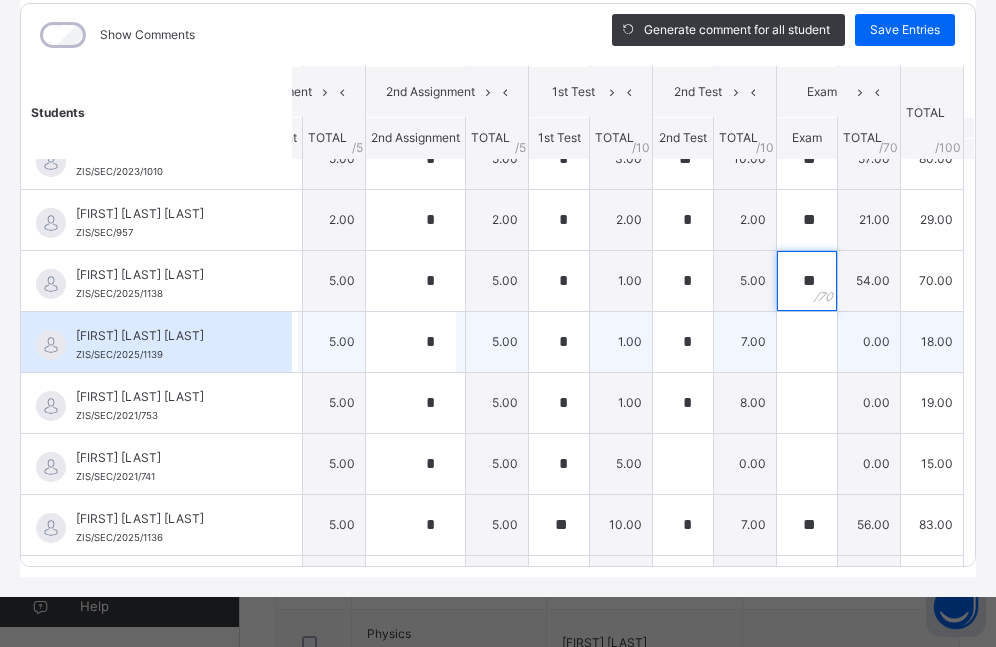 type on "**" 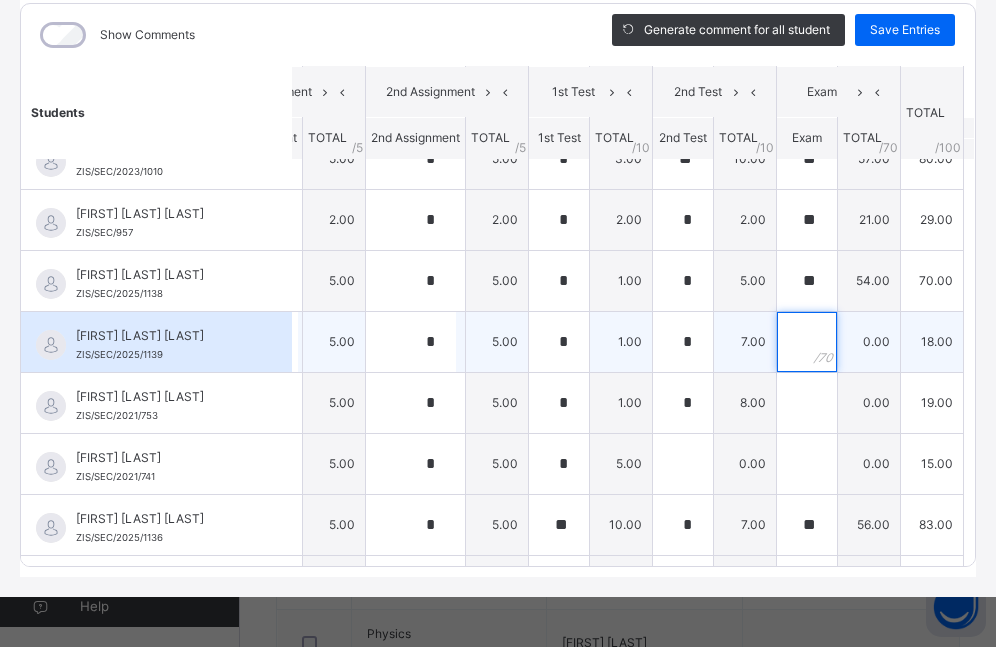 click at bounding box center (807, 342) 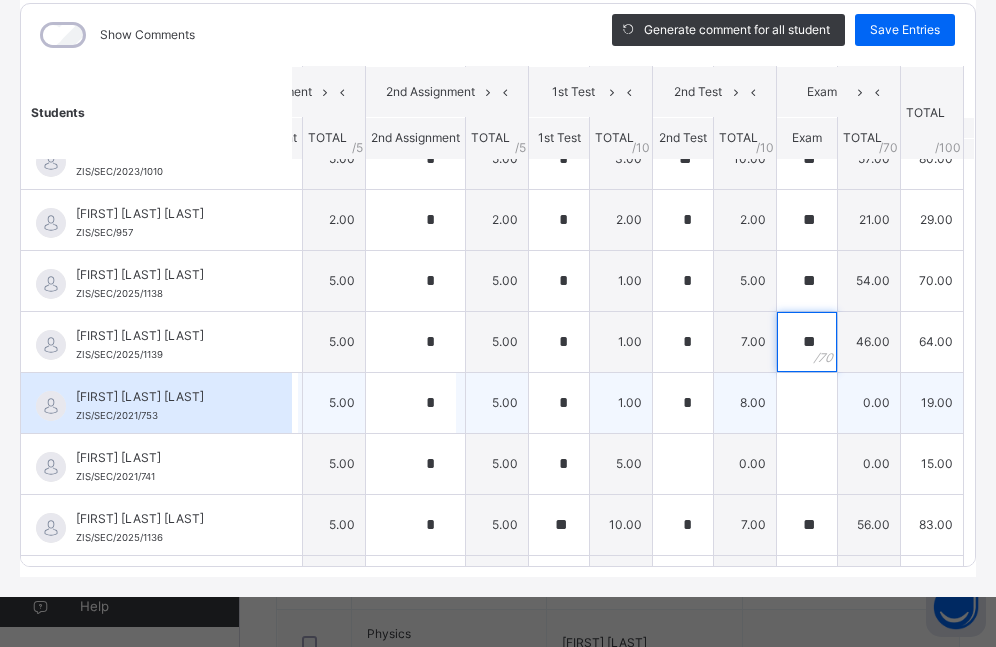 type on "**" 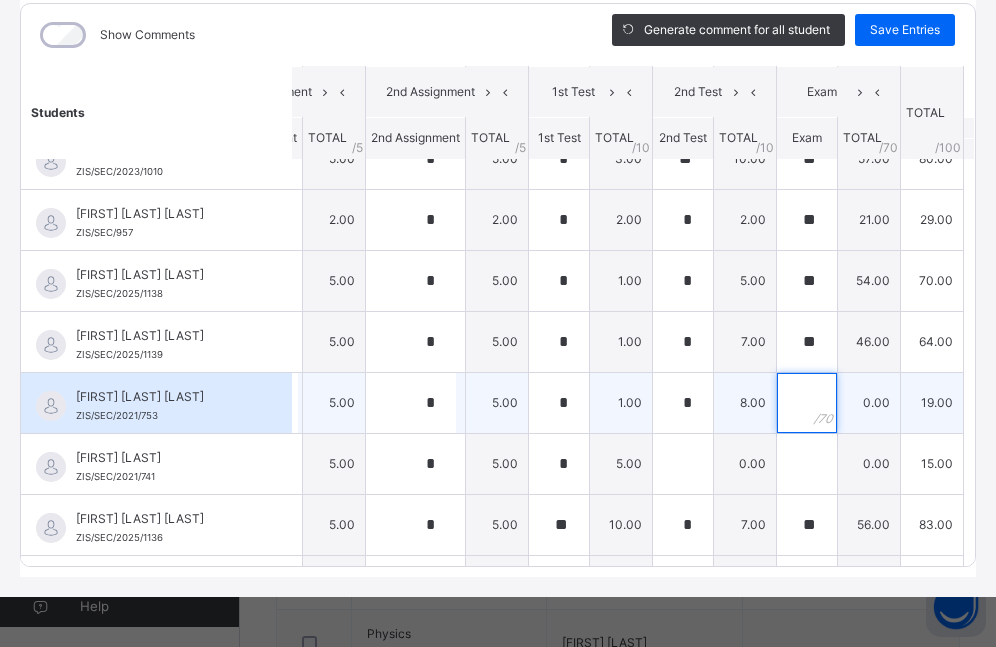 click at bounding box center [807, 403] 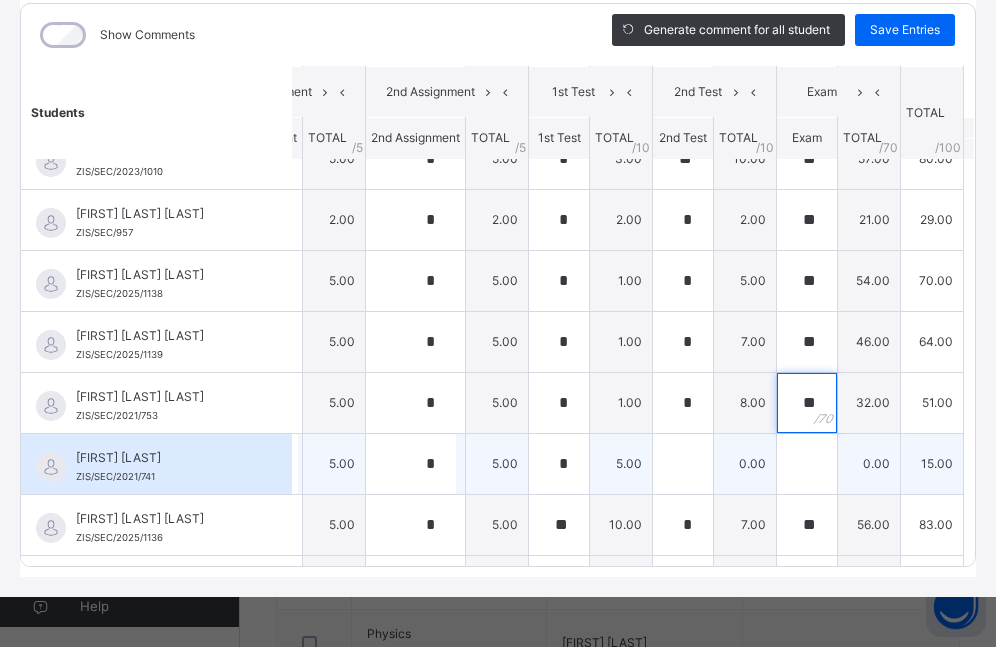 type on "**" 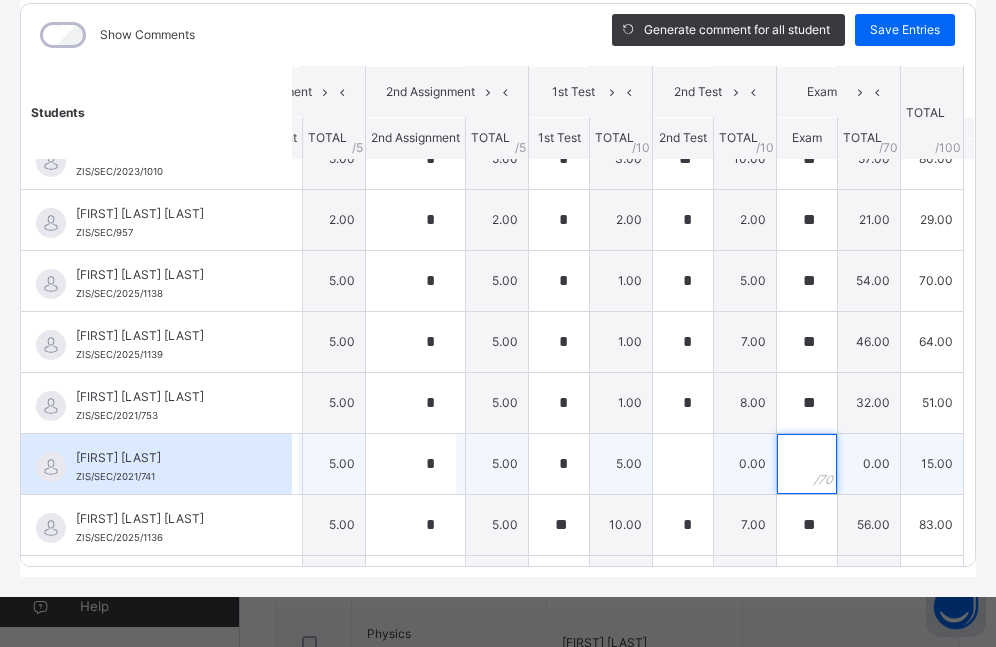 click at bounding box center [807, 464] 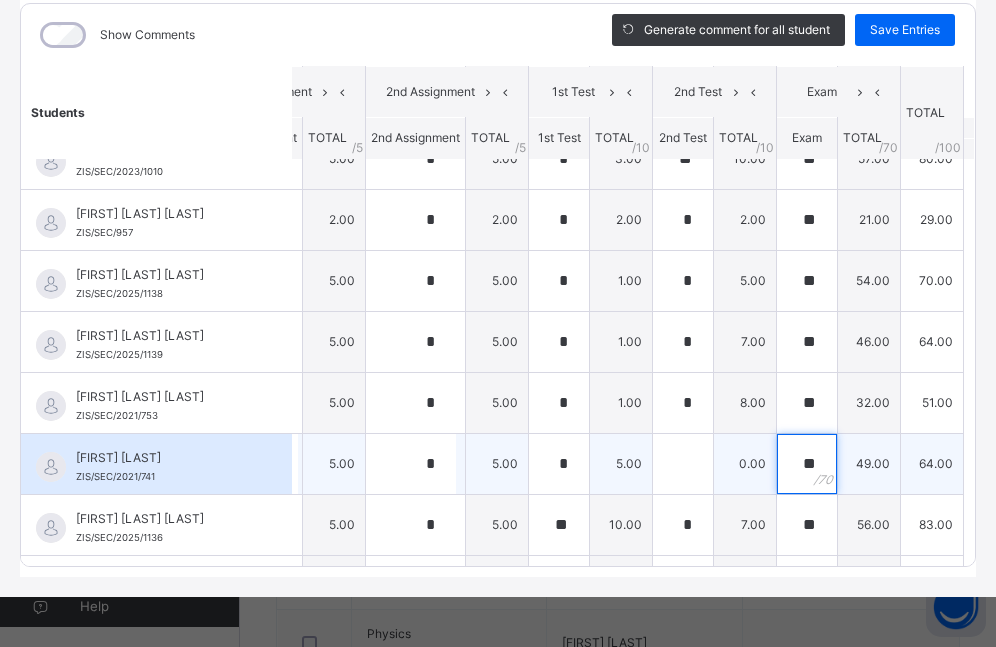 type on "**" 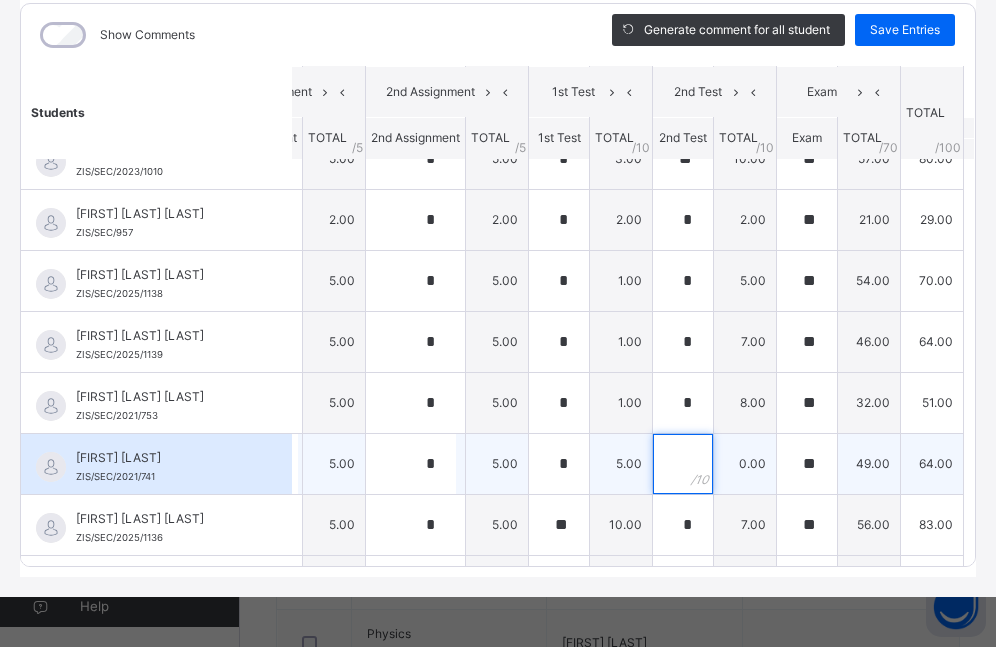 click at bounding box center [683, 464] 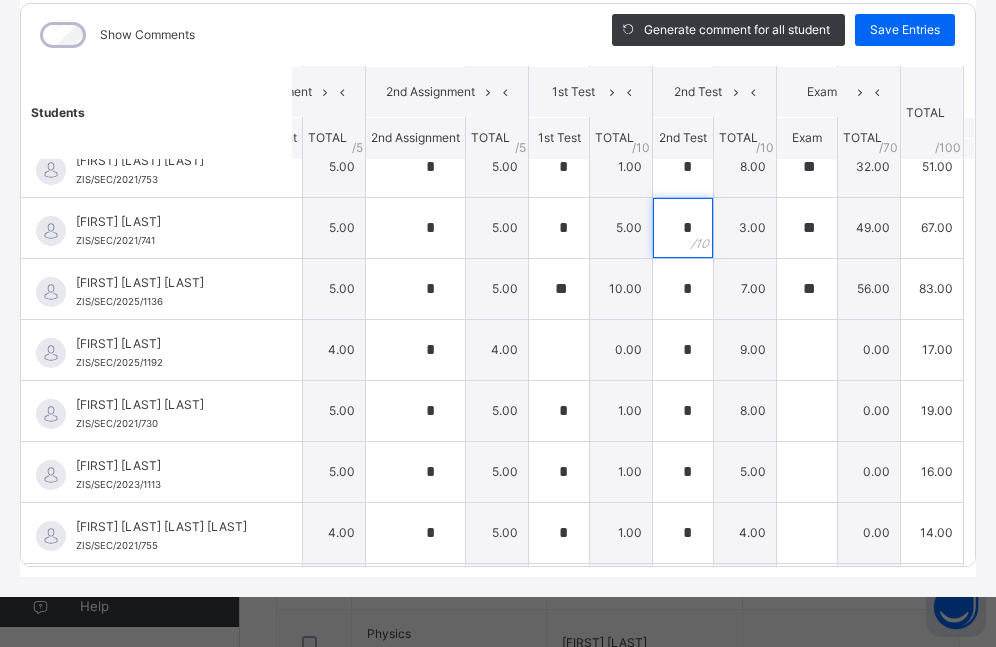 scroll, scrollTop: 1737, scrollLeft: 119, axis: both 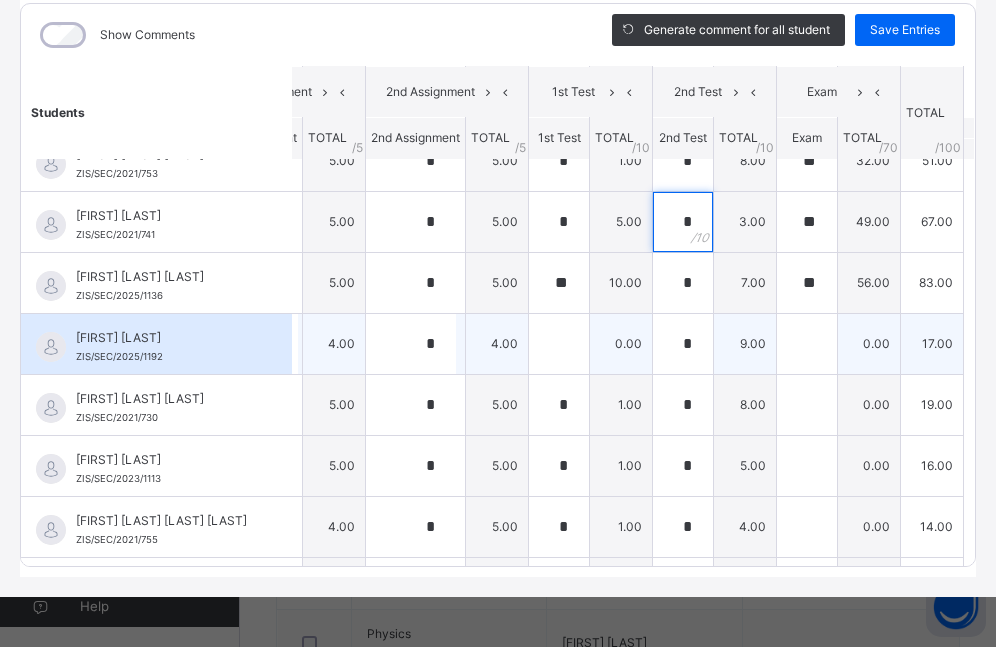 type on "*" 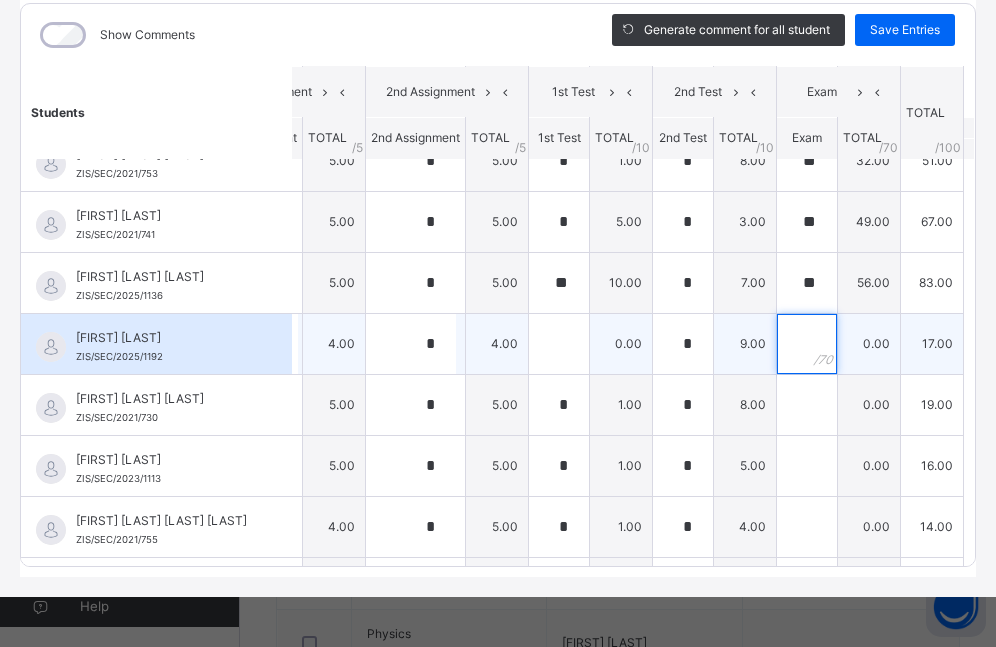 click at bounding box center (807, 344) 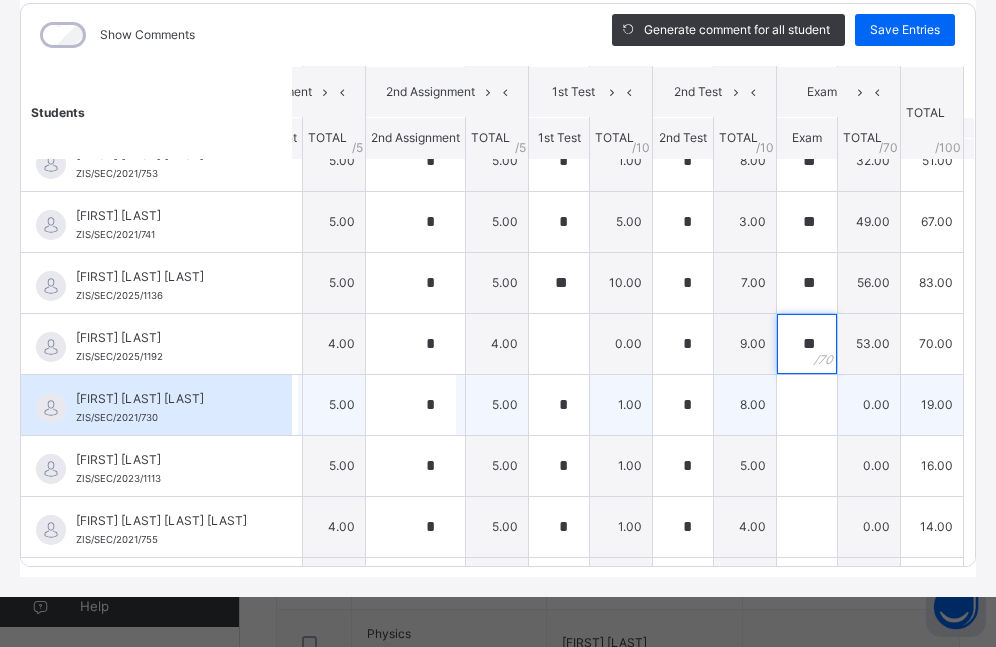 type 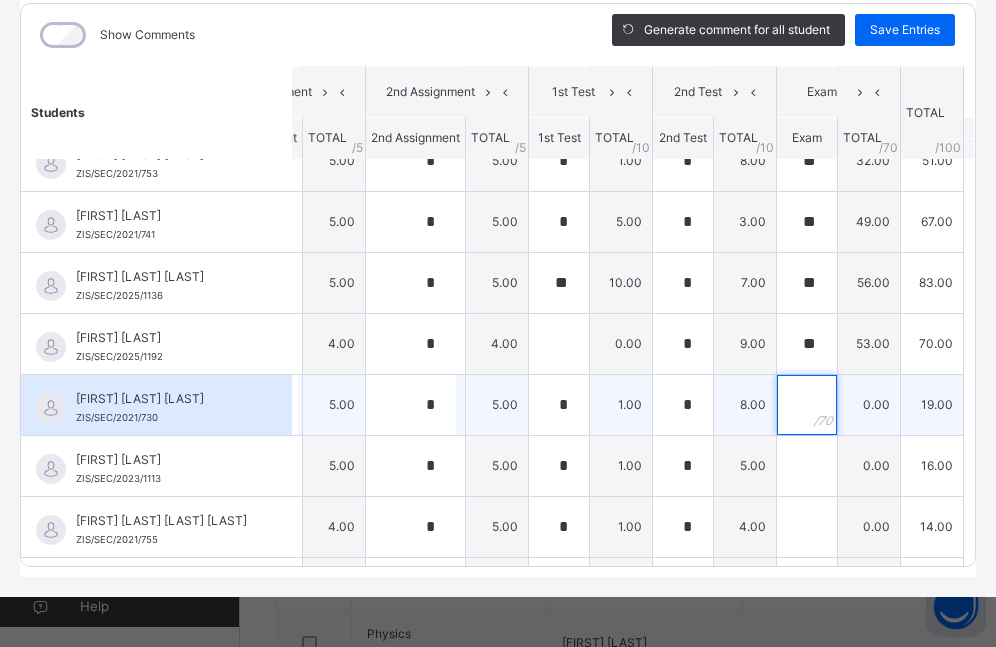 click at bounding box center (807, 405) 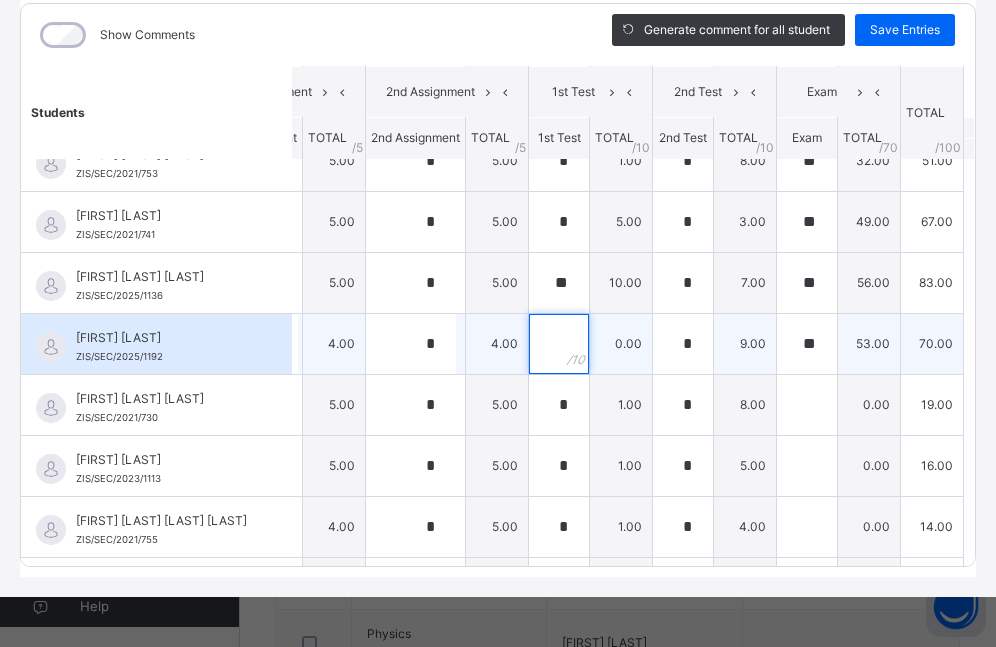 click at bounding box center (559, 344) 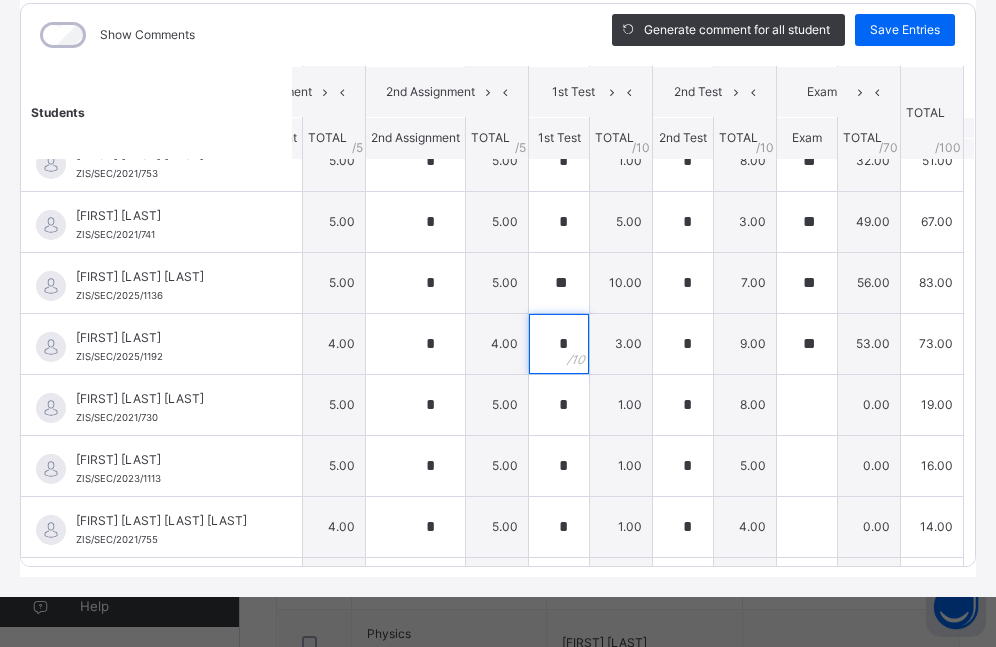 scroll, scrollTop: 1737, scrollLeft: 92, axis: both 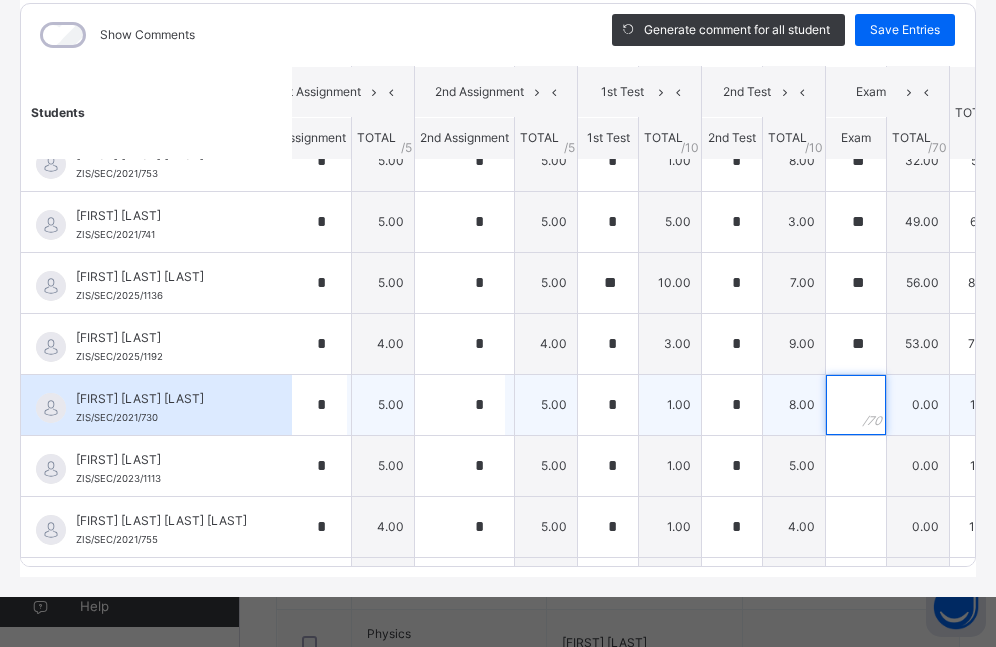click at bounding box center (856, 405) 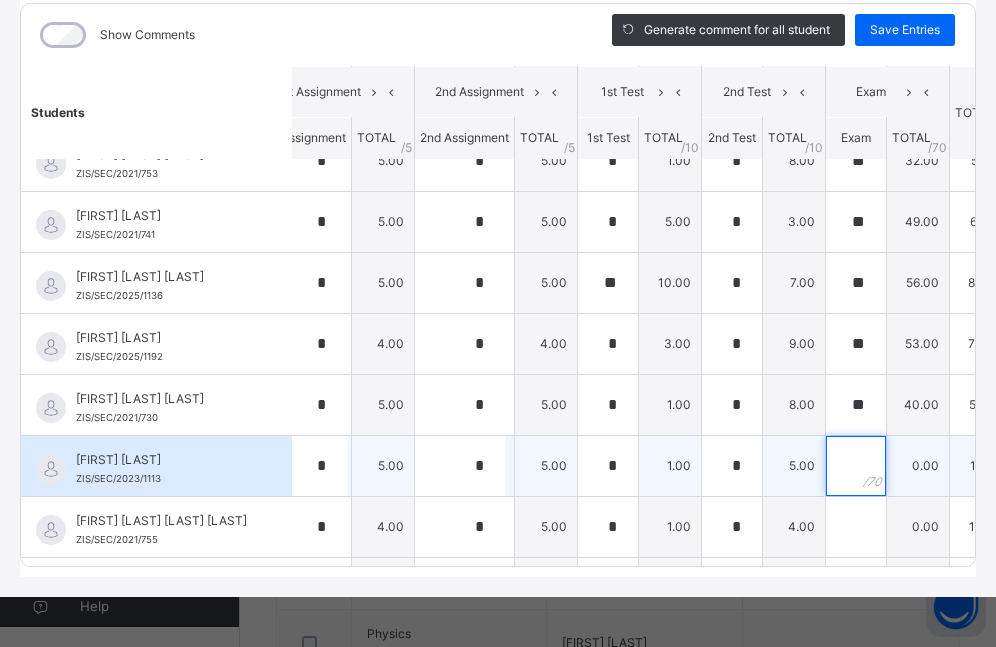 click at bounding box center (856, 466) 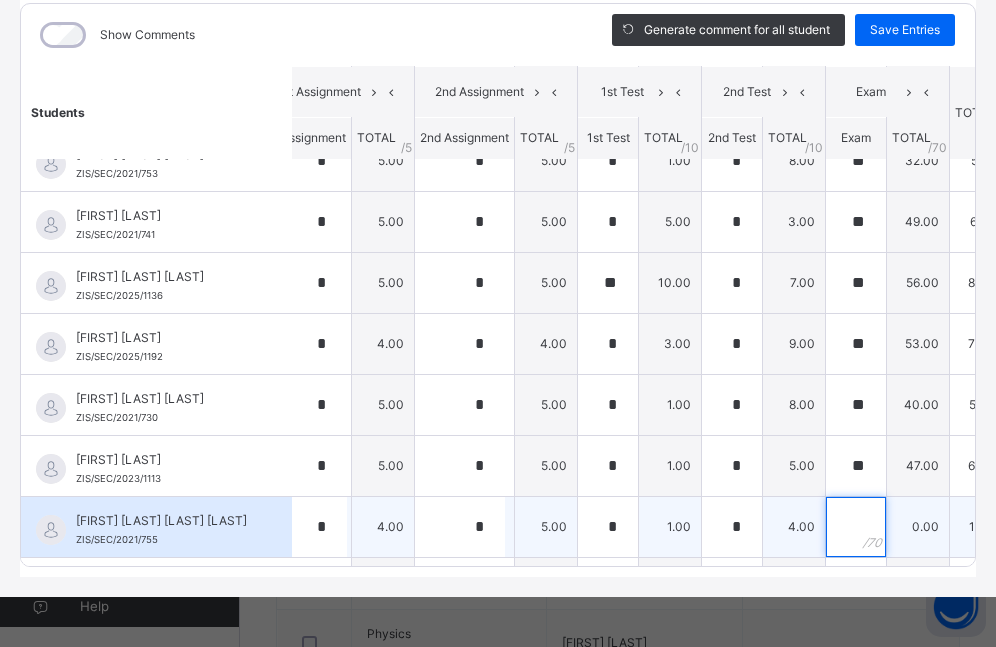 click at bounding box center (856, 527) 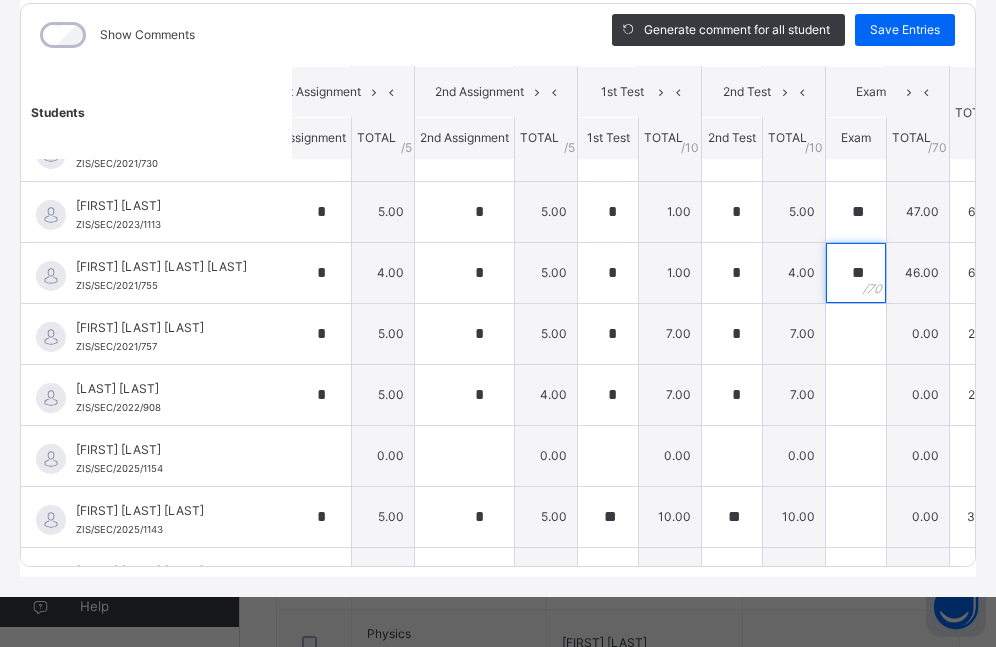scroll, scrollTop: 2034, scrollLeft: 36, axis: both 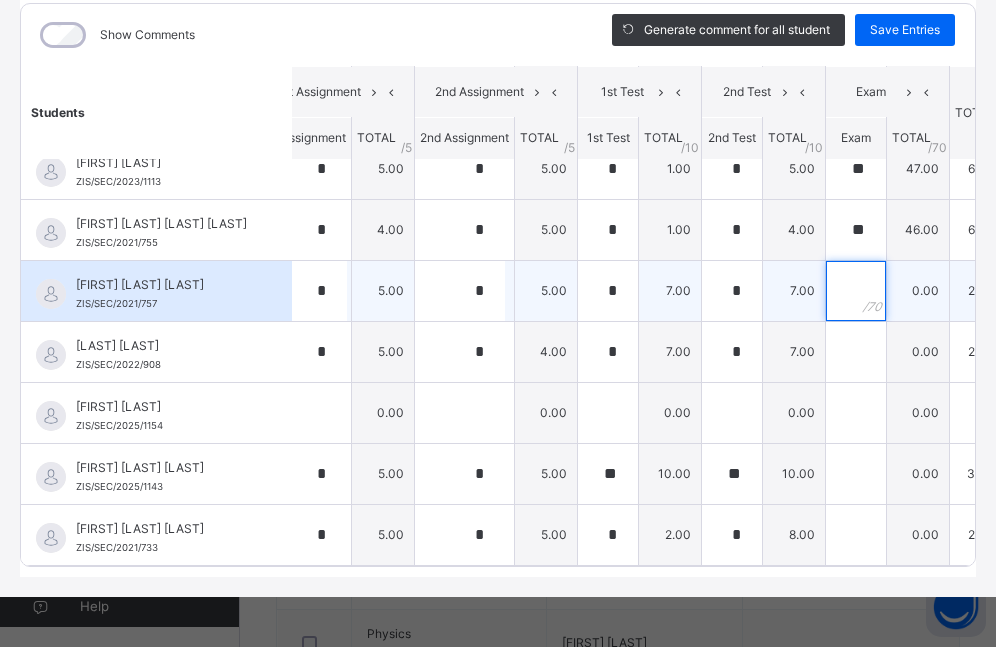 click at bounding box center (856, 291) 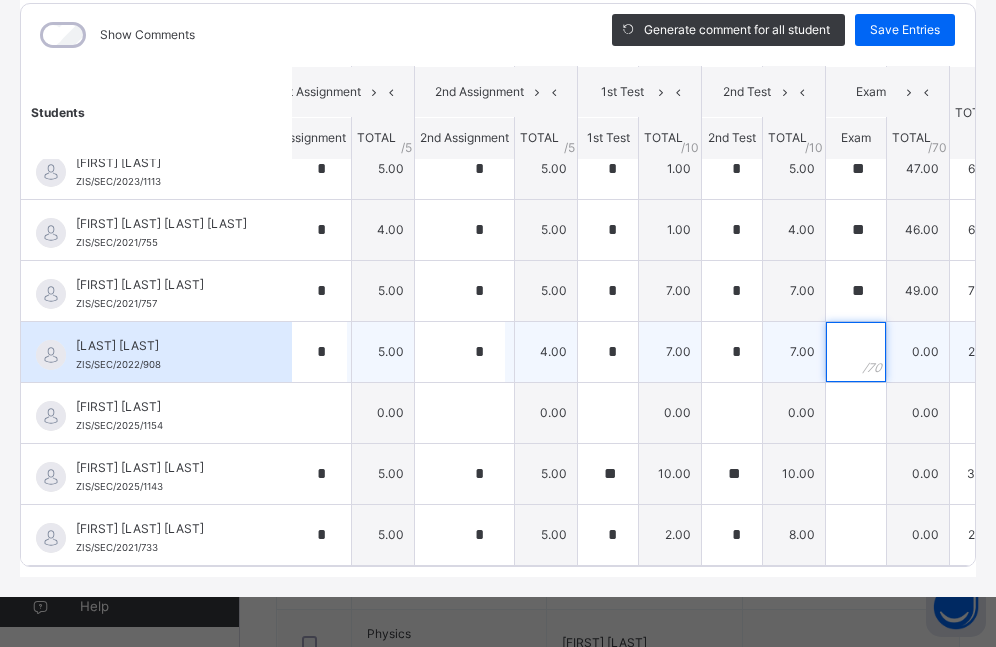 click at bounding box center (856, 352) 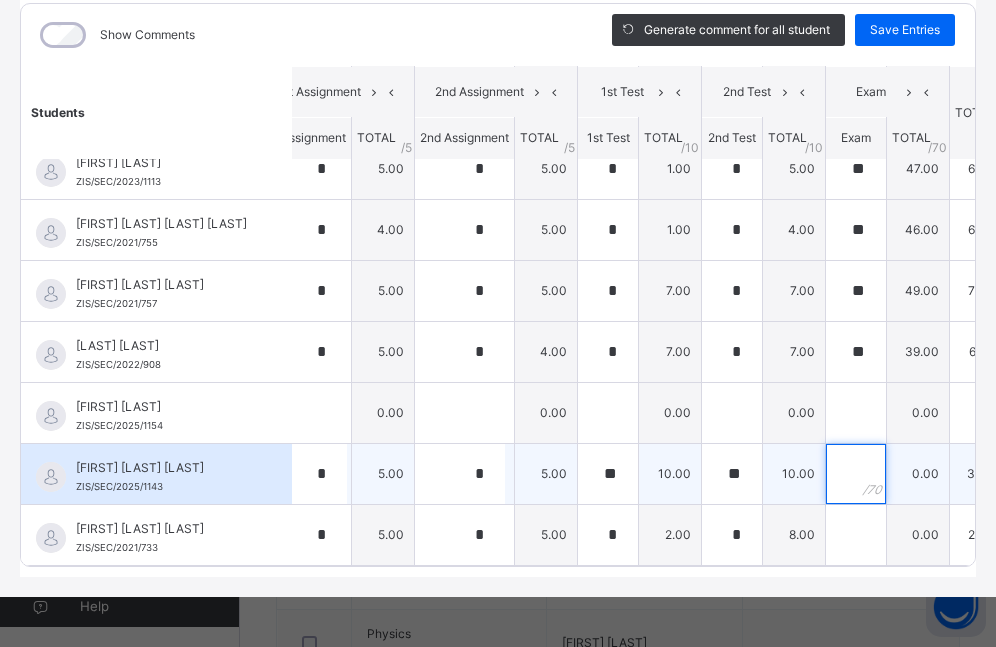 click at bounding box center [856, 474] 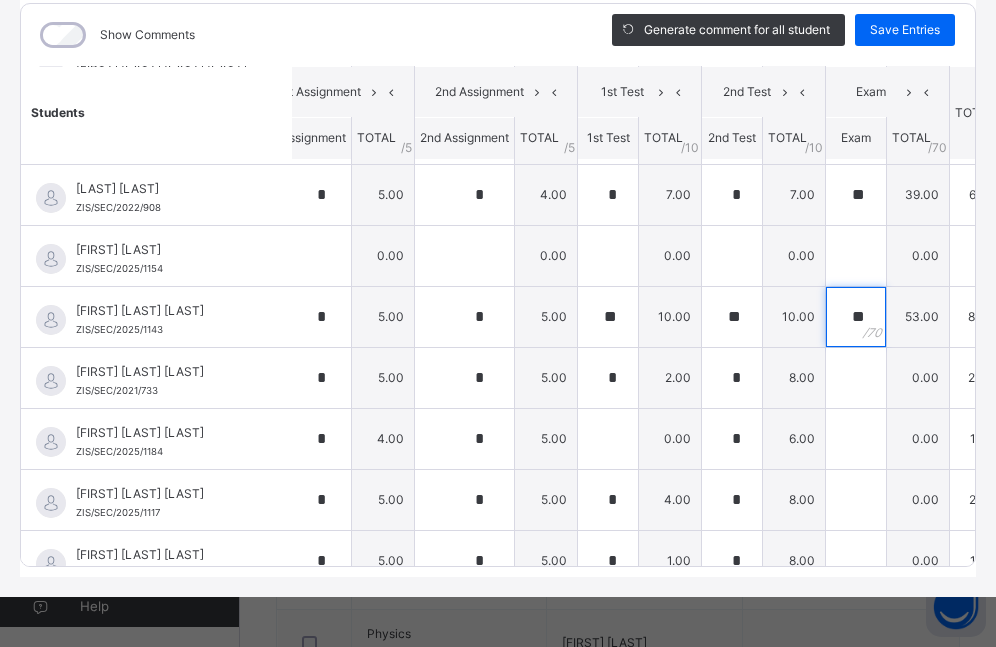 scroll, scrollTop: 2209, scrollLeft: 36, axis: both 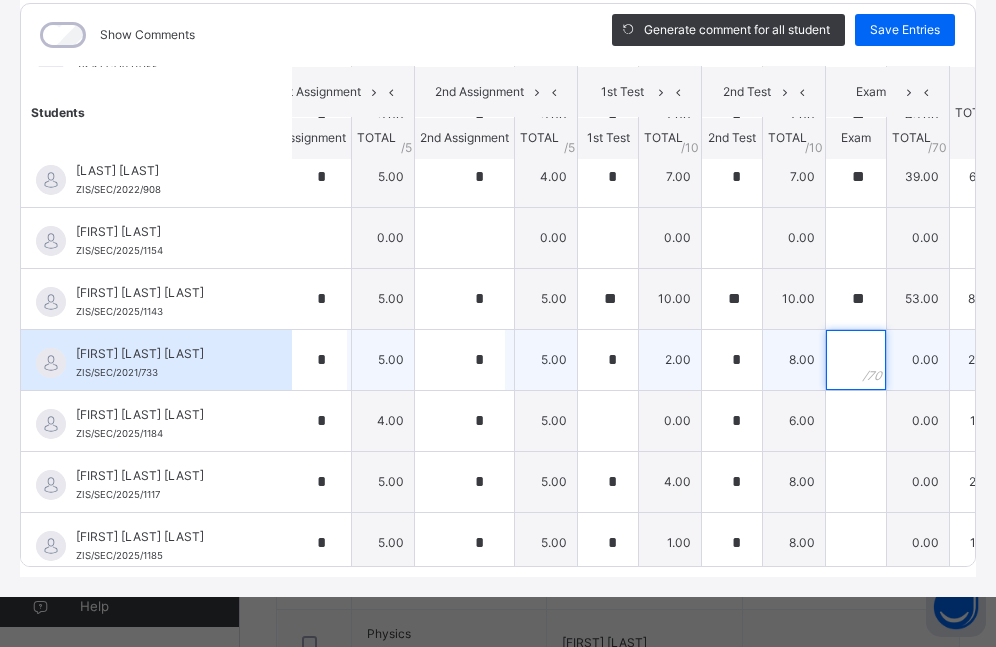 click at bounding box center (856, 360) 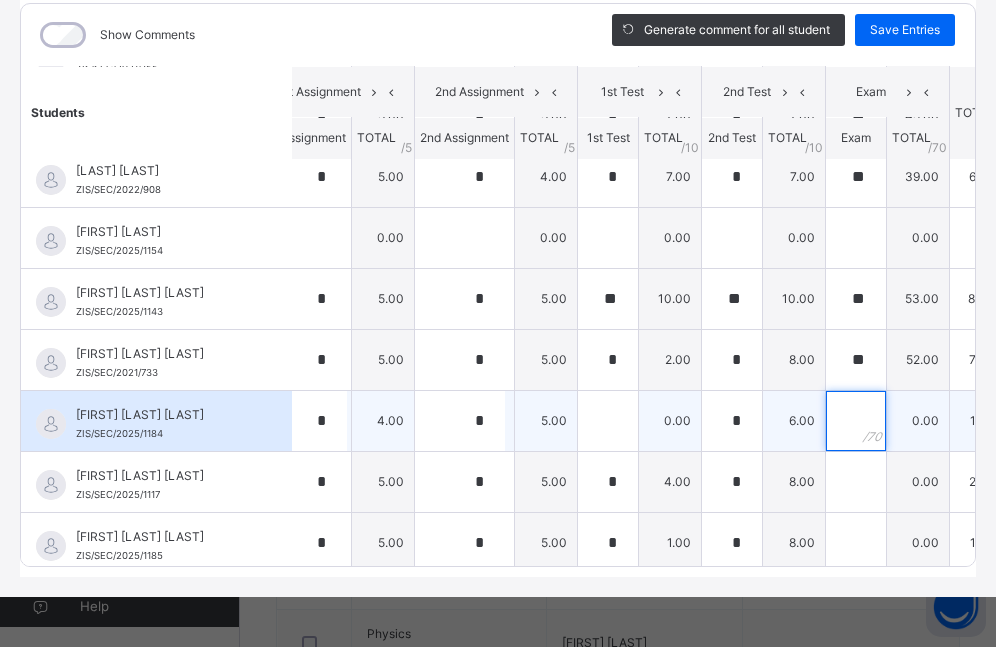 click at bounding box center (856, 421) 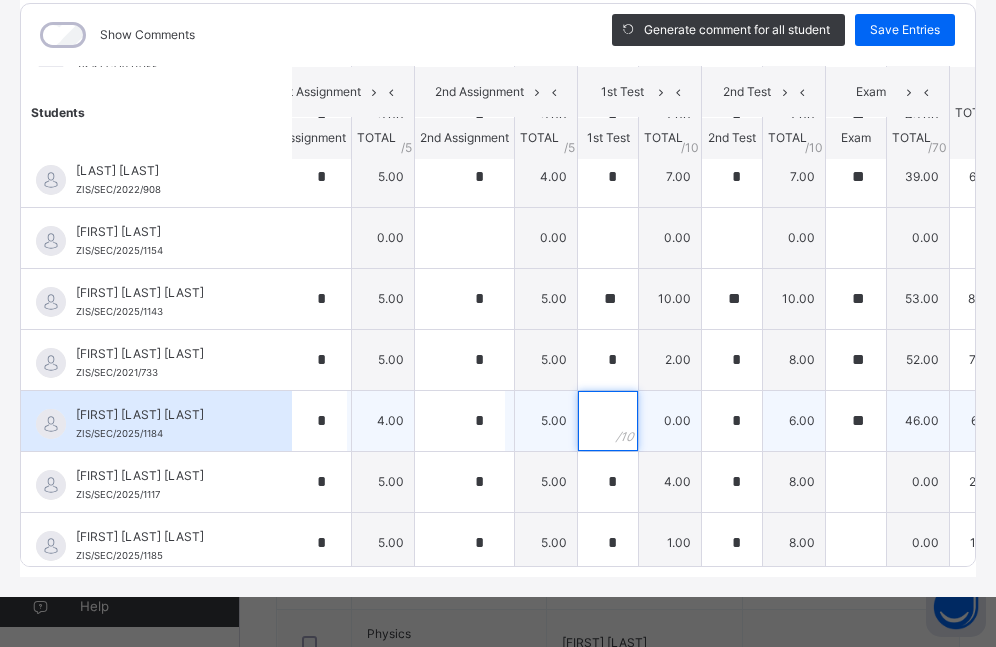 click at bounding box center (608, 421) 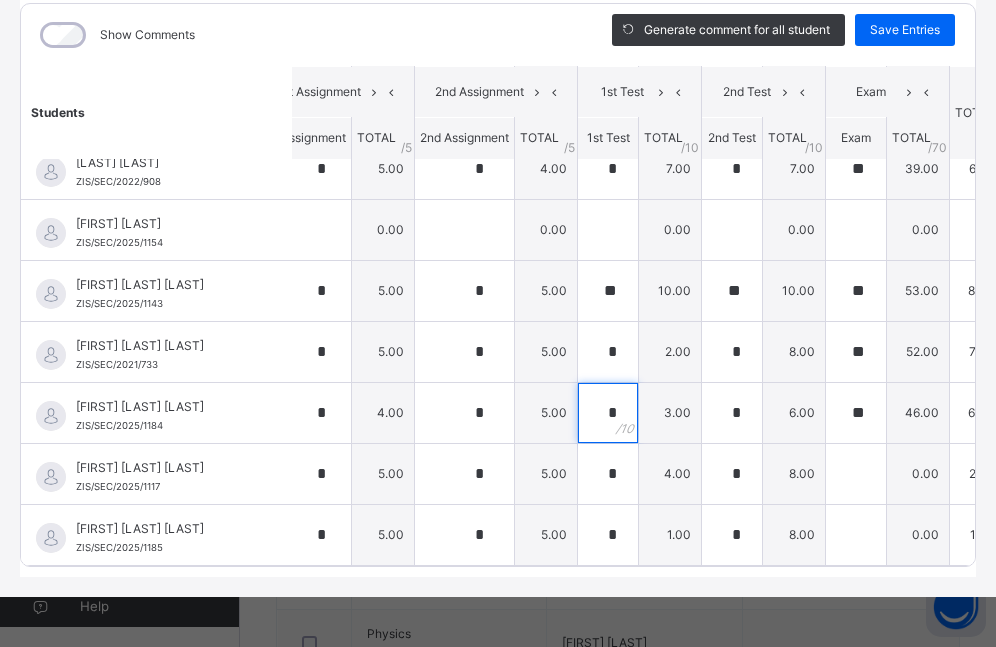 scroll, scrollTop: 2234, scrollLeft: 36, axis: both 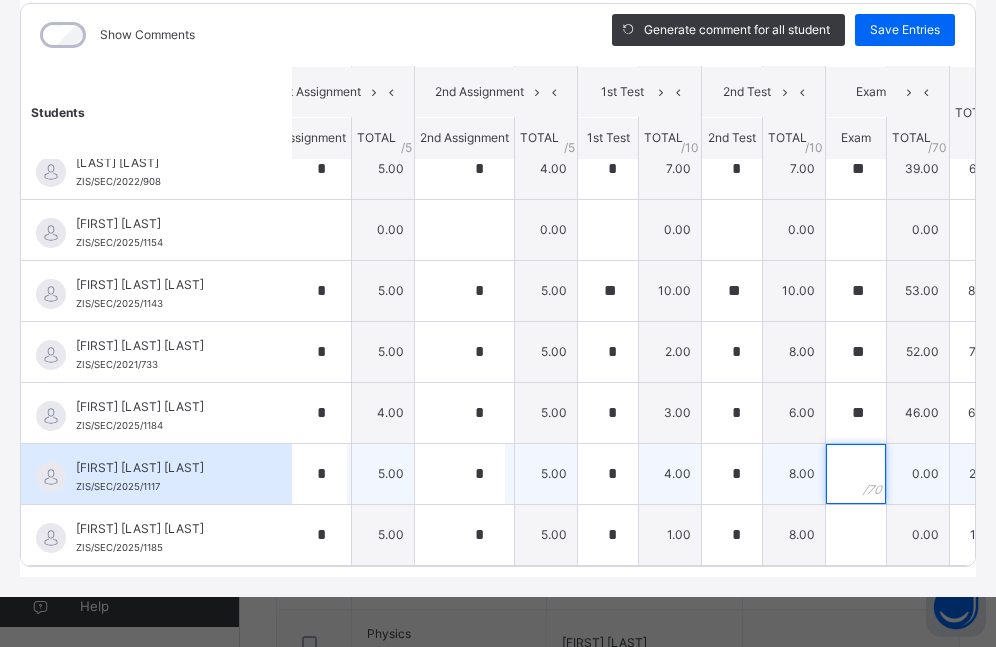 click at bounding box center [856, 474] 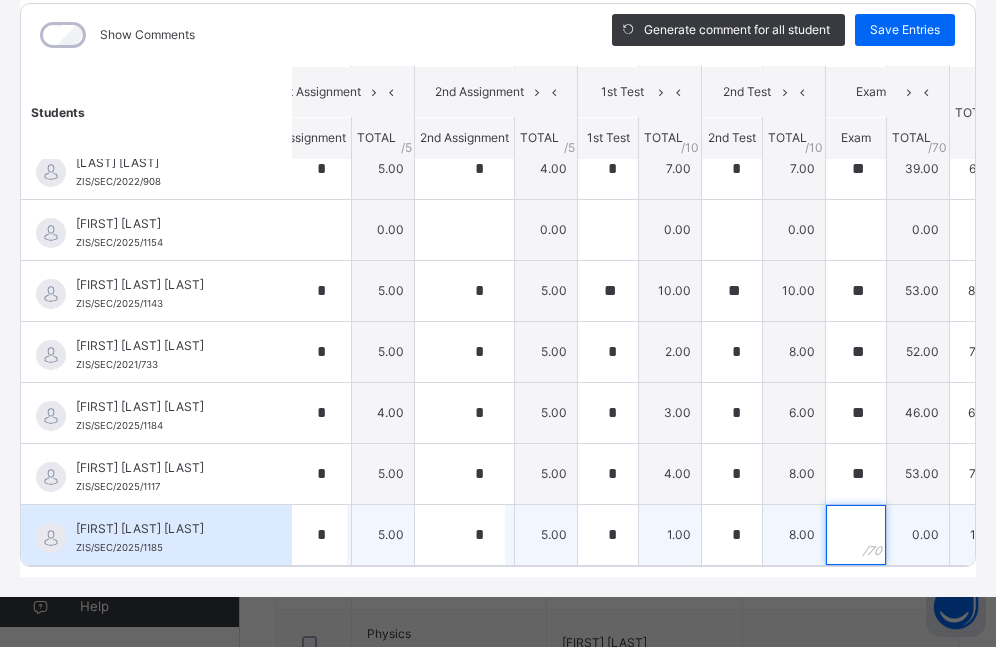 click at bounding box center (856, 535) 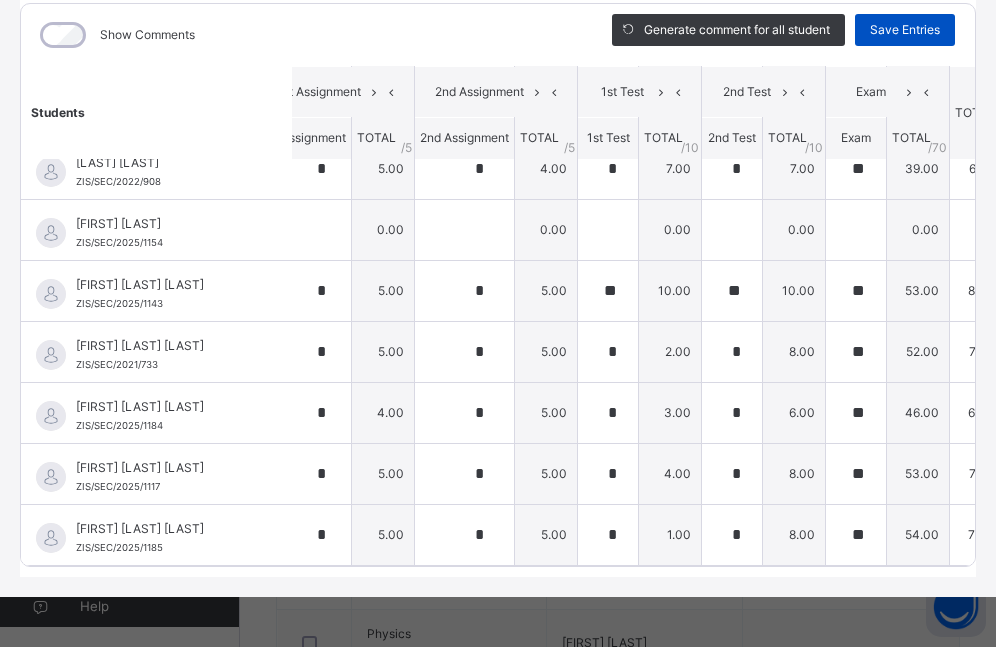 click on "Save Entries" at bounding box center (905, 30) 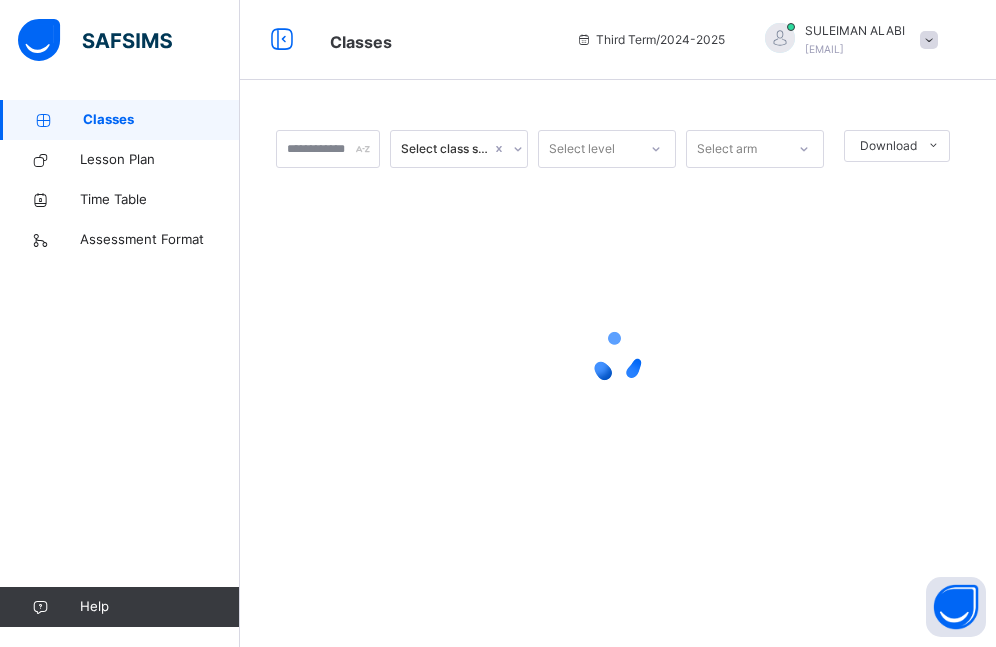 scroll, scrollTop: 0, scrollLeft: 0, axis: both 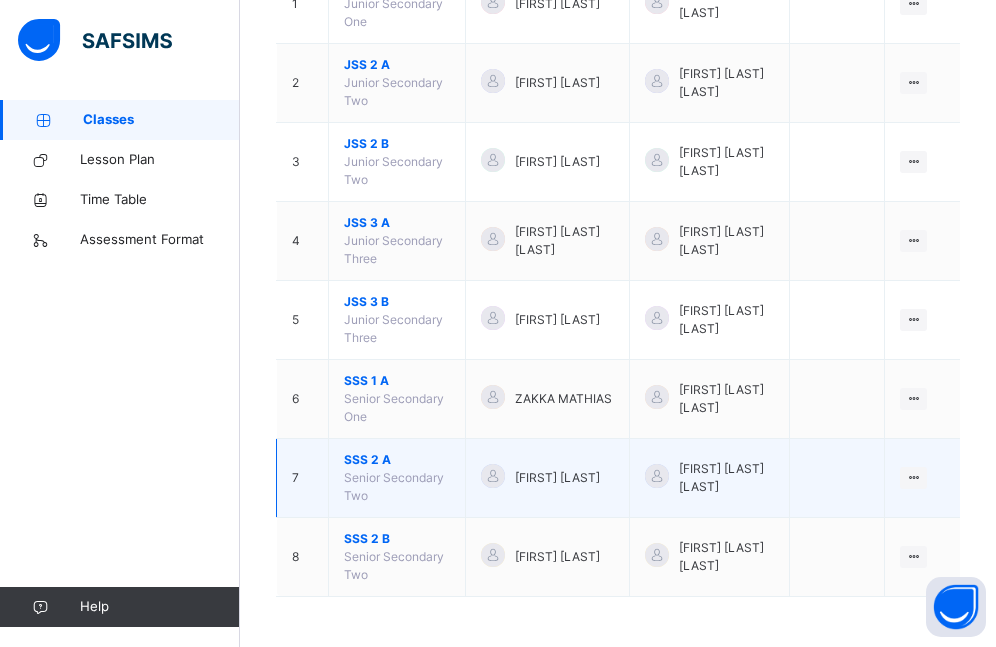 click on "SSS 2   A" at bounding box center [397, 460] 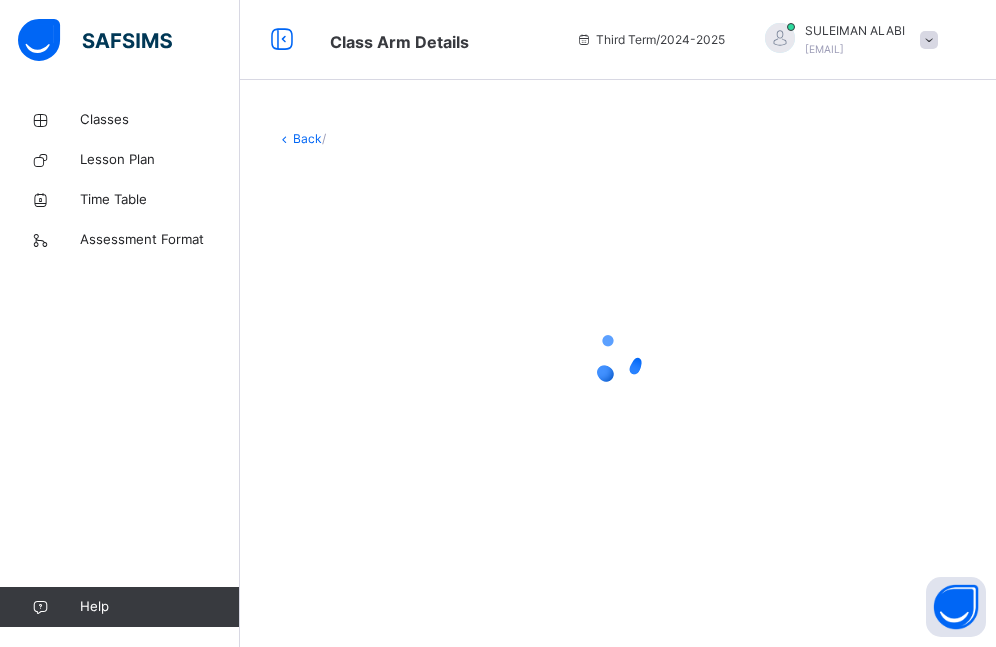 scroll, scrollTop: 0, scrollLeft: 0, axis: both 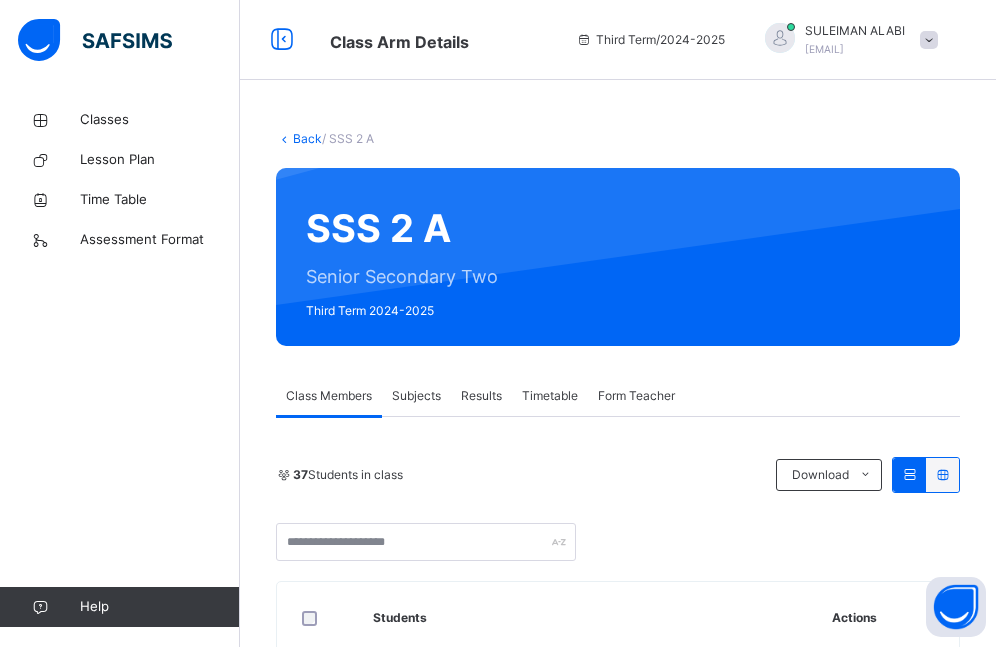 click on "Subjects" at bounding box center [416, 396] 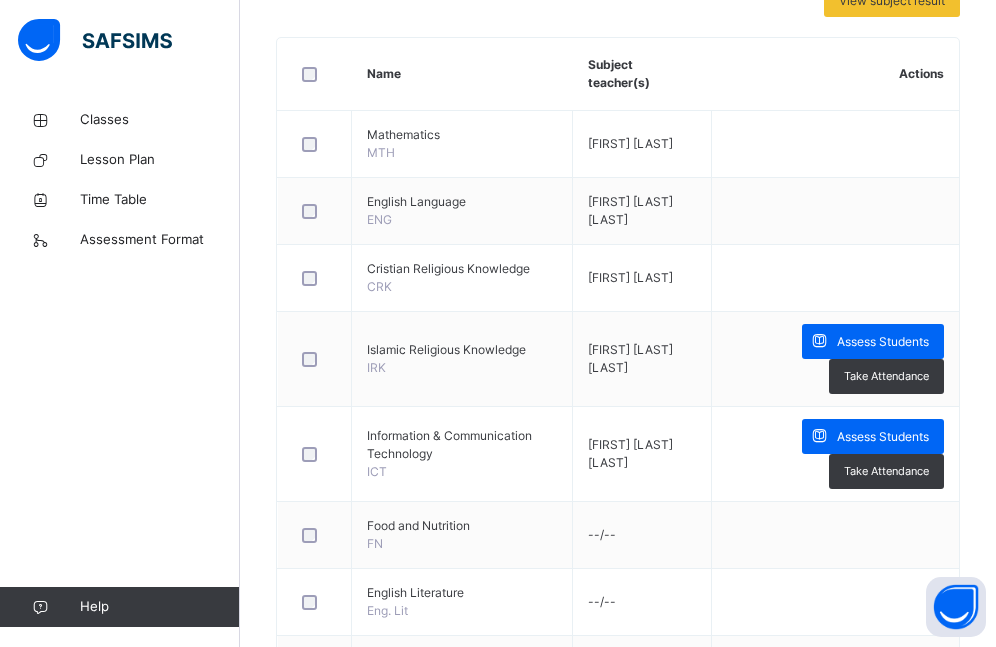 scroll, scrollTop: 484, scrollLeft: 0, axis: vertical 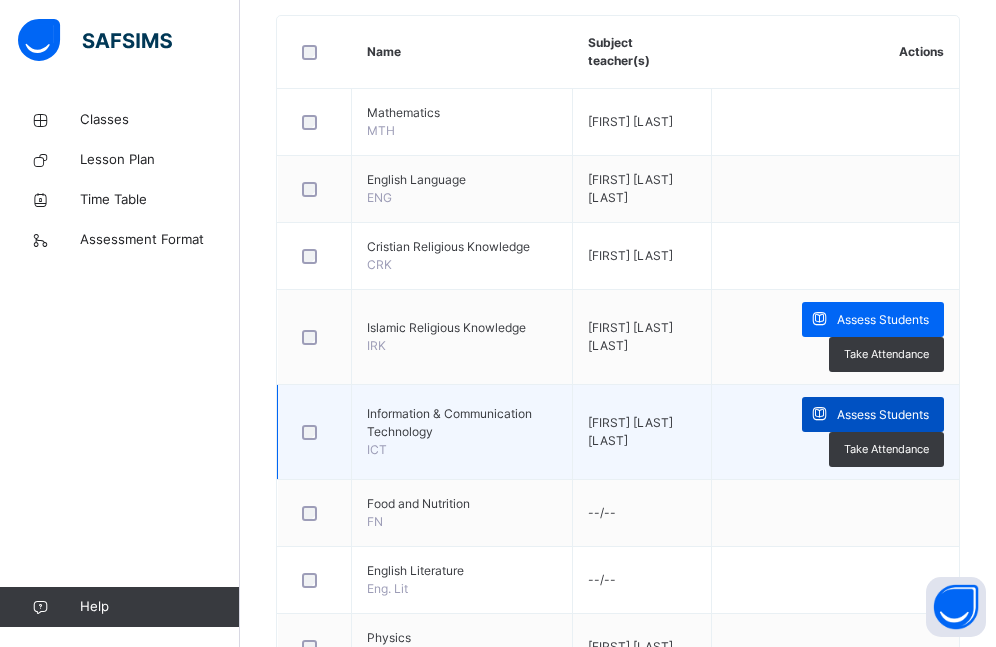 click on "Assess Students" at bounding box center [883, 415] 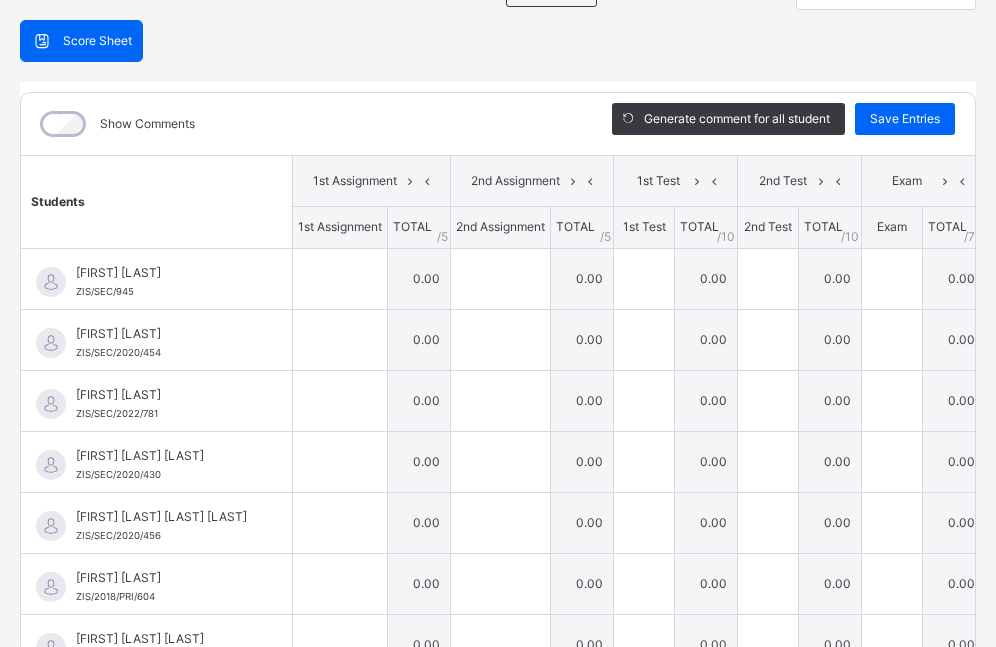 scroll, scrollTop: 176, scrollLeft: 0, axis: vertical 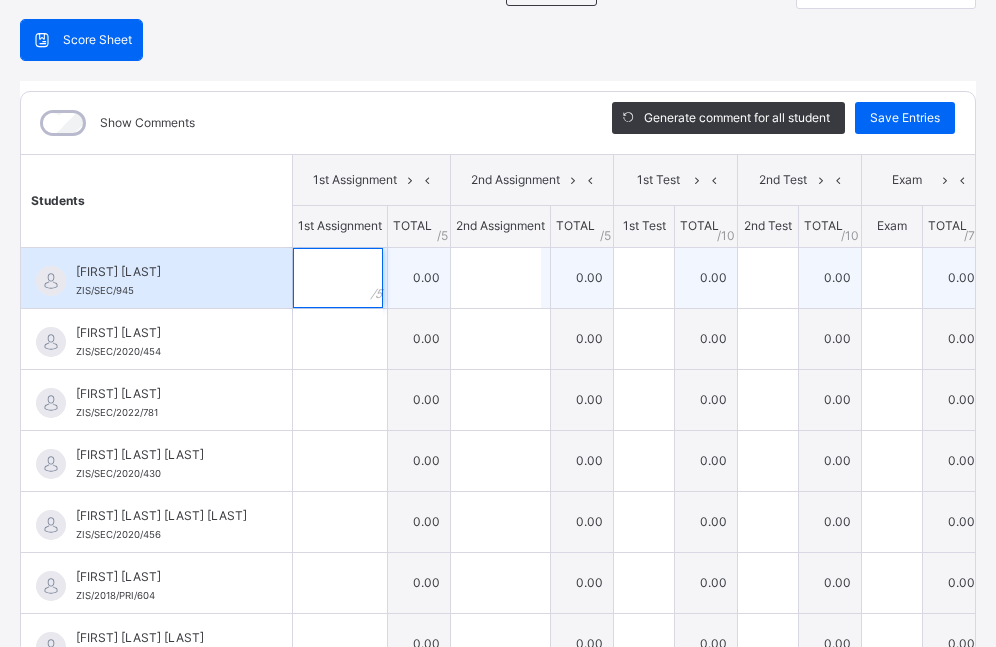 click at bounding box center [338, 278] 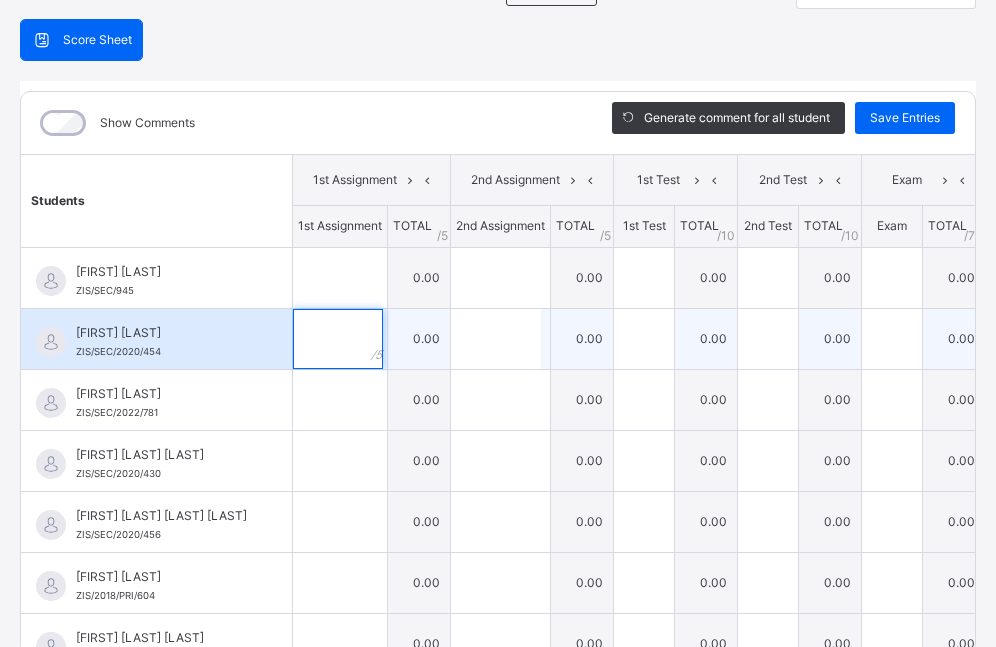 click at bounding box center (338, 339) 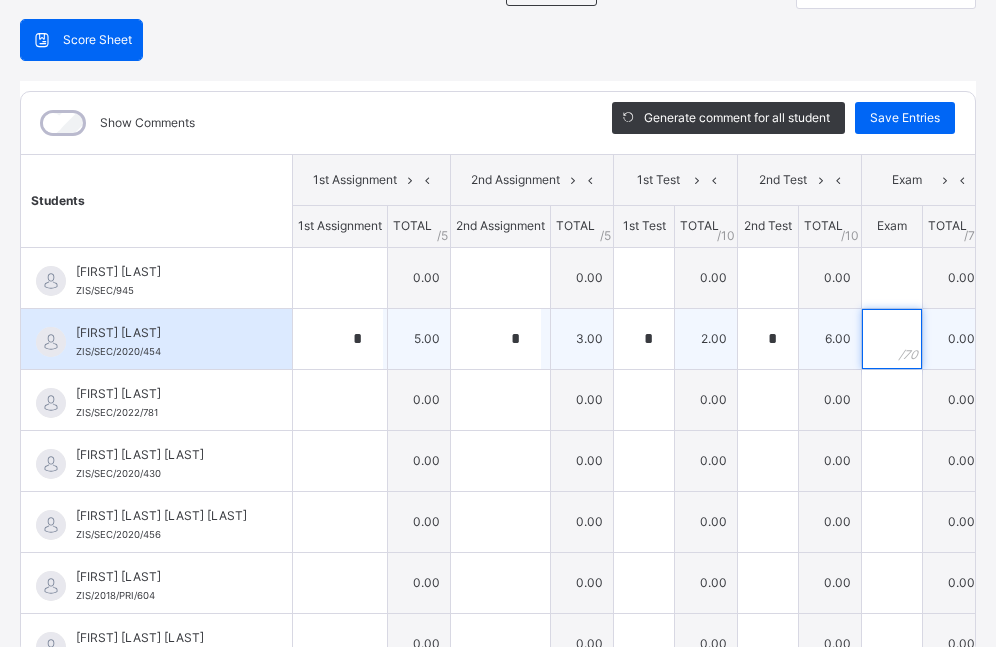 scroll, scrollTop: 0, scrollLeft: 34, axis: horizontal 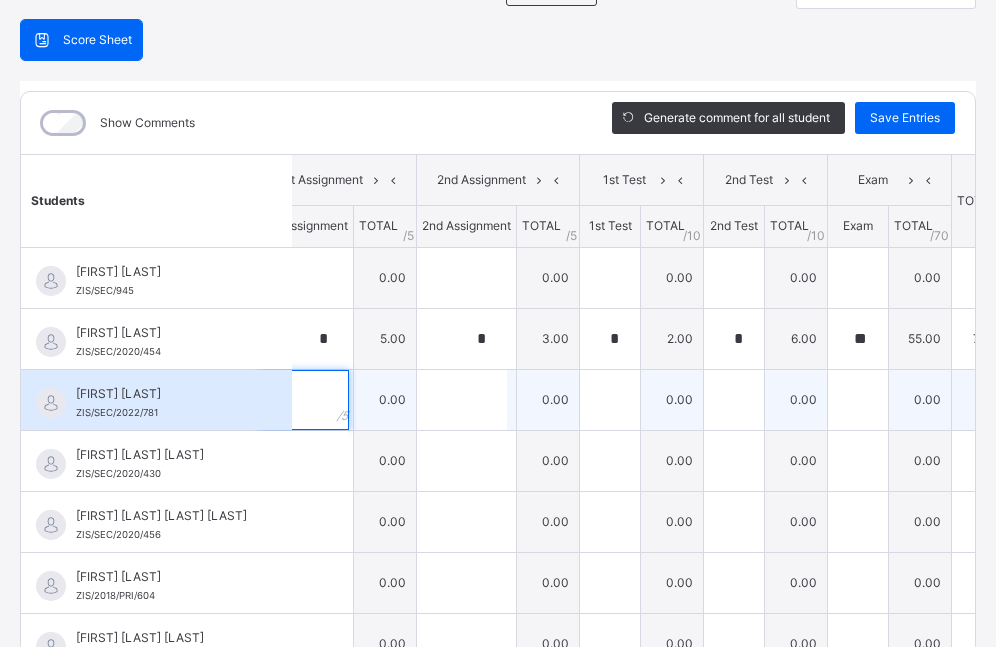 click at bounding box center (304, 400) 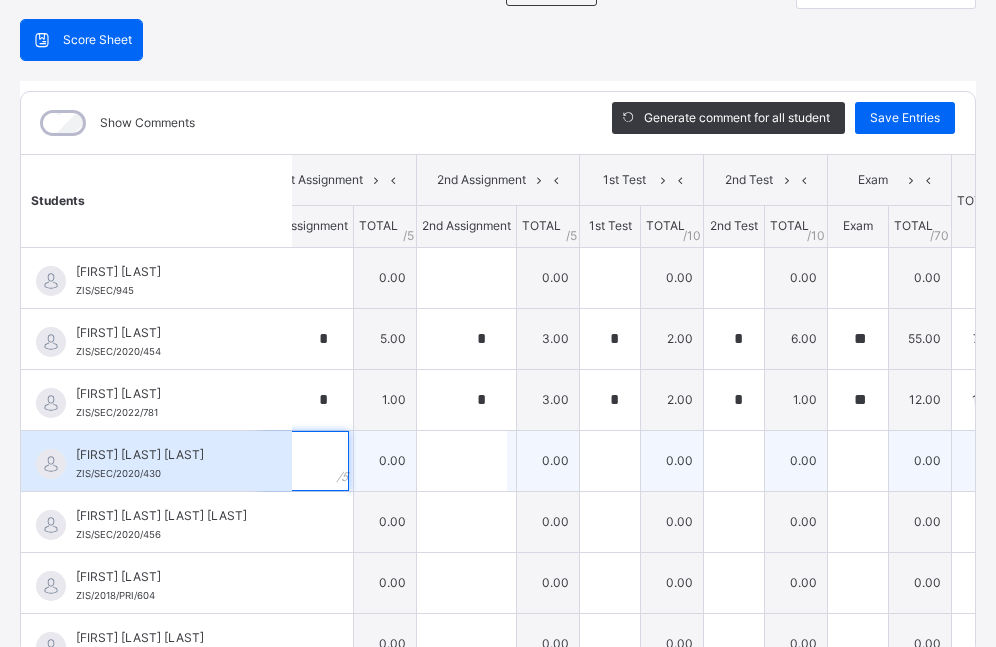 click at bounding box center (306, 461) 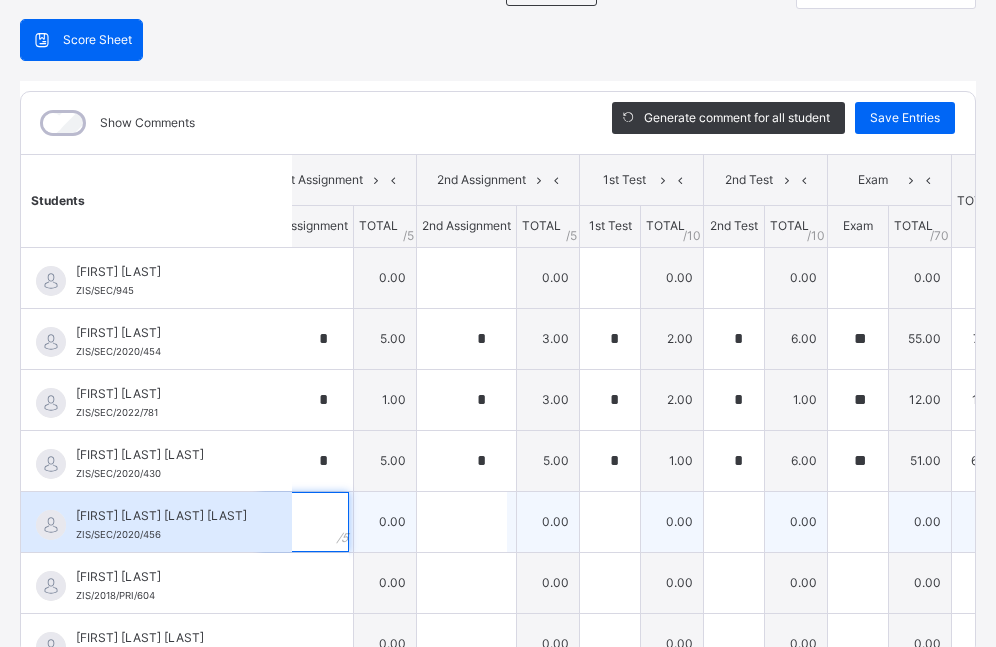 click at bounding box center (306, 522) 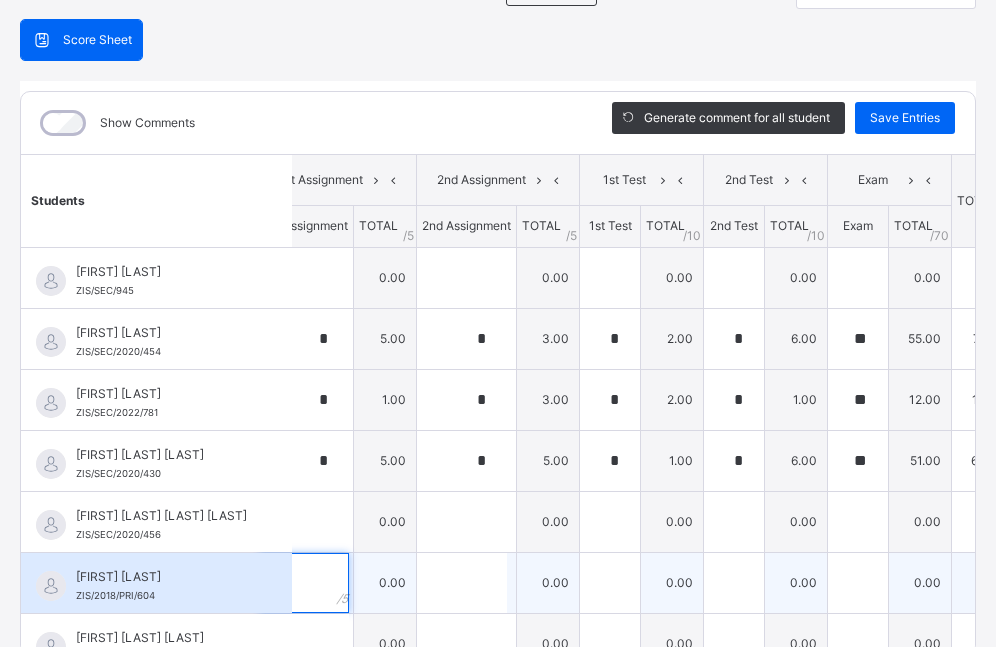 click at bounding box center [304, 583] 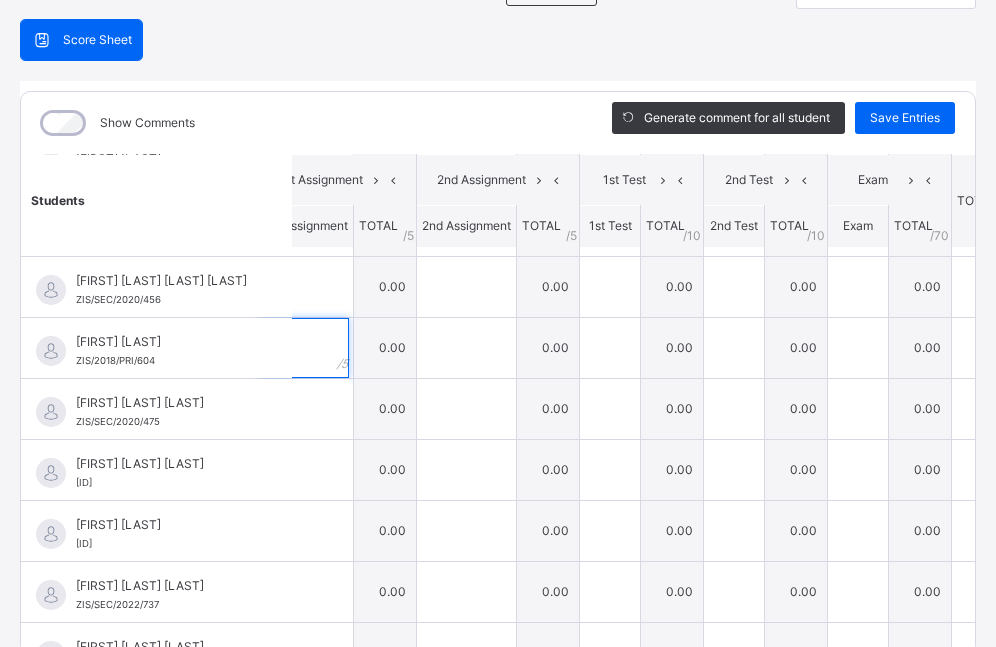 scroll, scrollTop: 256, scrollLeft: 34, axis: both 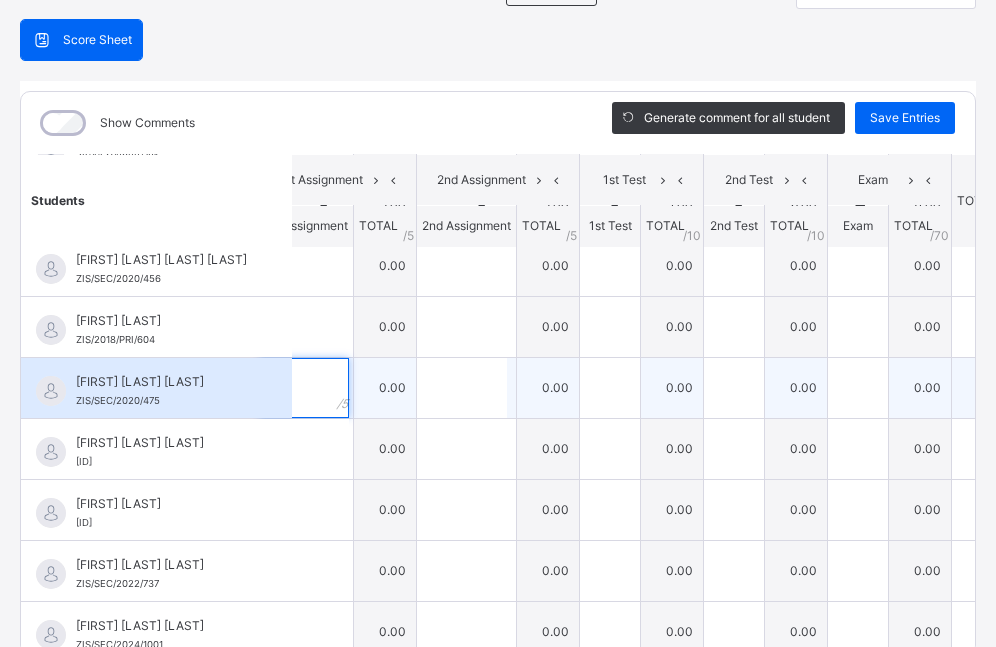 click at bounding box center (306, 388) 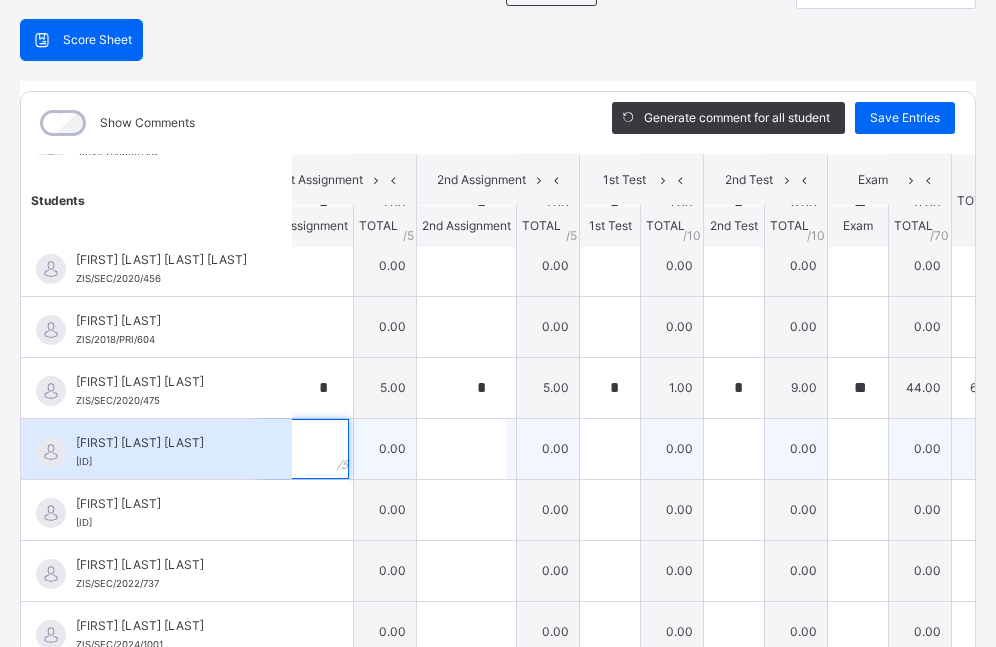 click at bounding box center (304, 449) 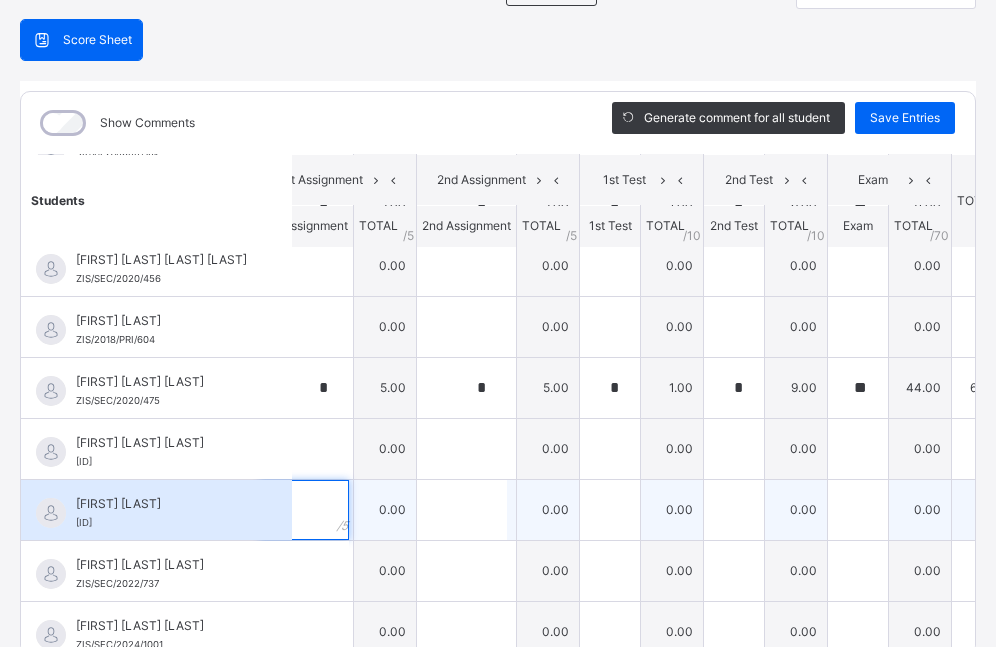 click at bounding box center [306, 510] 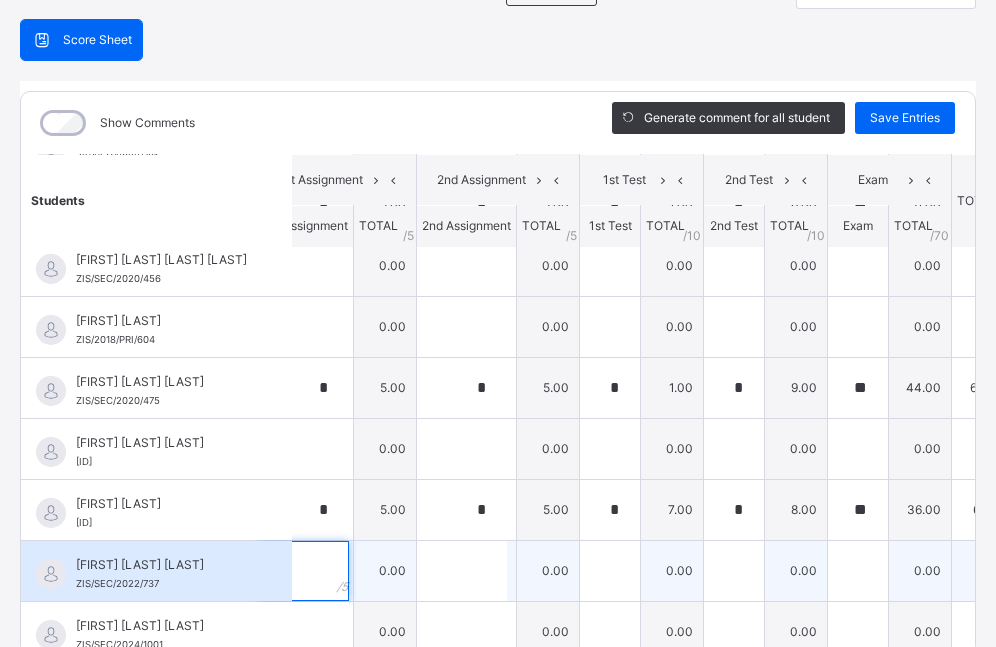 click at bounding box center [306, 571] 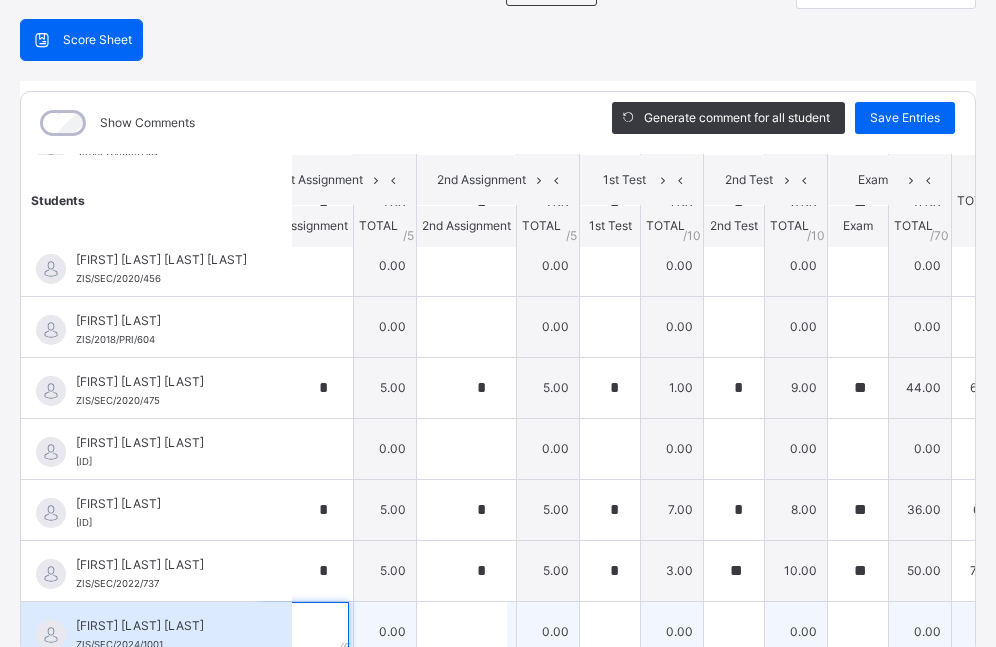 click at bounding box center [306, 632] 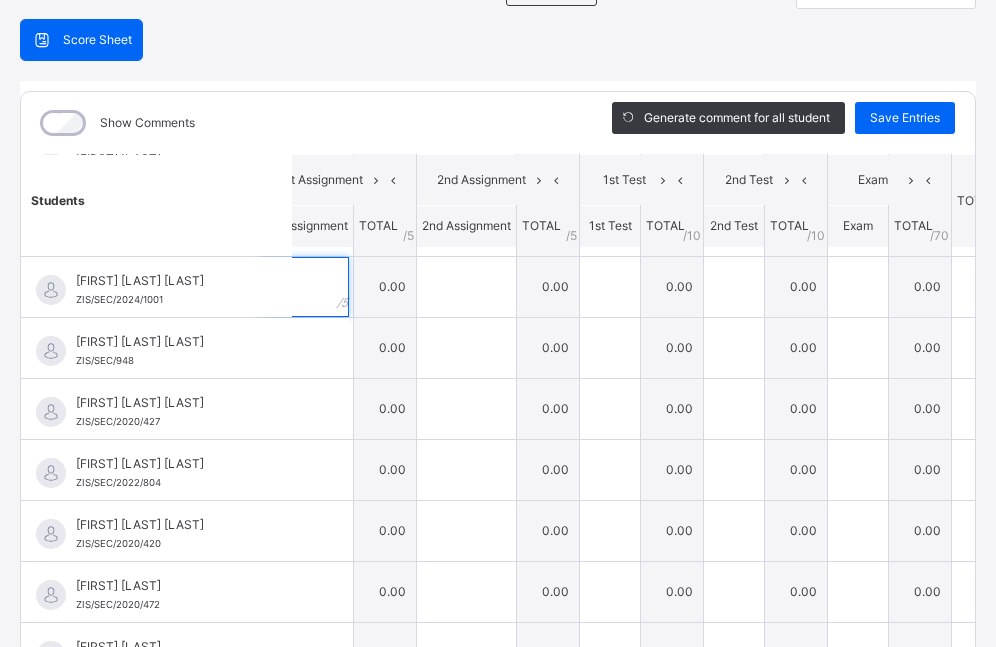scroll, scrollTop: 575, scrollLeft: 34, axis: both 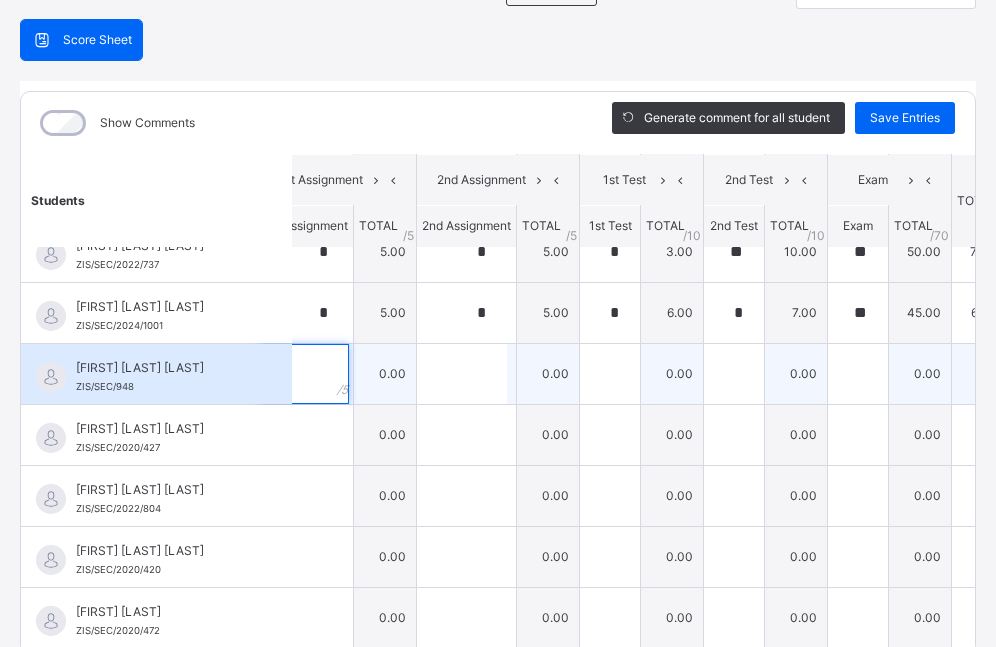click at bounding box center [306, 374] 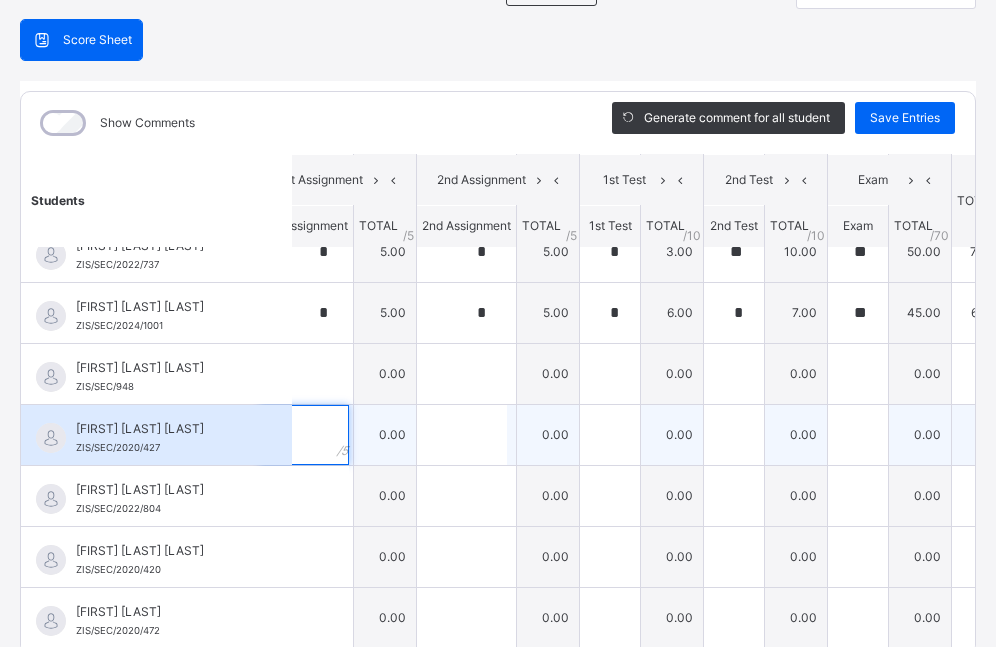 click at bounding box center [306, 435] 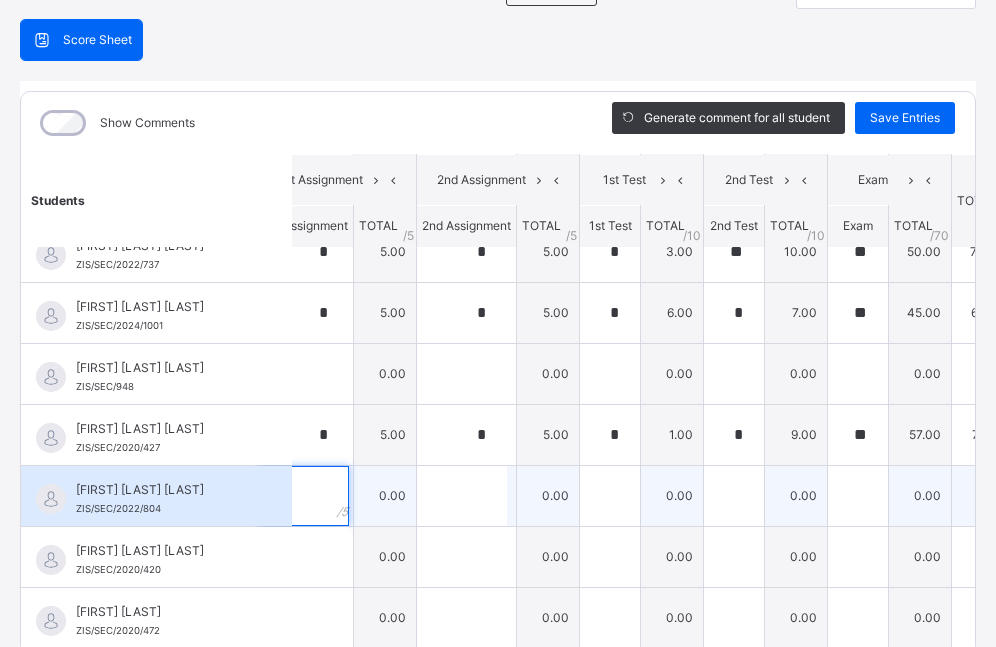 click at bounding box center (304, 496) 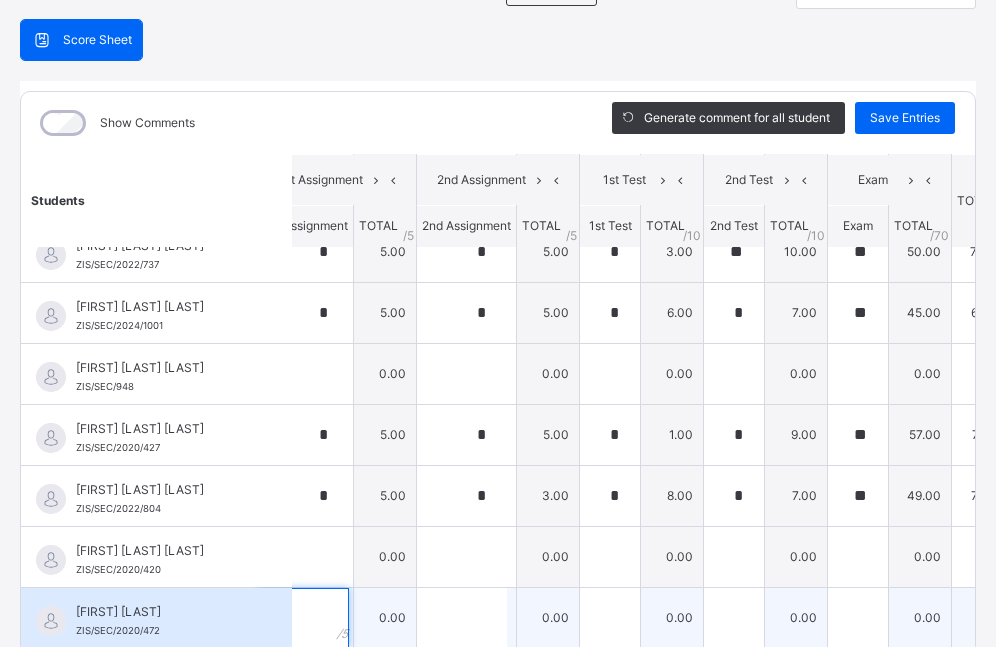 click at bounding box center [306, 618] 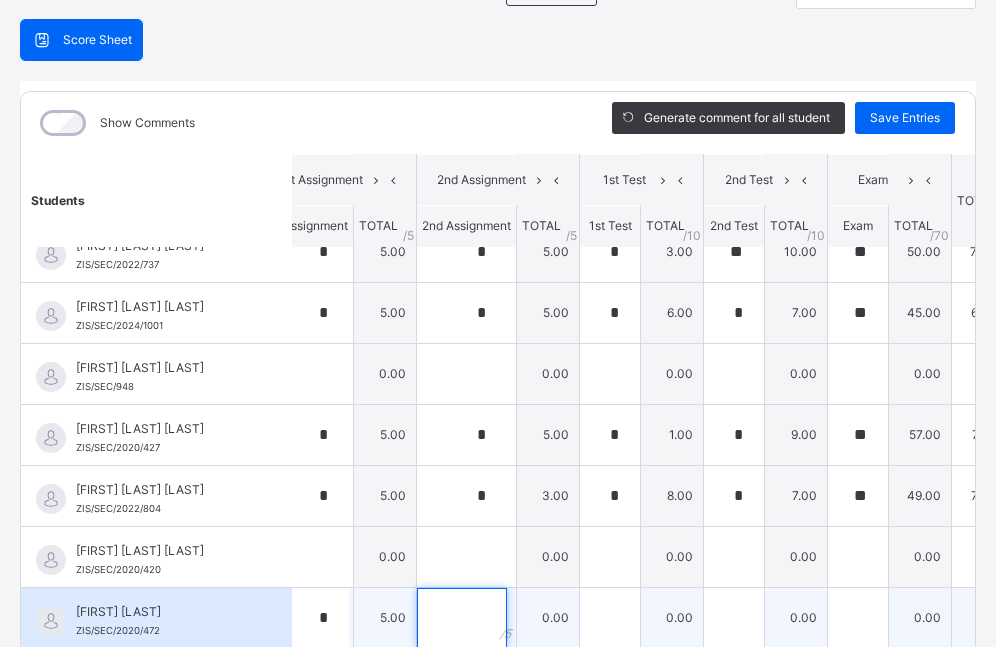 scroll, scrollTop: 183, scrollLeft: 27, axis: both 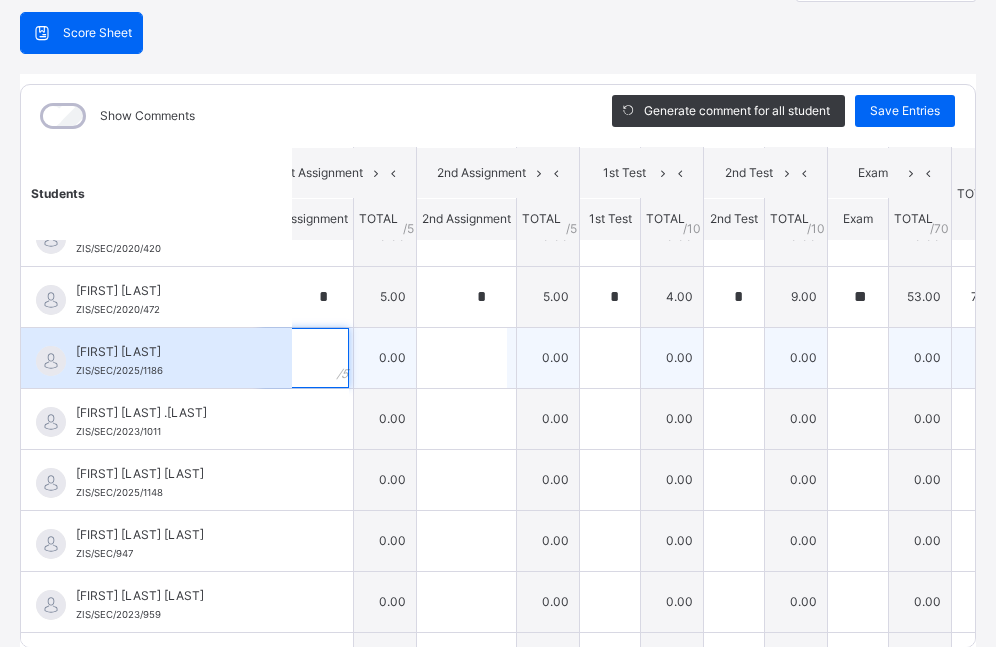 click at bounding box center (306, 358) 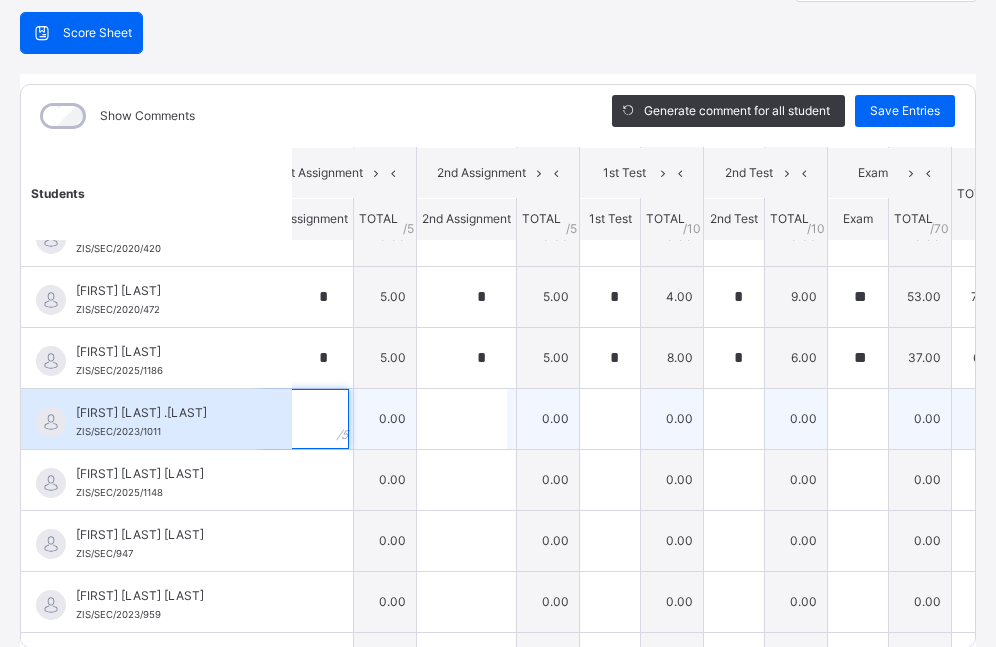 click at bounding box center [306, 419] 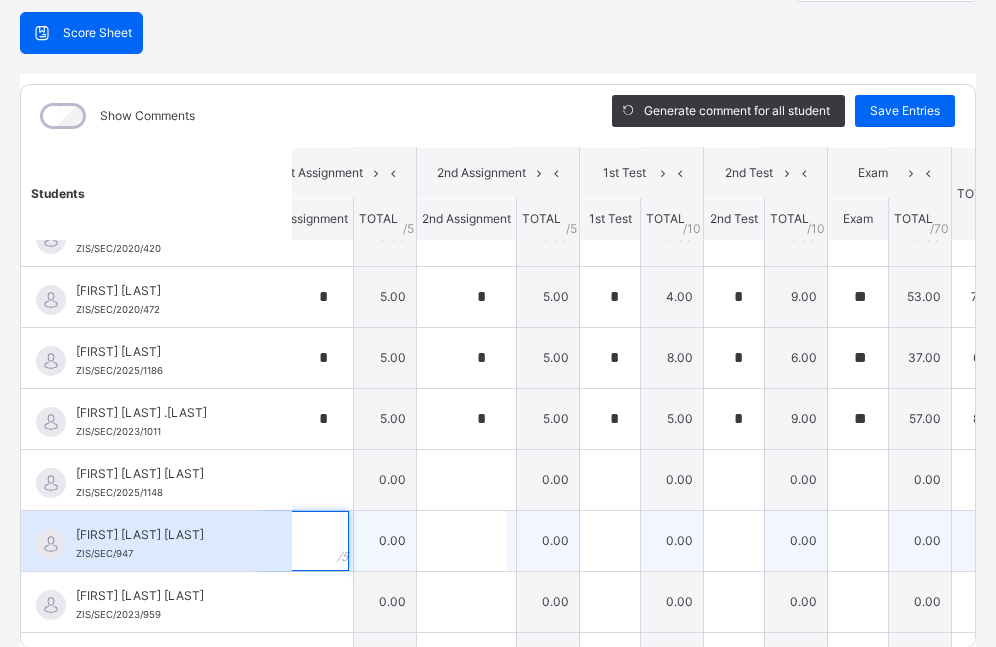click at bounding box center [306, 541] 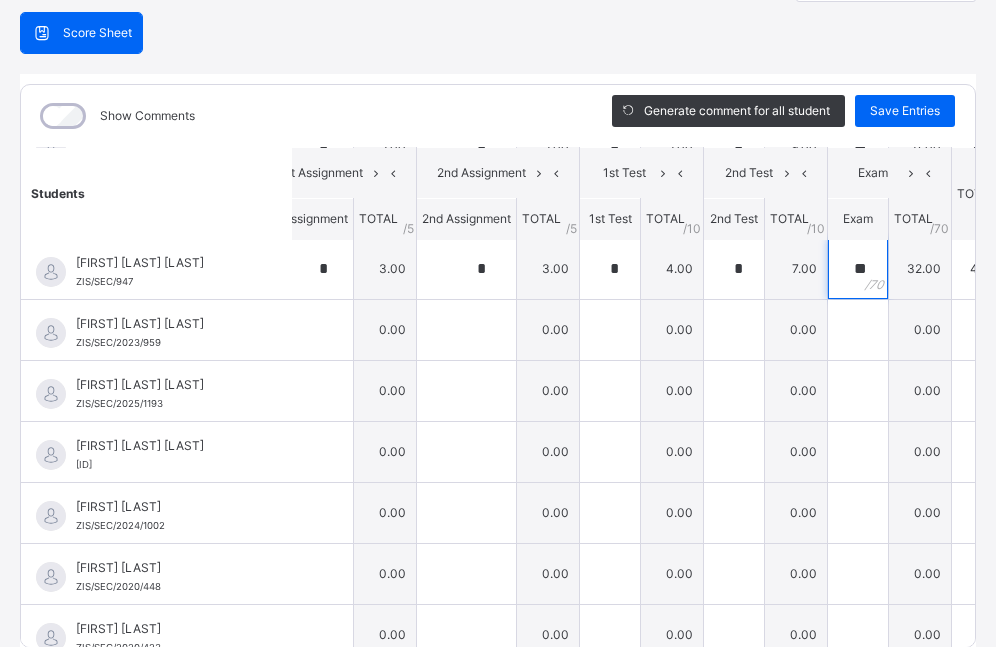 scroll, scrollTop: 1177, scrollLeft: 34, axis: both 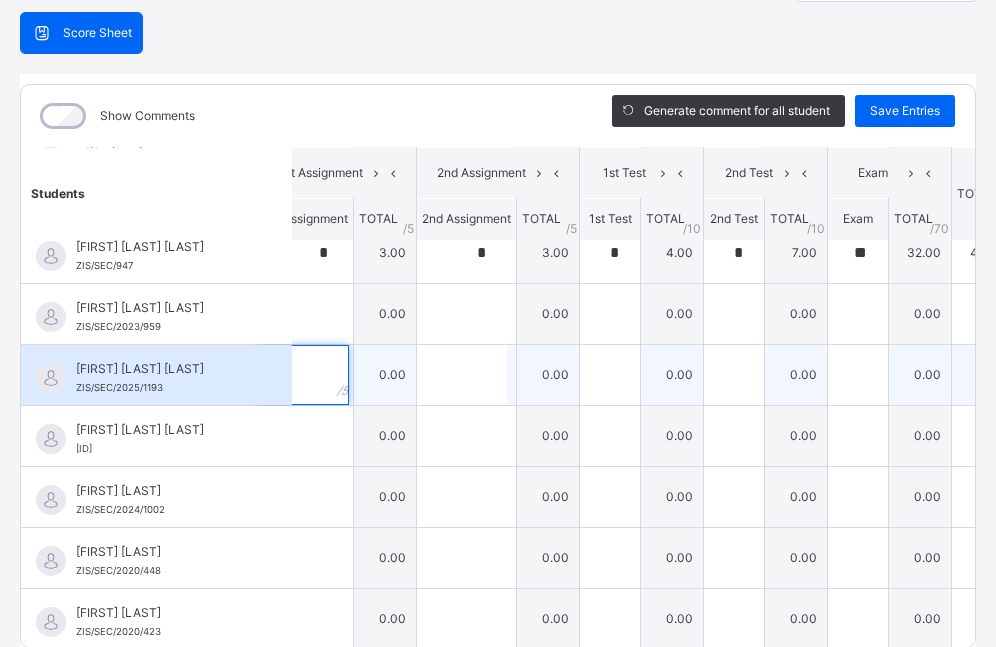 click at bounding box center [304, 375] 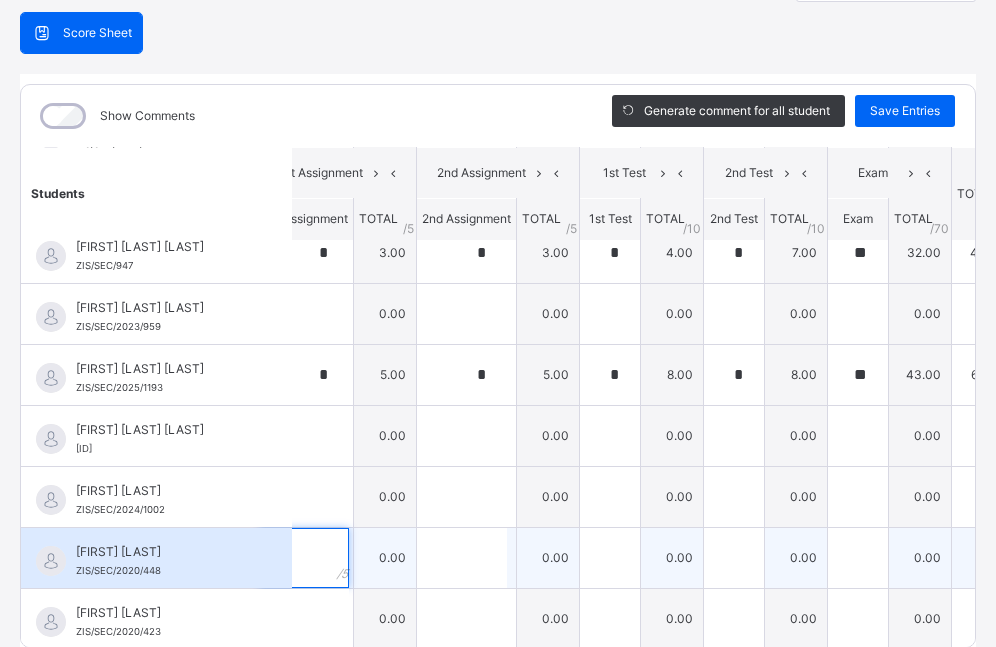 click at bounding box center (304, 558) 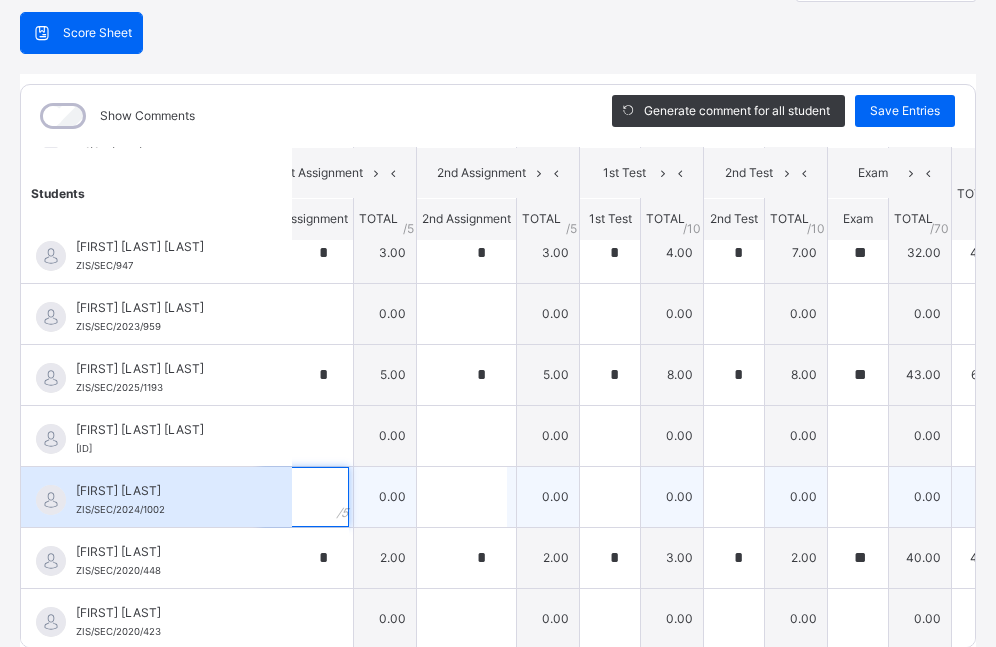 click at bounding box center (304, 497) 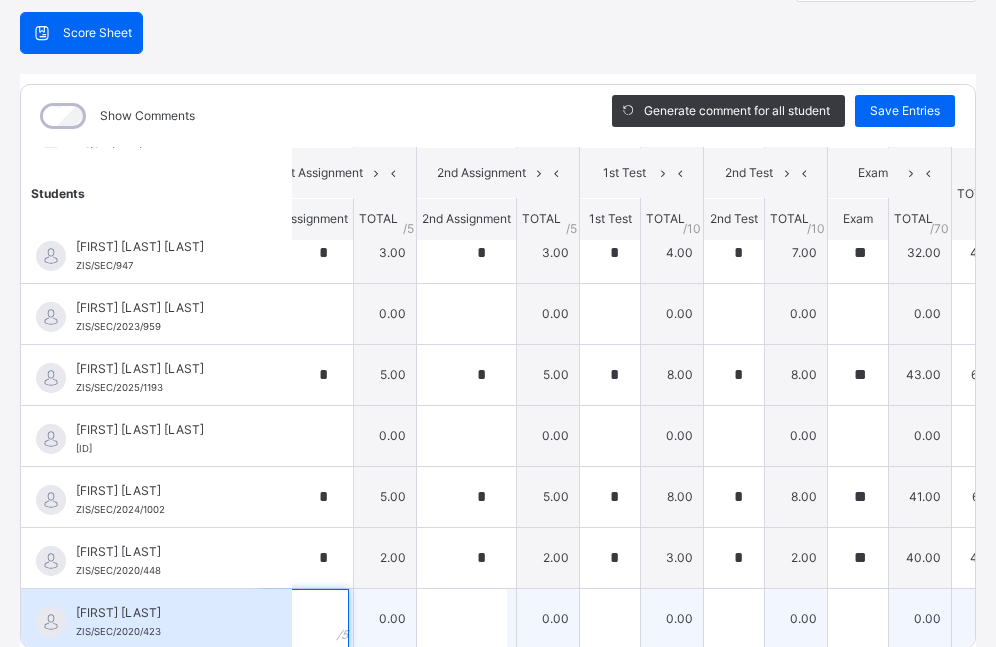 click at bounding box center (304, 619) 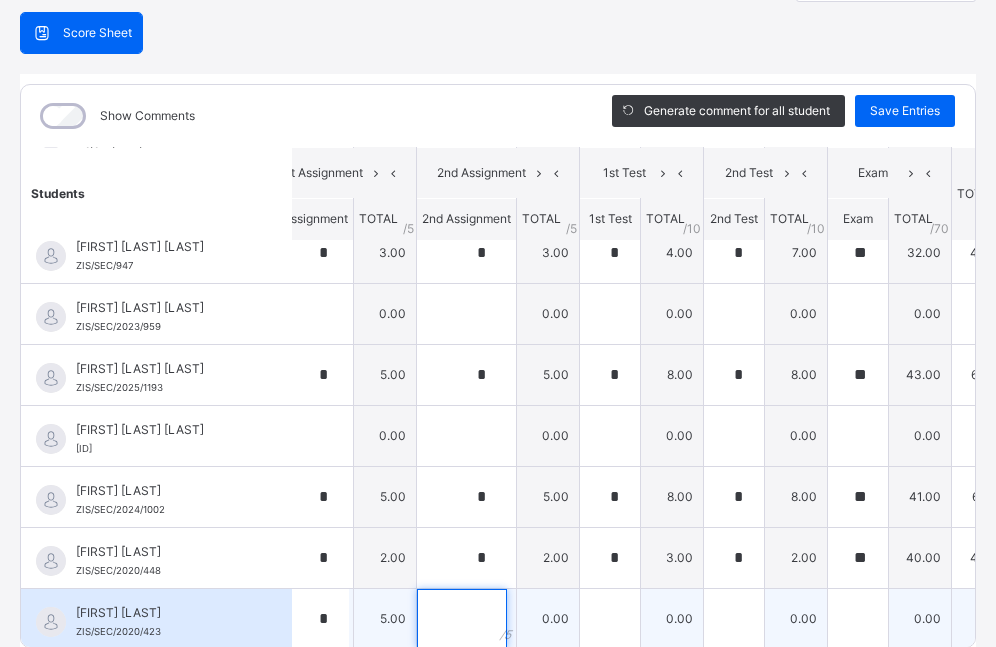 scroll, scrollTop: 1196, scrollLeft: 34, axis: both 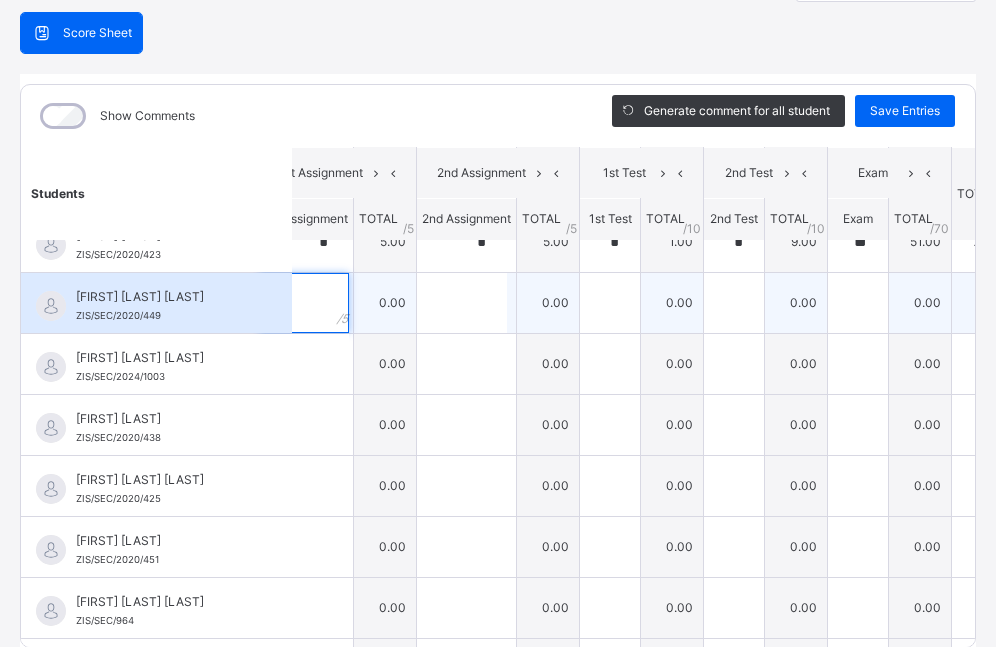 click at bounding box center [306, 303] 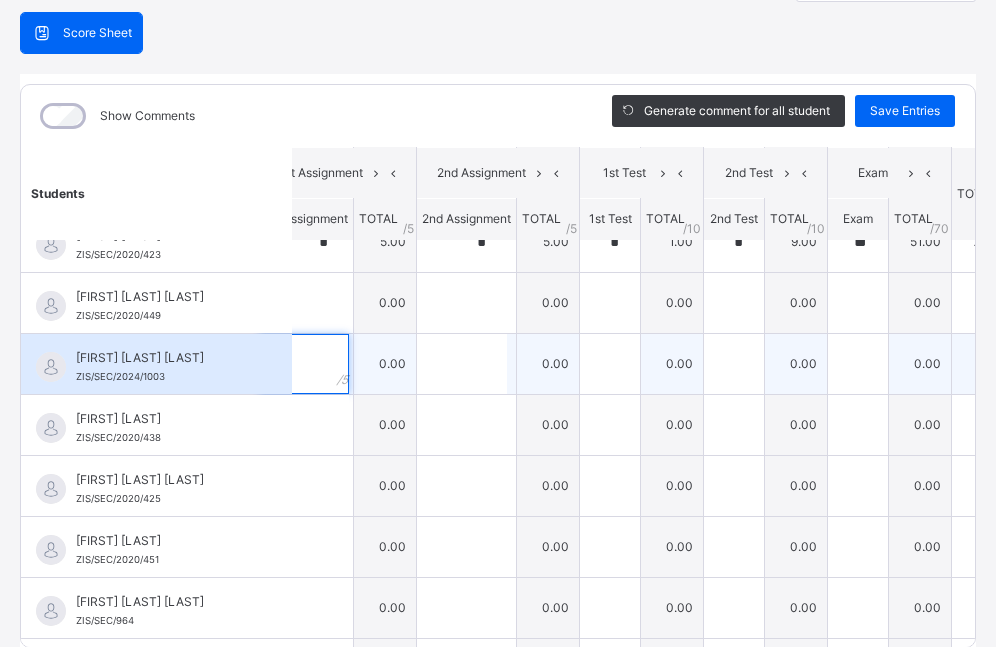 click at bounding box center [306, 364] 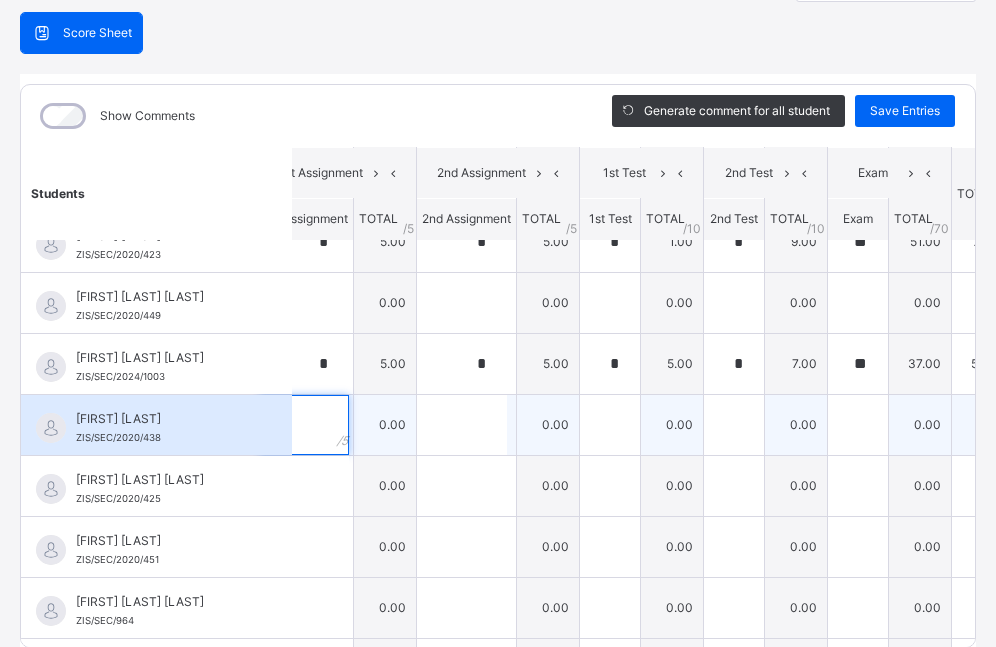 click at bounding box center (304, 425) 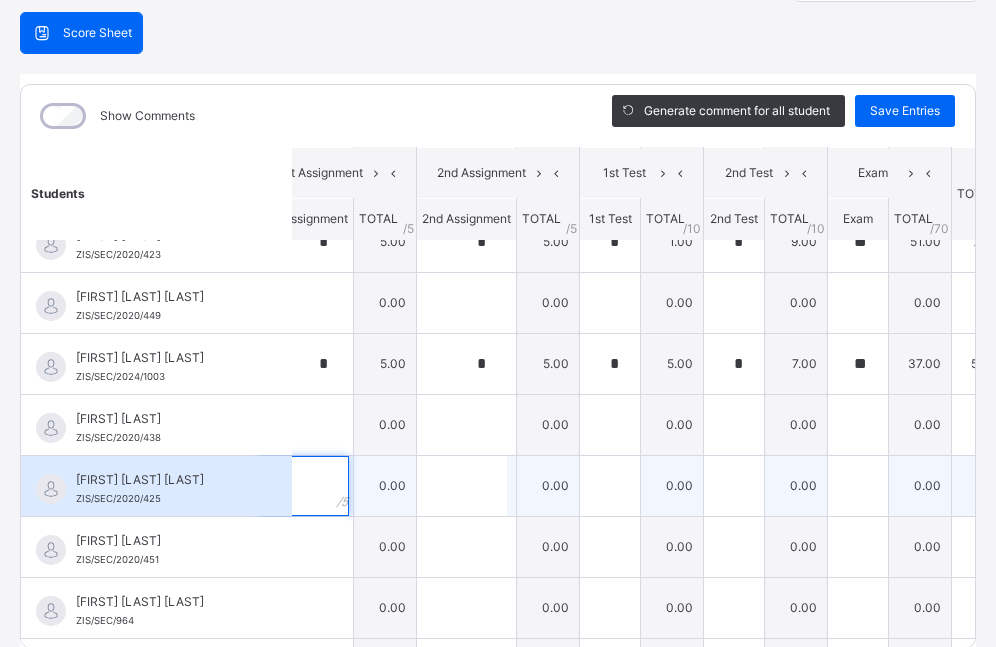 click at bounding box center [306, 486] 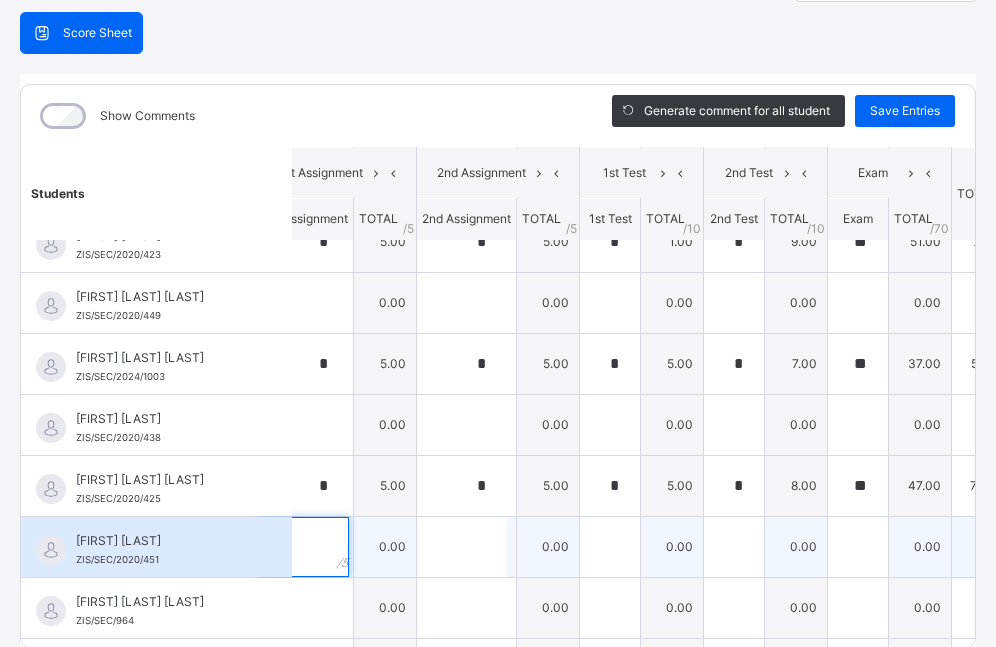 click at bounding box center (304, 547) 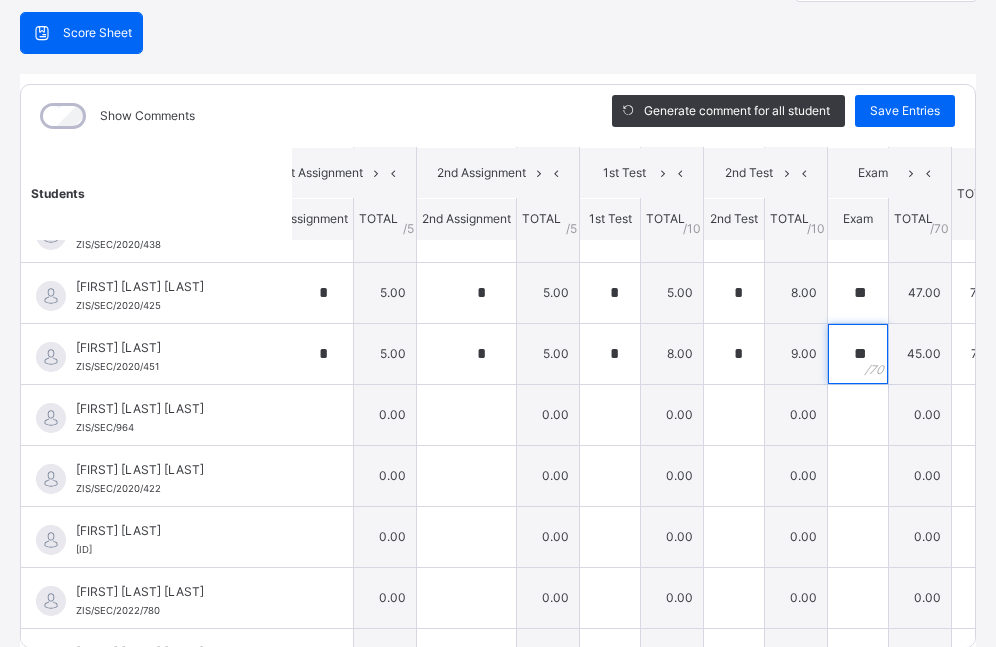 scroll, scrollTop: 1752, scrollLeft: 34, axis: both 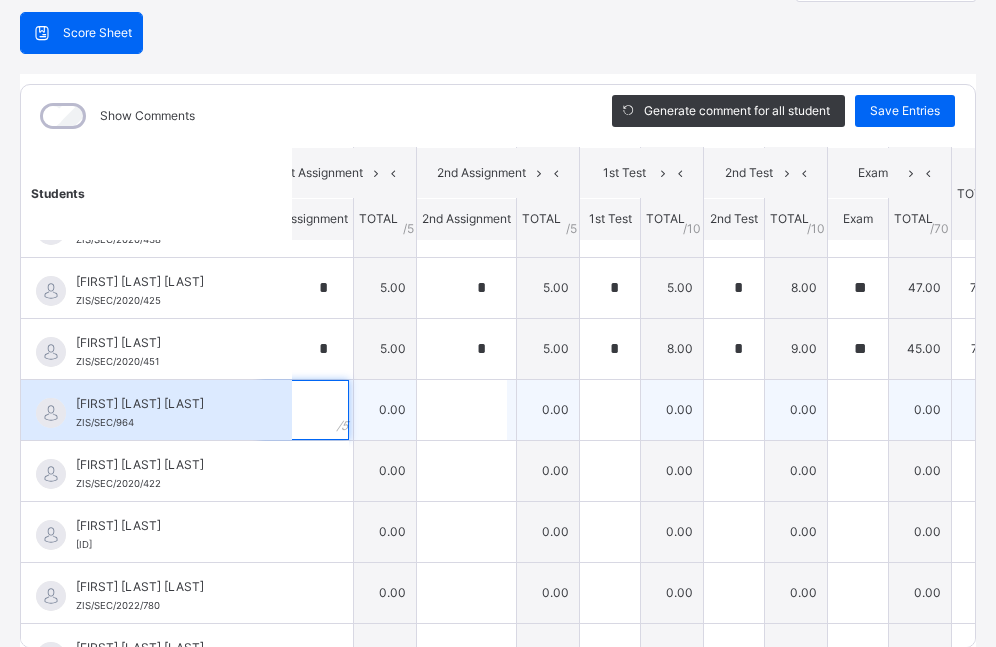 click at bounding box center [306, 410] 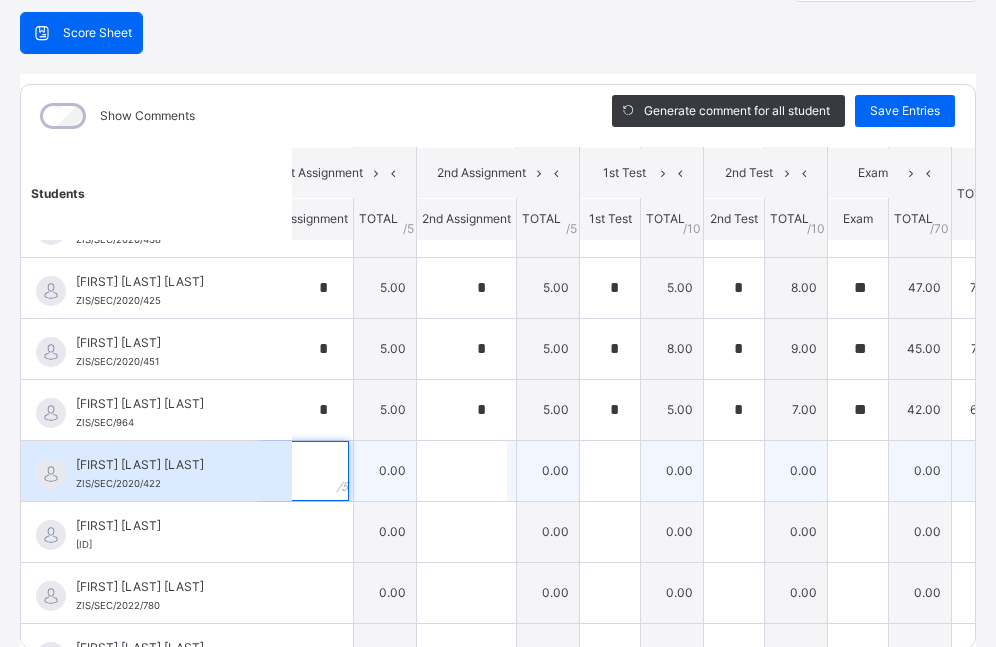 click at bounding box center (306, 471) 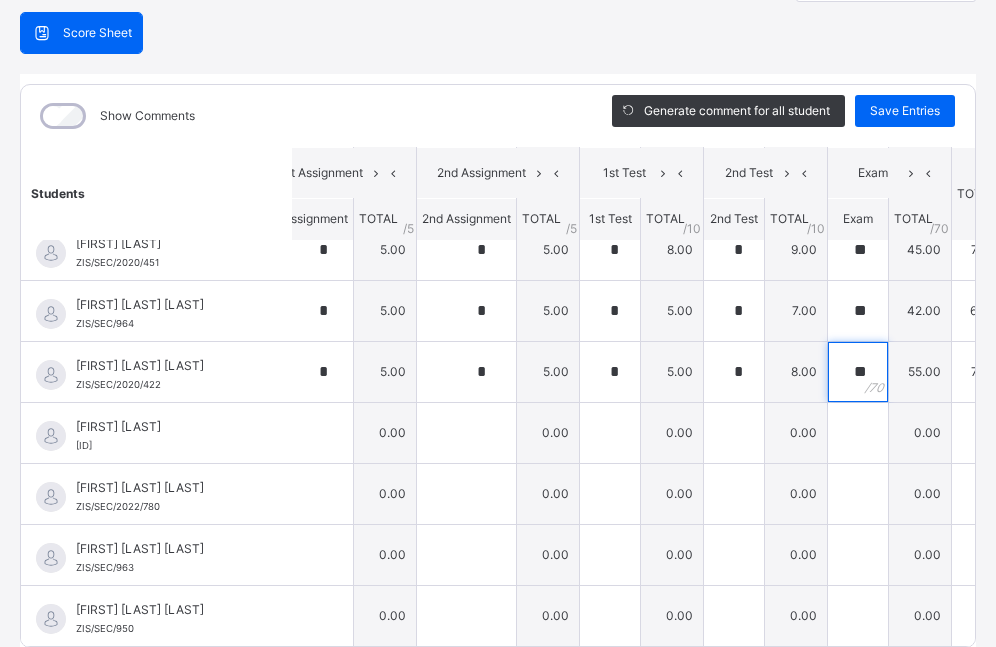 scroll, scrollTop: 1868, scrollLeft: 34, axis: both 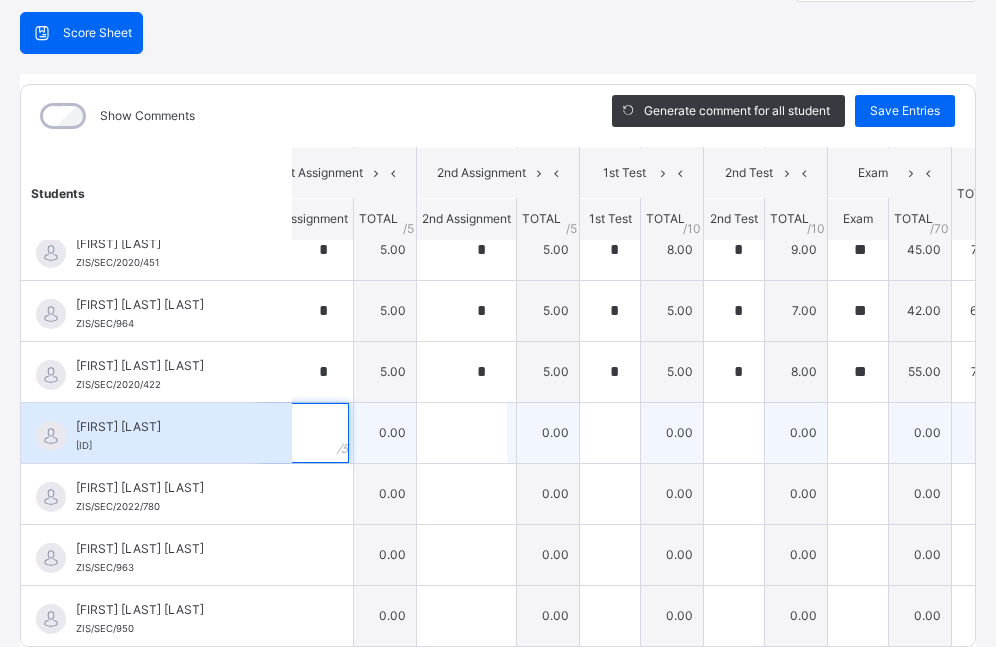 click at bounding box center [304, 433] 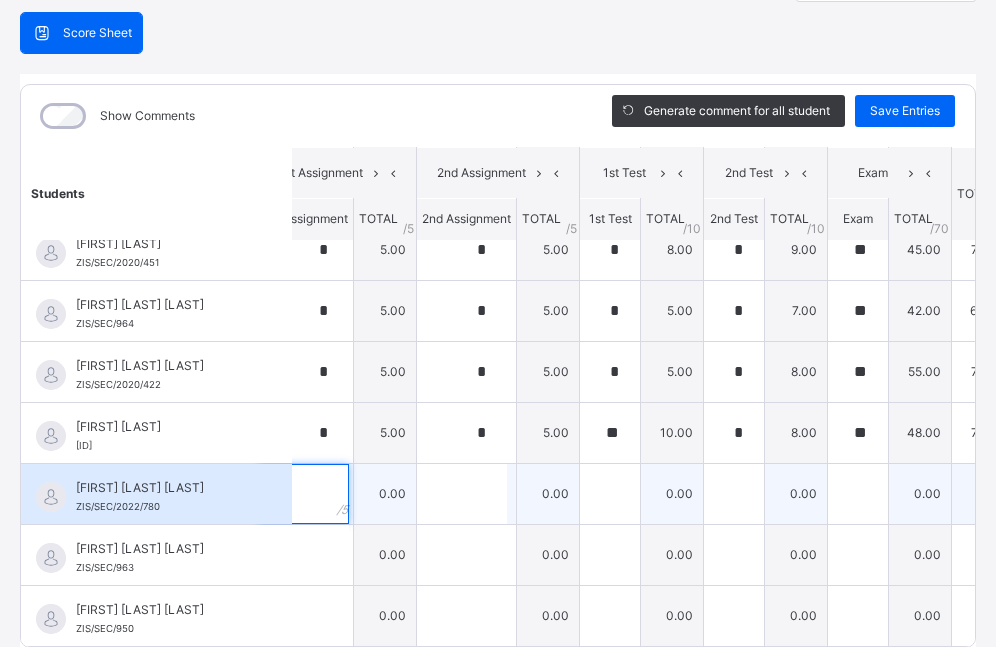 click at bounding box center [306, 494] 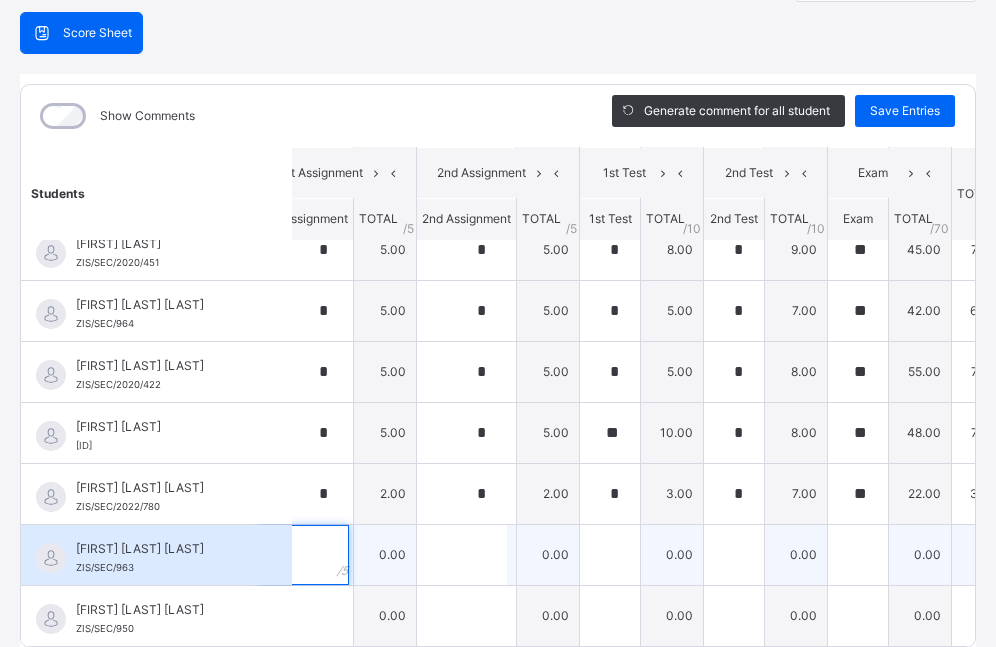 click at bounding box center (306, 555) 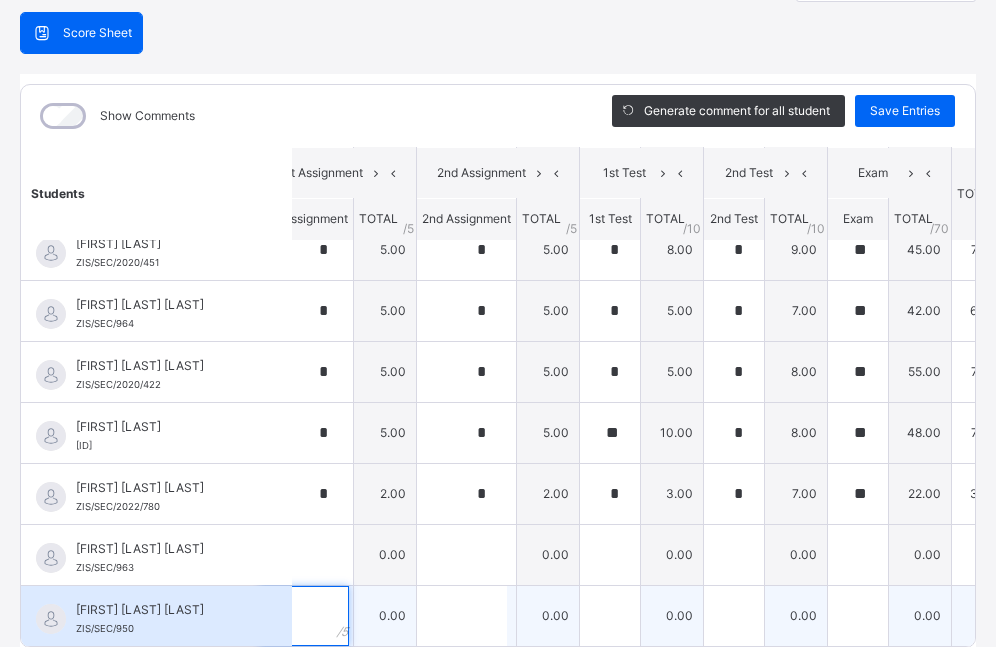 click at bounding box center (304, 616) 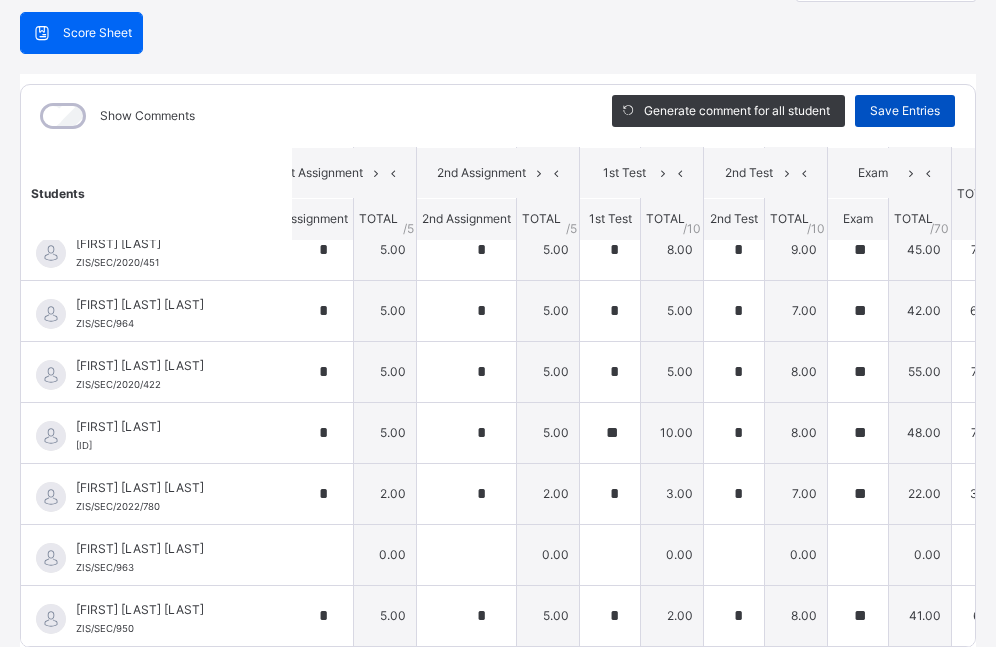 click on "Save Entries" at bounding box center (905, 111) 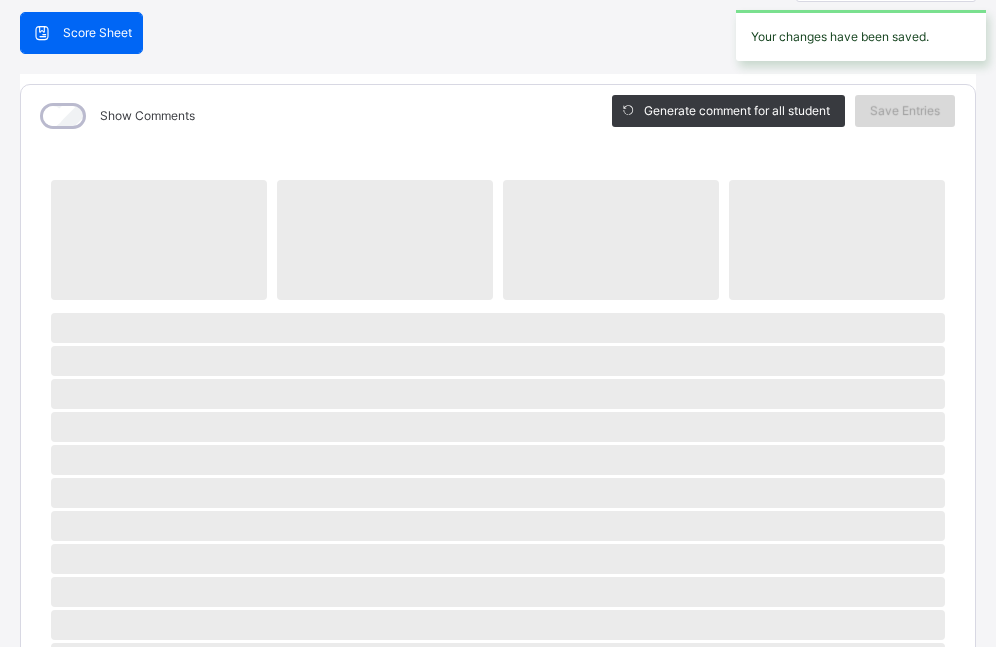 scroll, scrollTop: 183, scrollLeft: 0, axis: vertical 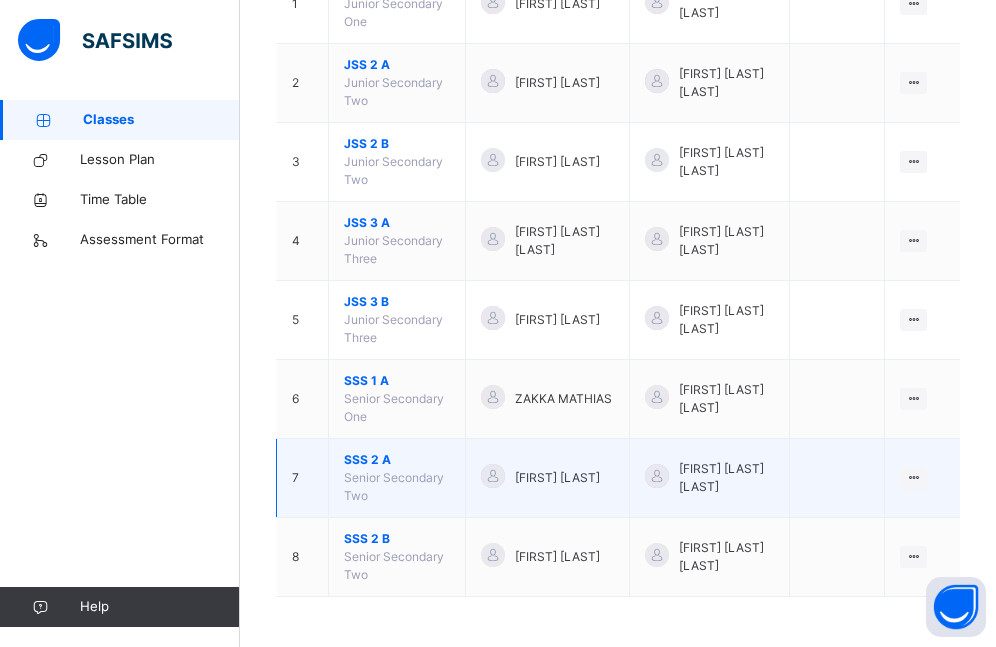 click on "SSS 2   A" at bounding box center [397, 460] 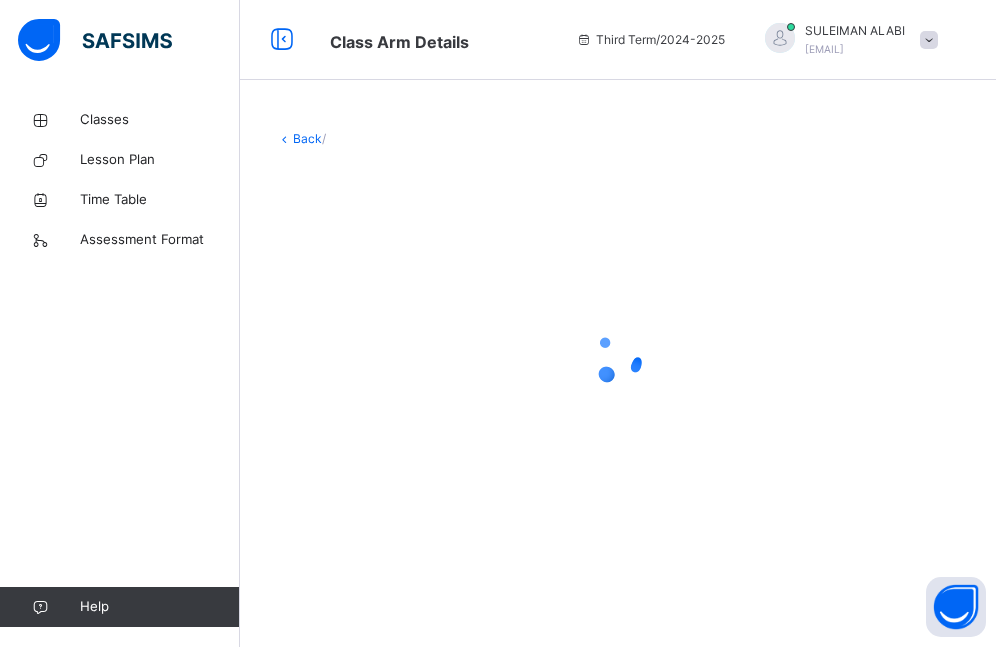 scroll, scrollTop: 0, scrollLeft: 0, axis: both 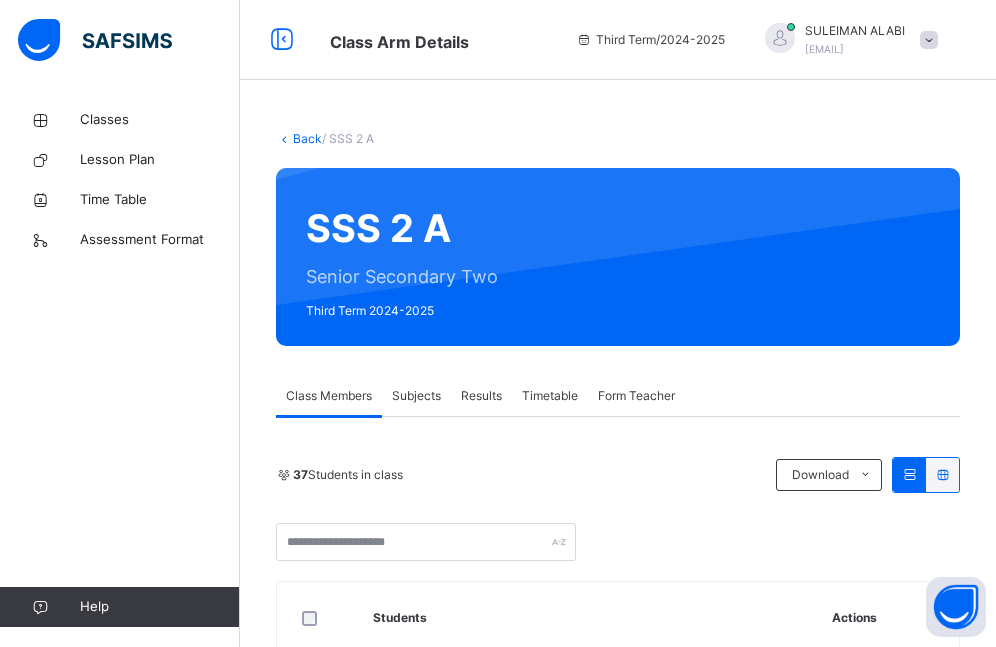 click on "Subjects" at bounding box center [416, 396] 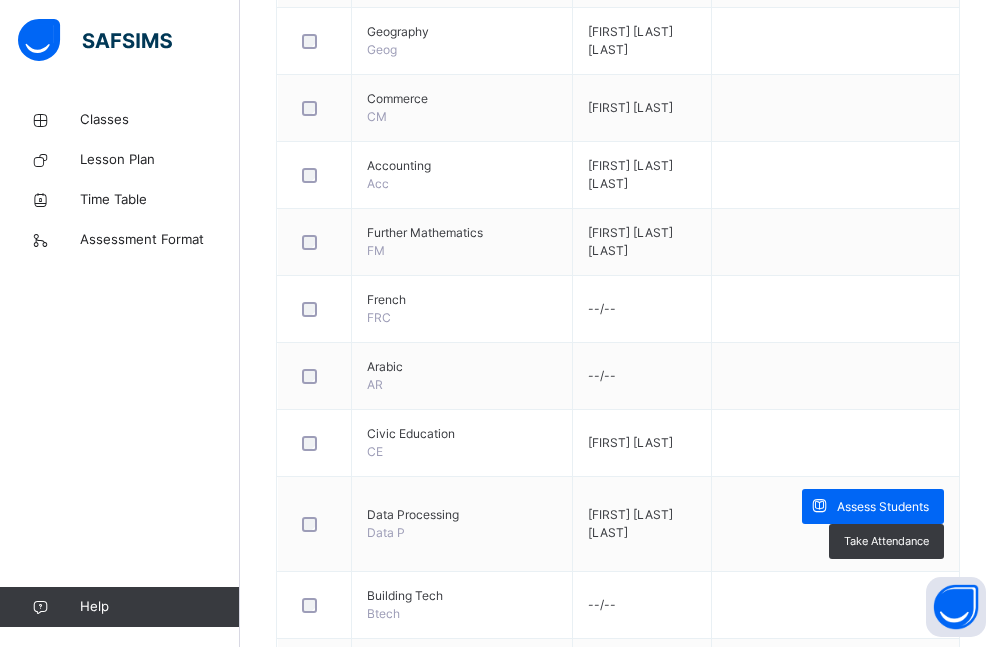 scroll, scrollTop: 1429, scrollLeft: 0, axis: vertical 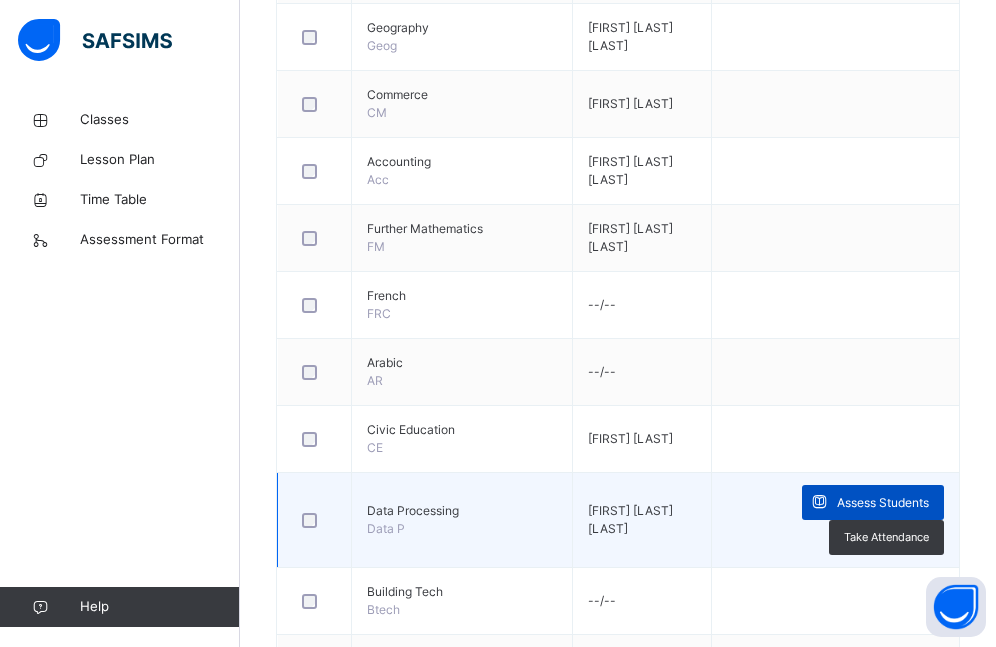 click on "Assess Students" at bounding box center (883, 503) 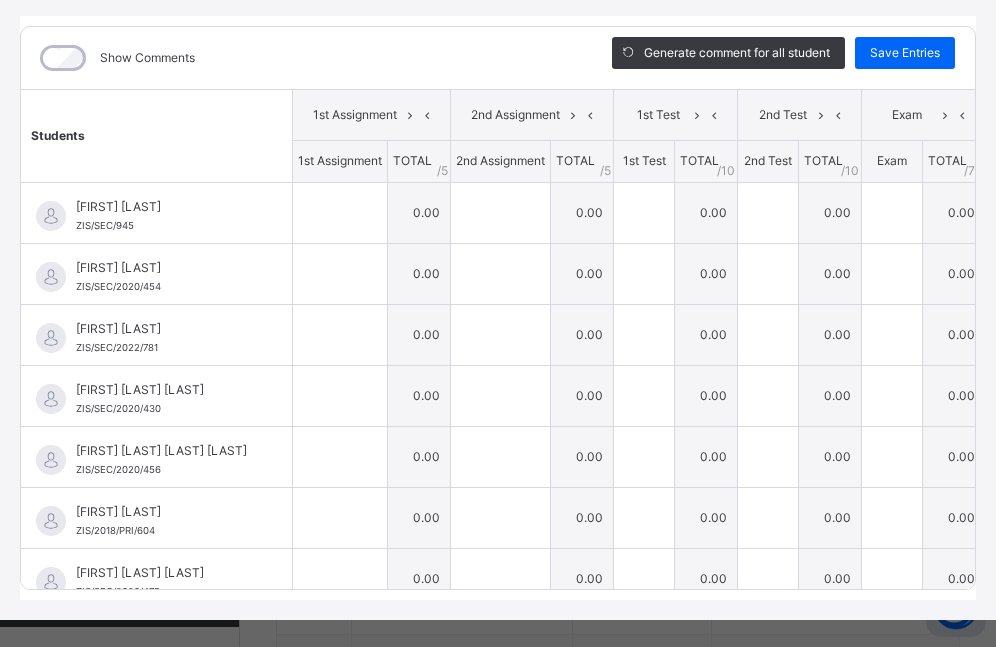 scroll, scrollTop: 238, scrollLeft: 0, axis: vertical 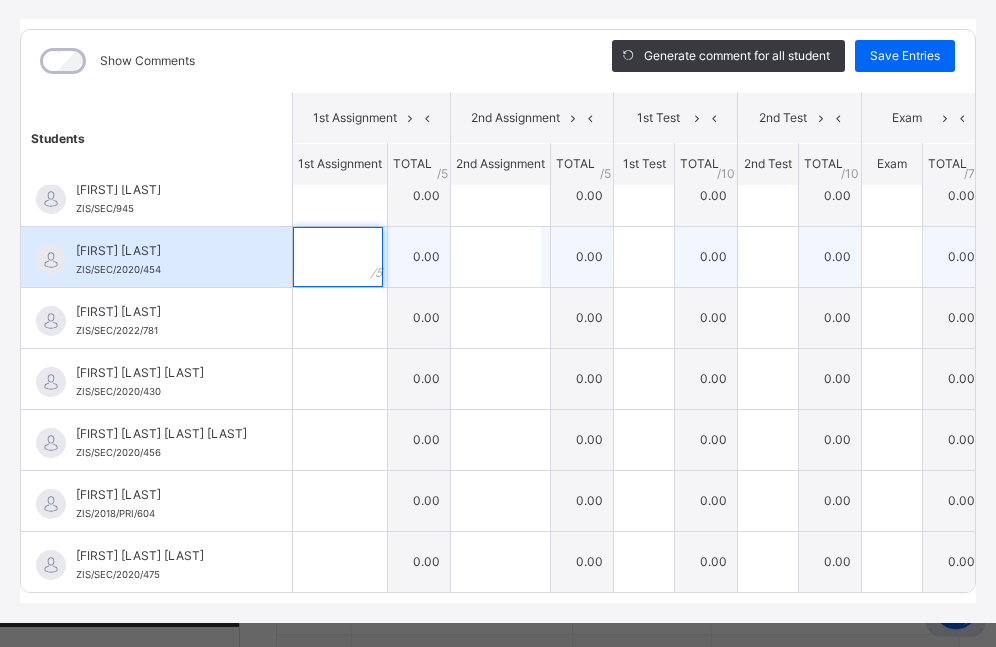 click at bounding box center (338, 257) 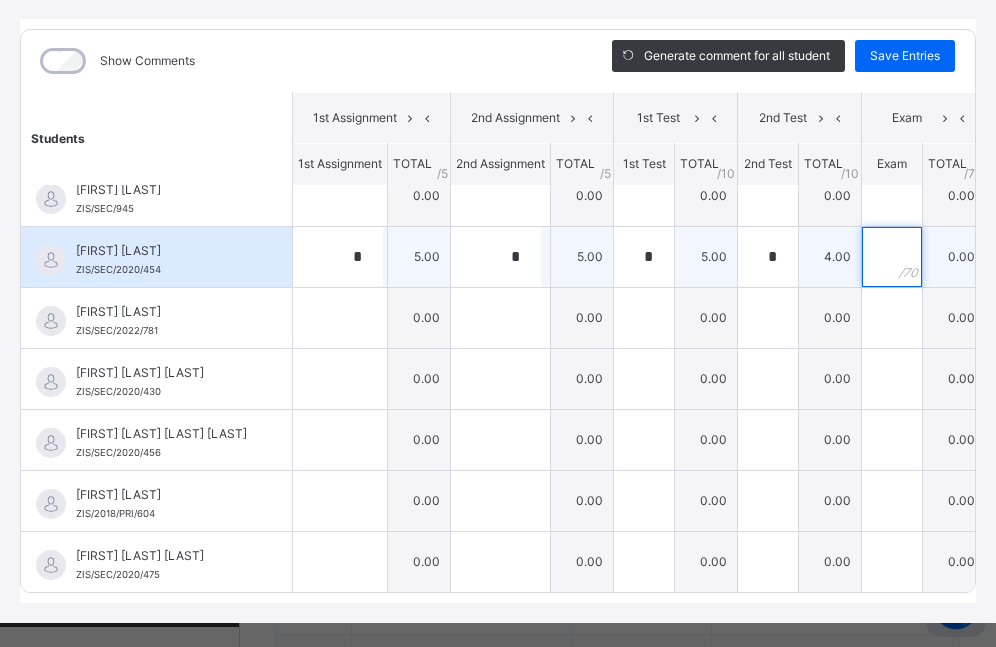 scroll, scrollTop: 20, scrollLeft: 34, axis: both 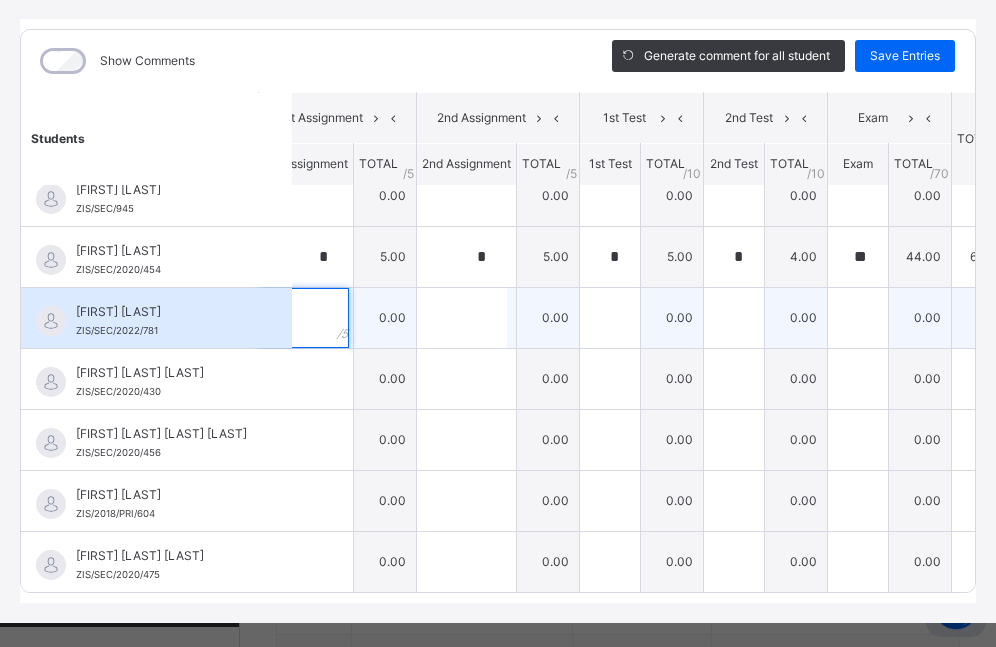 click at bounding box center (306, 318) 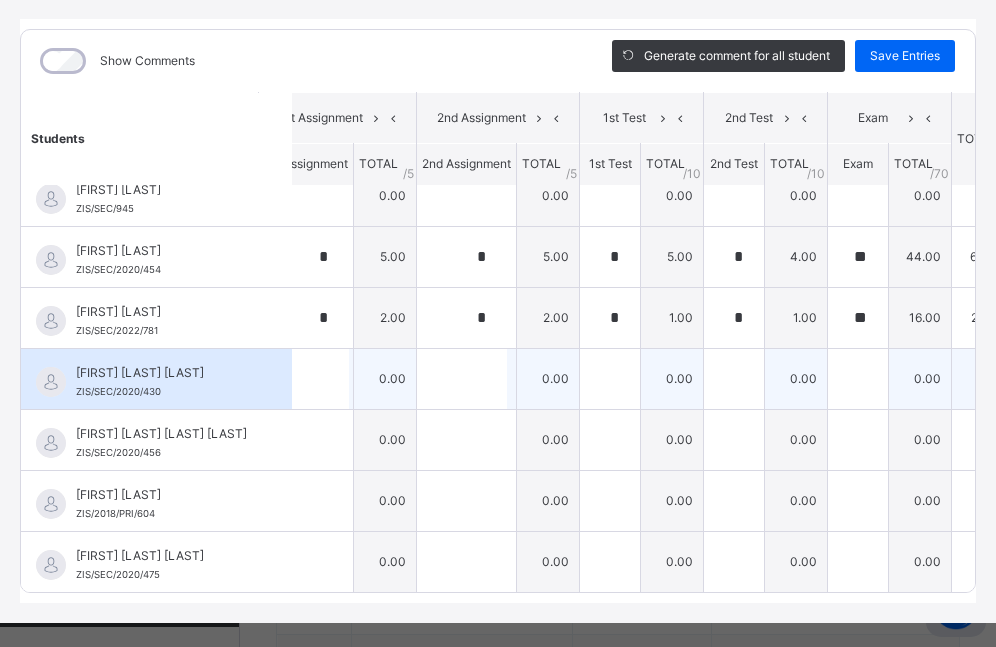 click on "0.00" at bounding box center (385, 378) 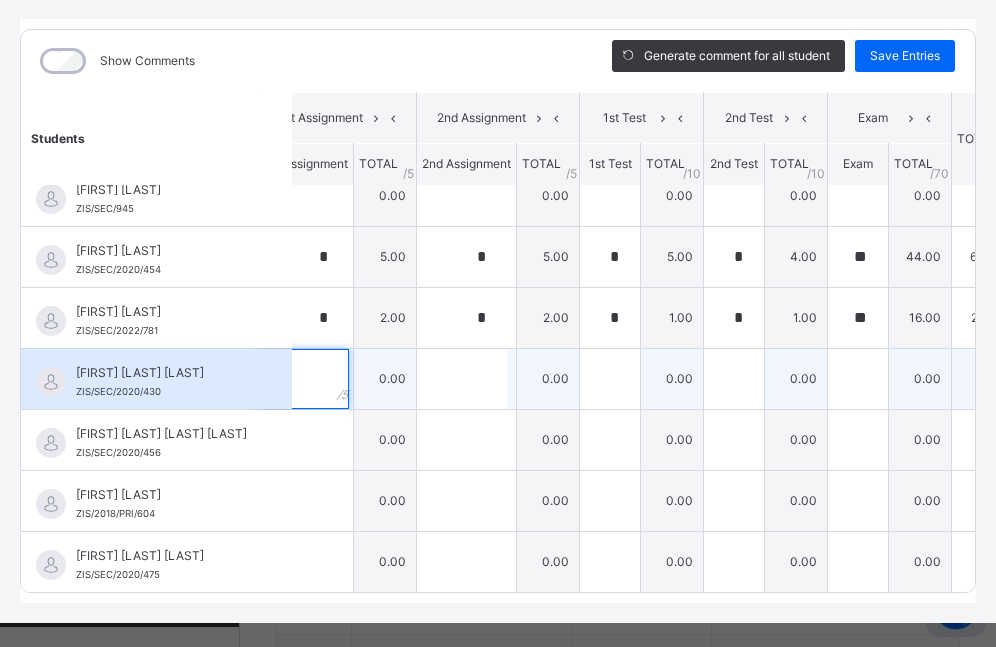 click at bounding box center [304, 379] 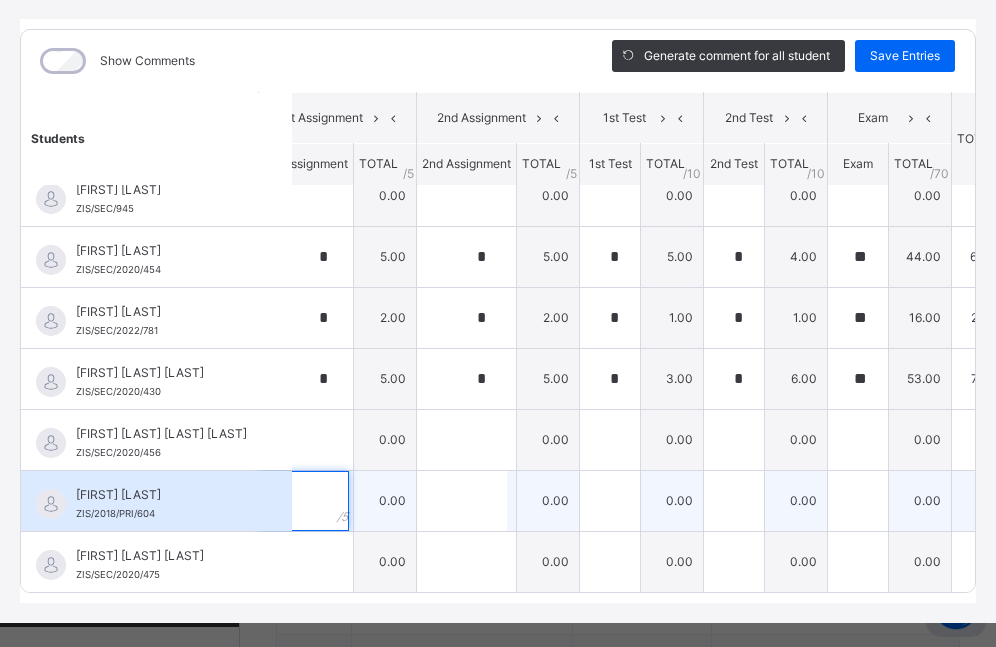 click at bounding box center [304, 501] 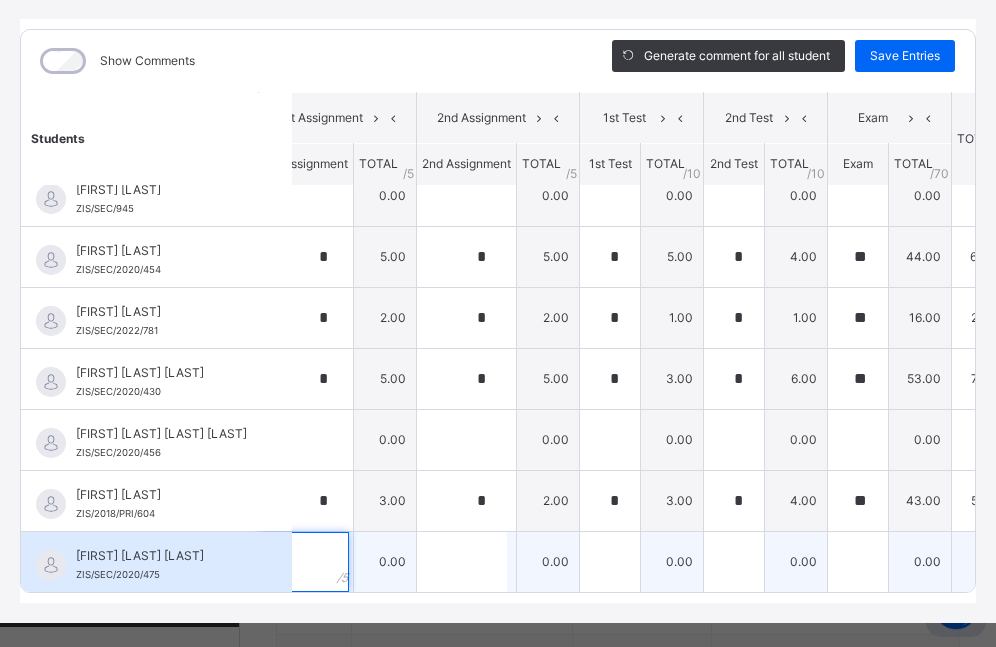 click at bounding box center [306, 562] 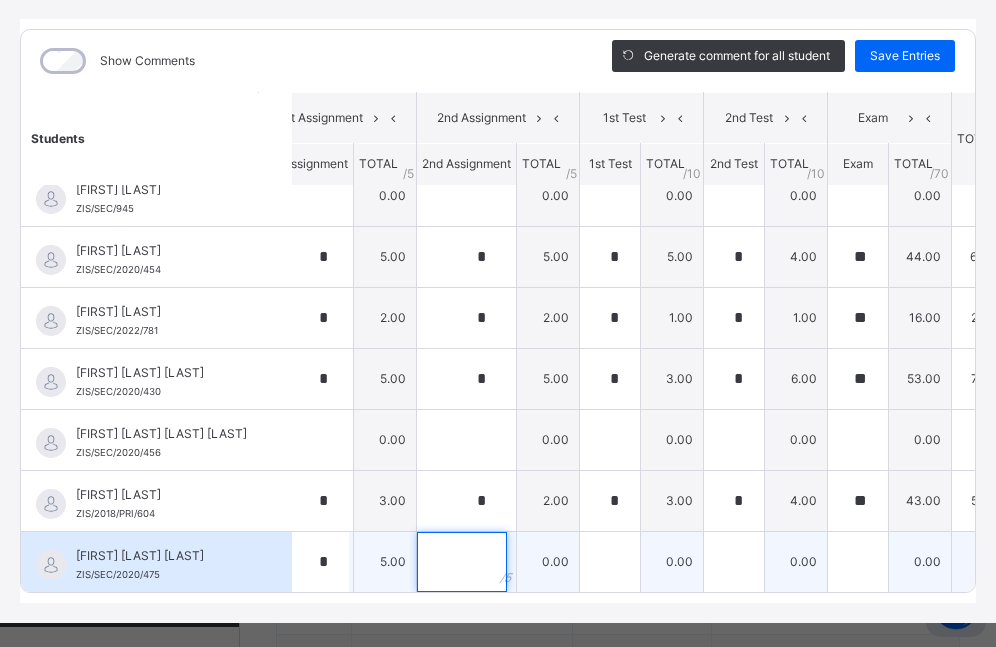 scroll, scrollTop: 37, scrollLeft: 34, axis: both 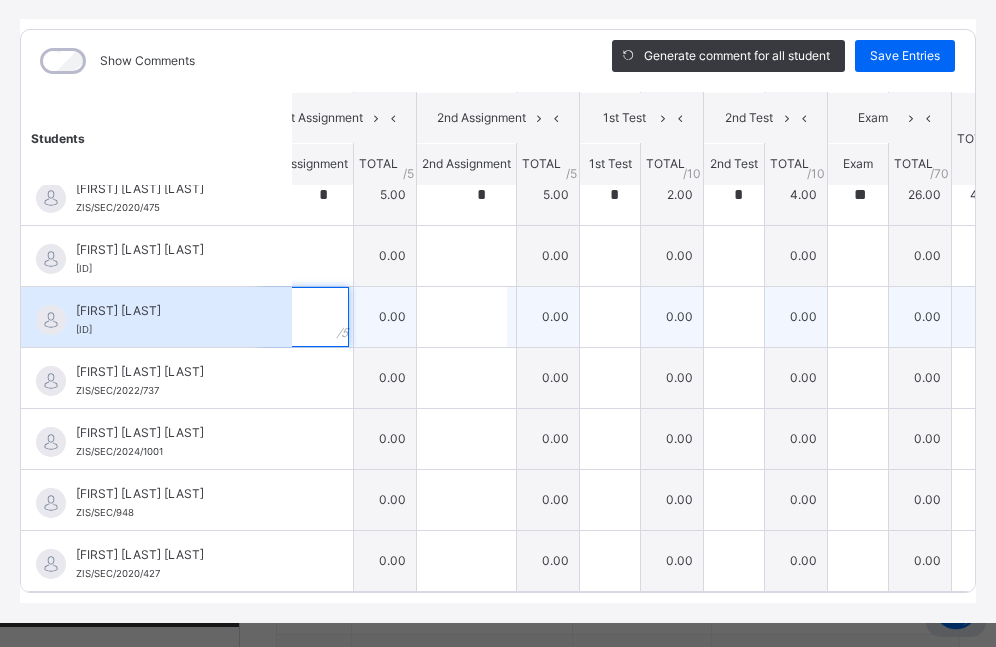 click at bounding box center [304, 317] 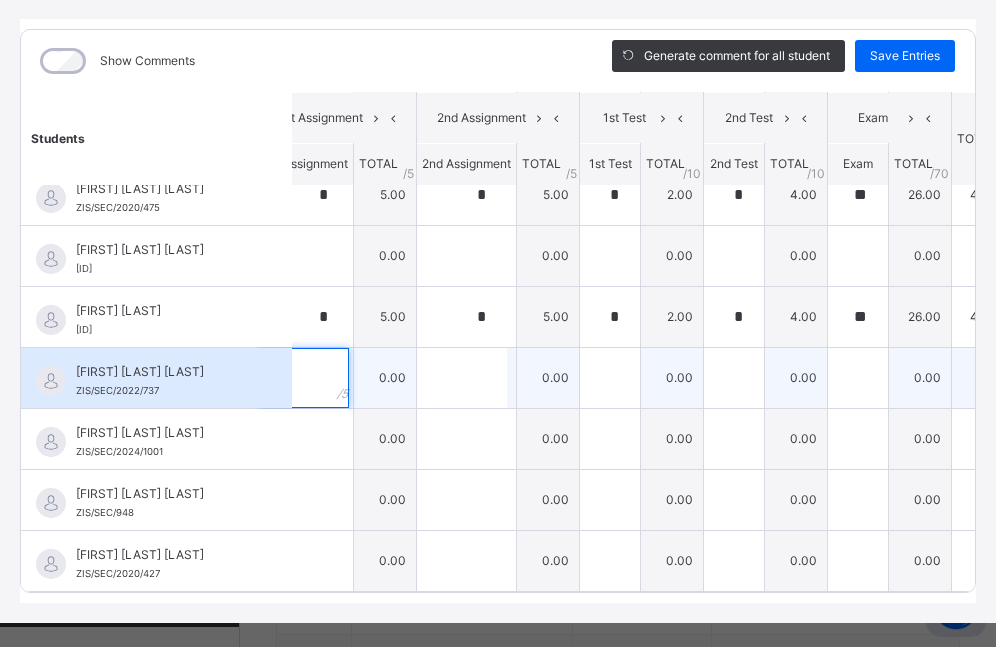 click at bounding box center (304, 378) 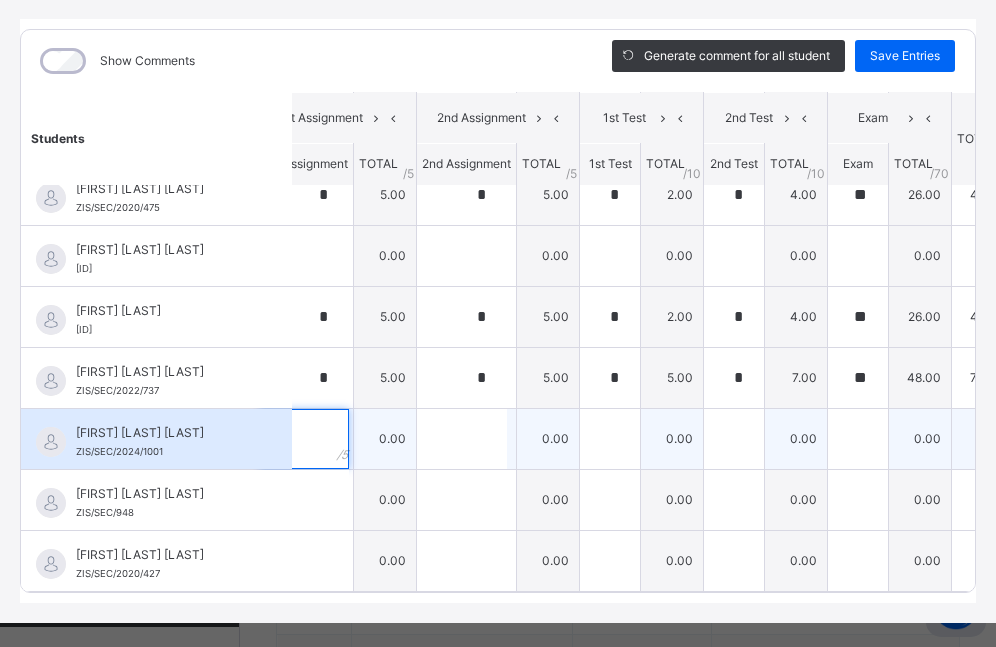 click at bounding box center (304, 439) 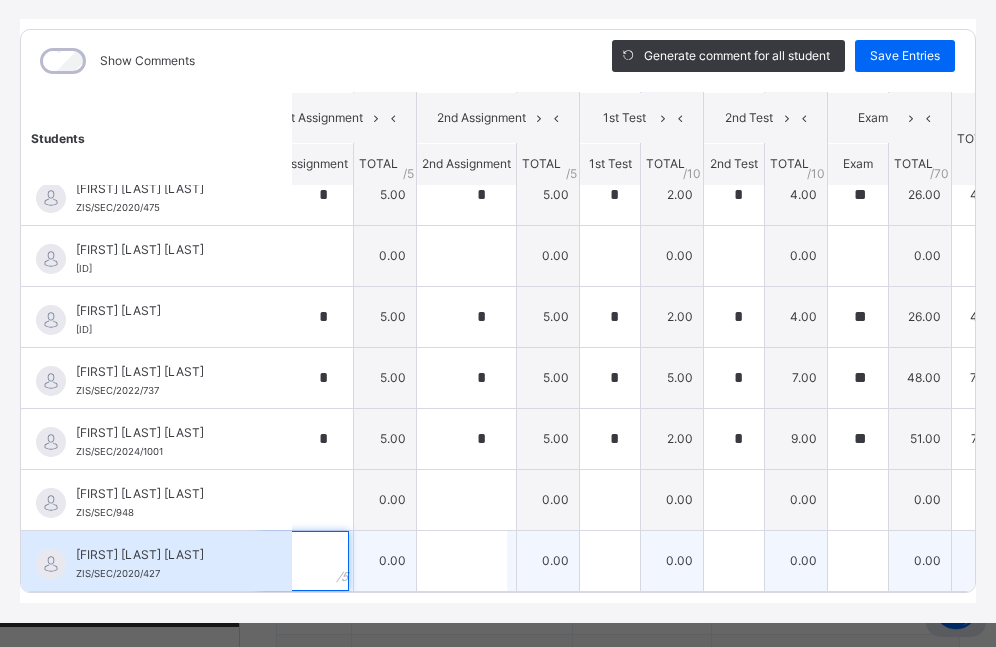 click at bounding box center [306, 561] 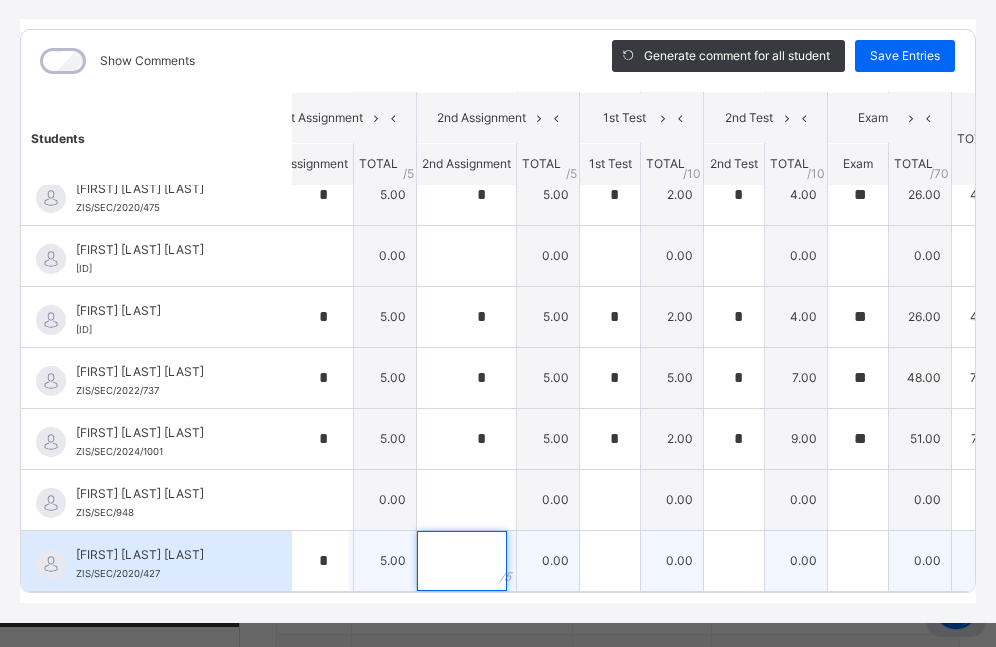 scroll, scrollTop: 403, scrollLeft: 34, axis: both 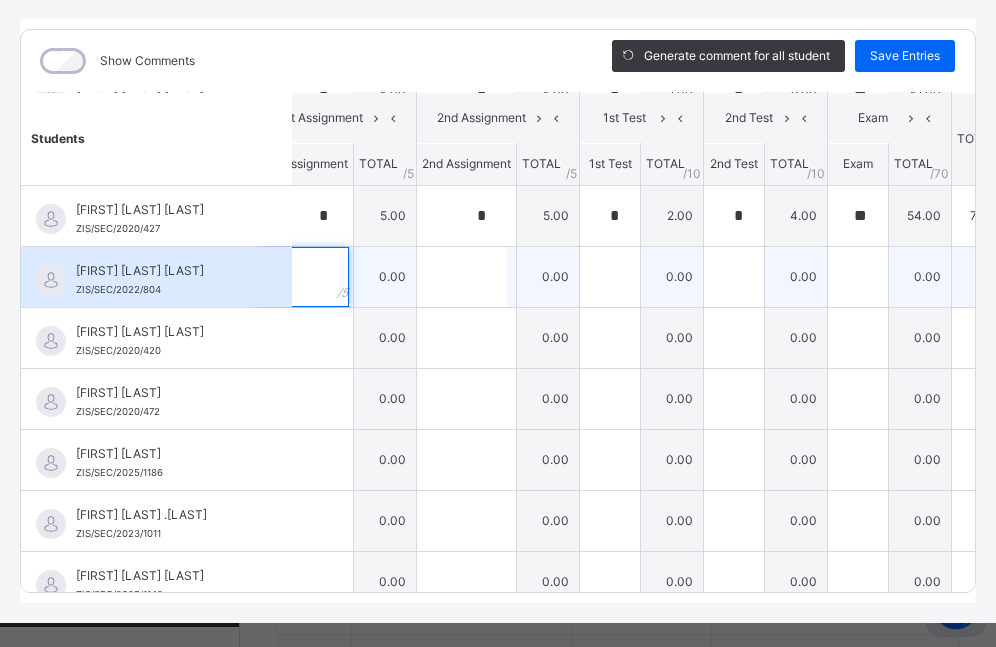 click at bounding box center (304, 277) 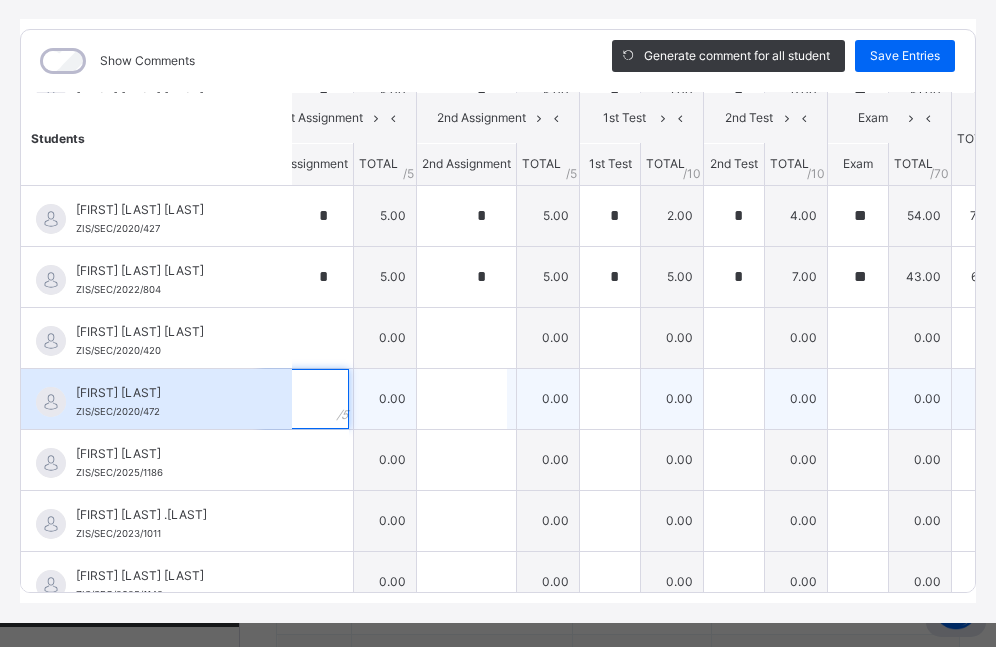 click at bounding box center (306, 399) 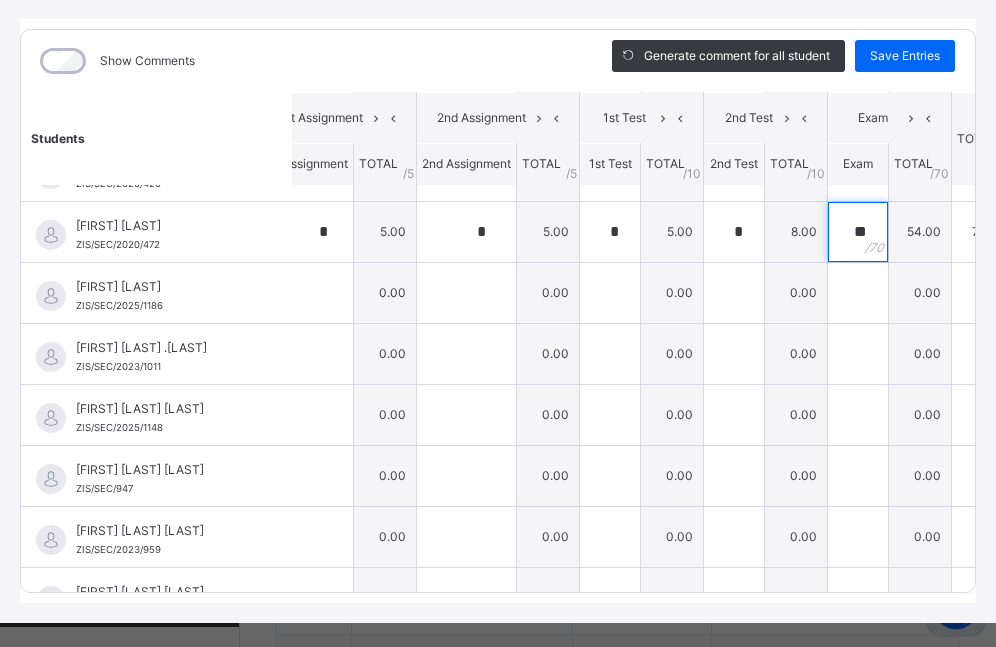 scroll, scrollTop: 910, scrollLeft: 34, axis: both 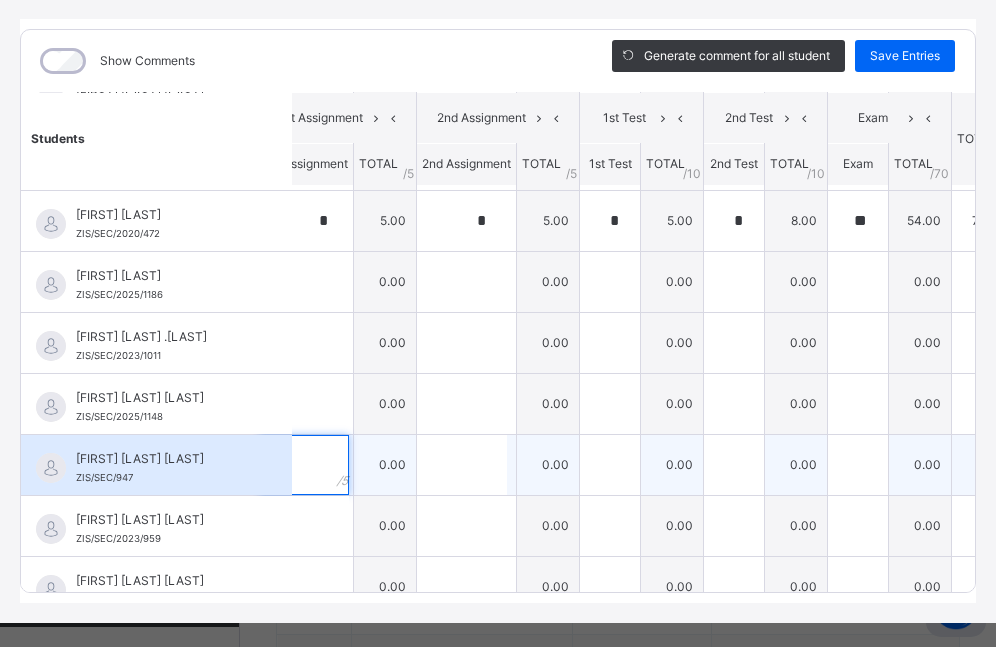 click at bounding box center (304, 465) 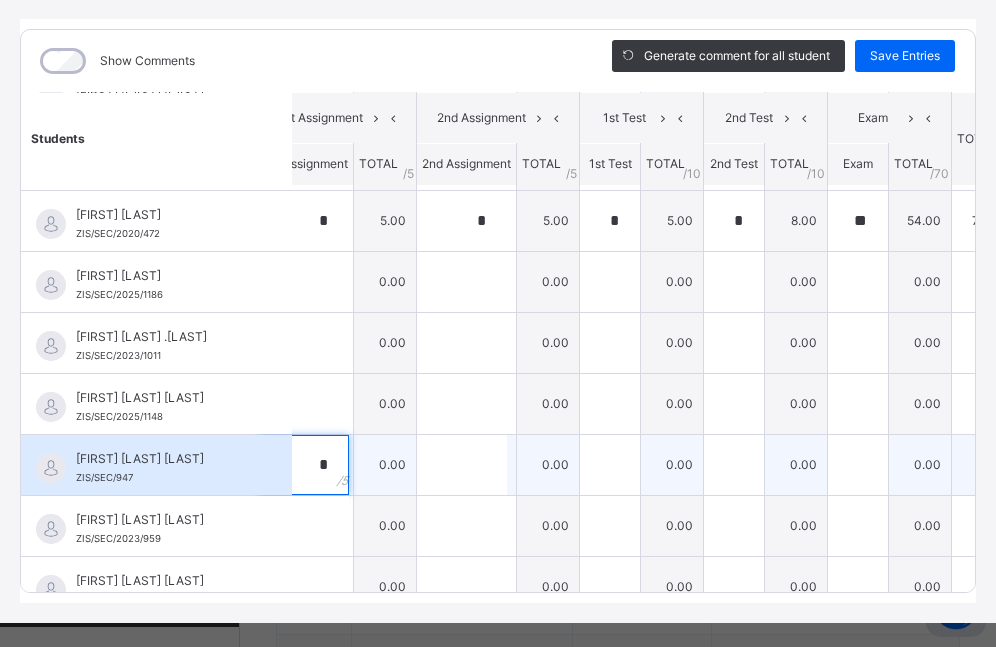 click on "*" at bounding box center [304, 465] 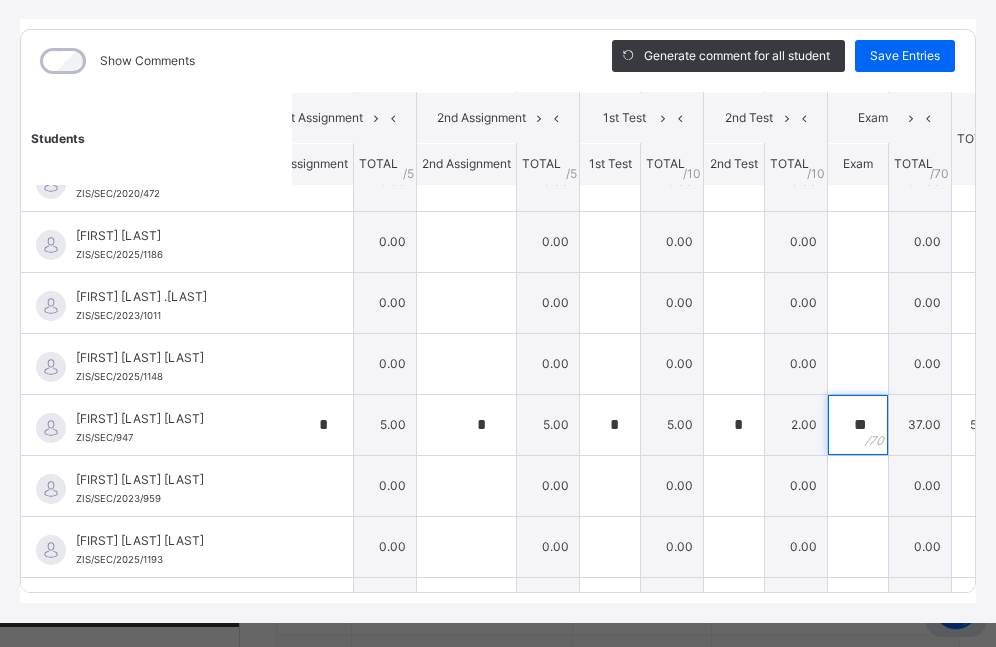 scroll, scrollTop: 1030, scrollLeft: 34, axis: both 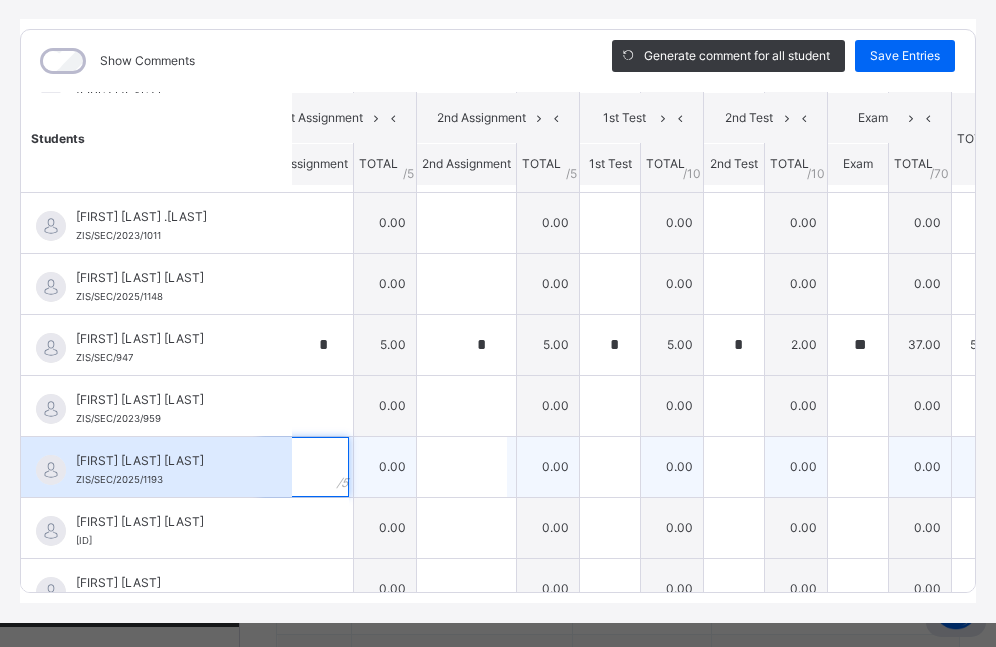 click at bounding box center [304, 467] 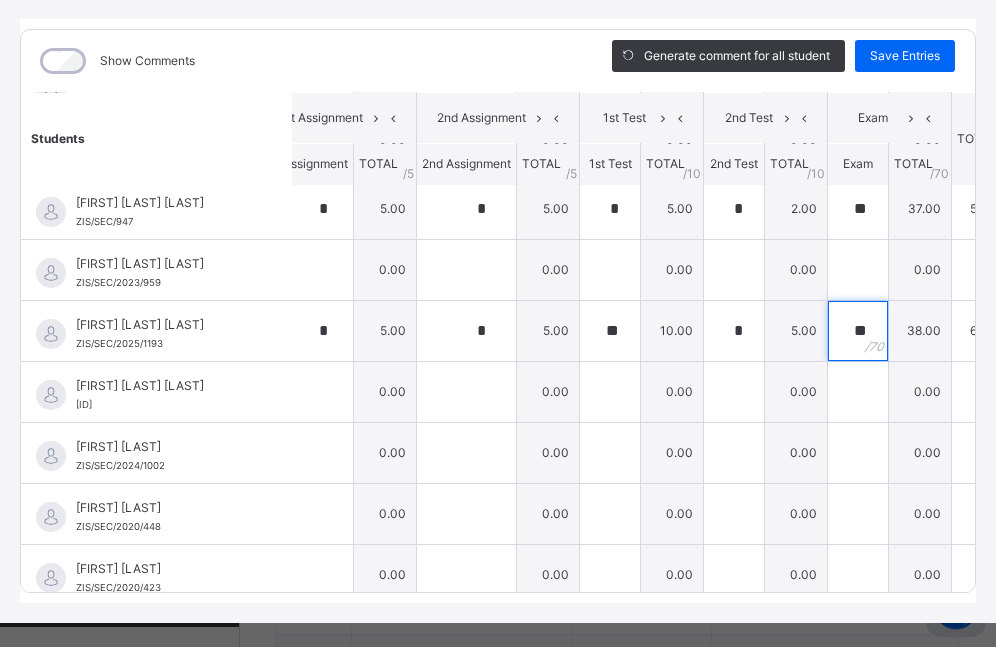 scroll, scrollTop: 1193, scrollLeft: 34, axis: both 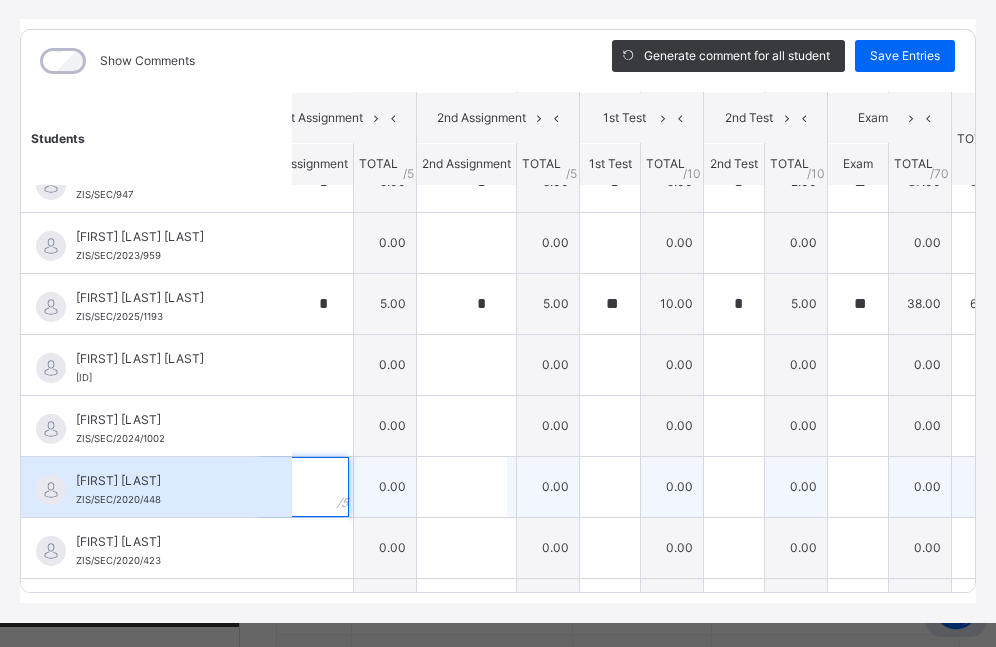 click at bounding box center [304, 487] 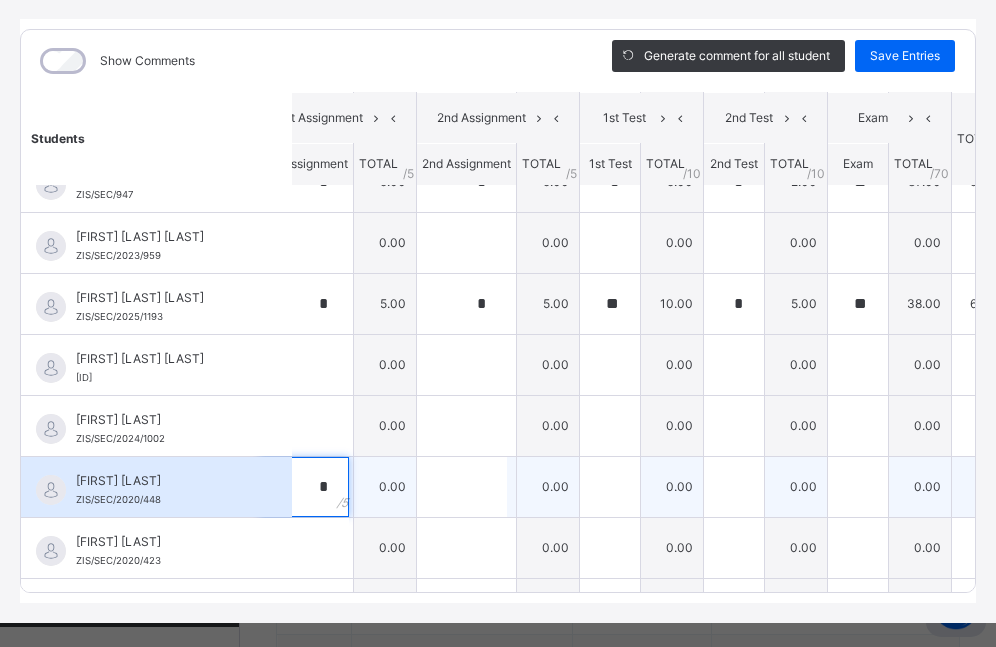 click on "*" at bounding box center (304, 487) 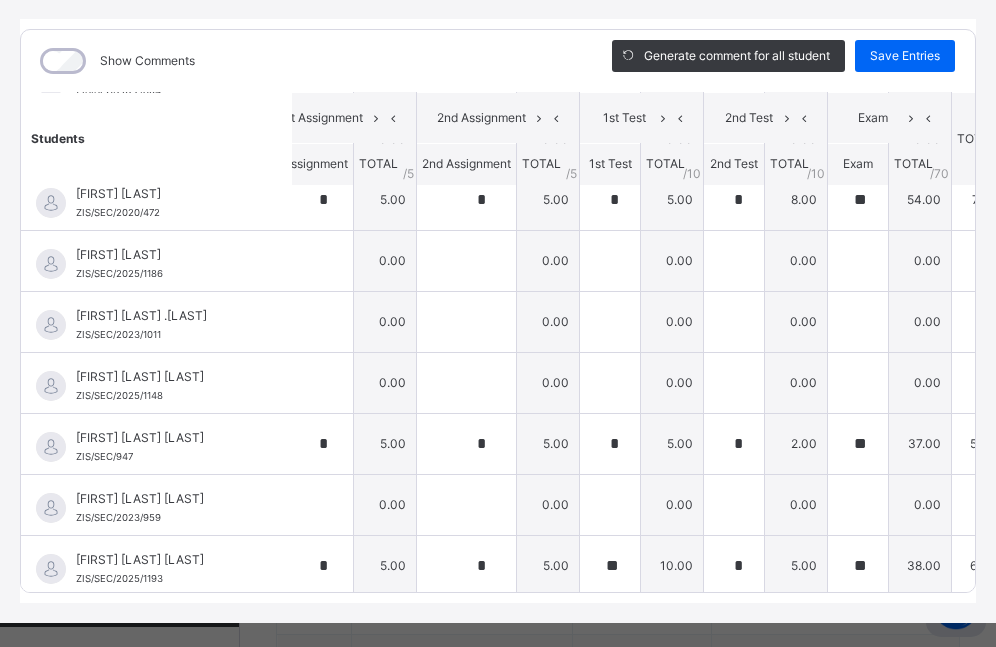 scroll, scrollTop: 910, scrollLeft: 34, axis: both 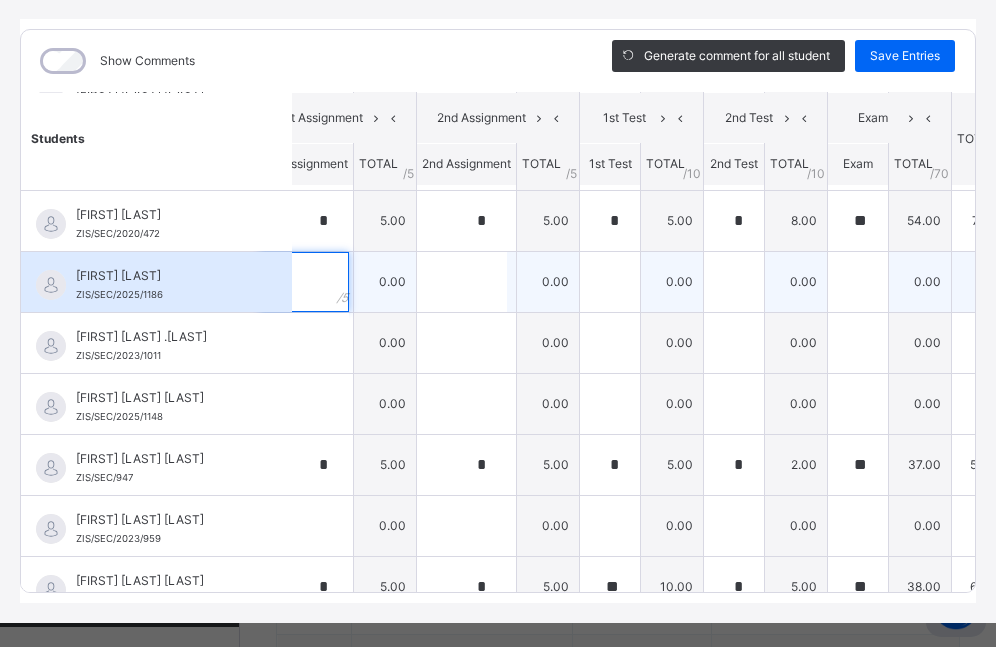 click at bounding box center (306, 282) 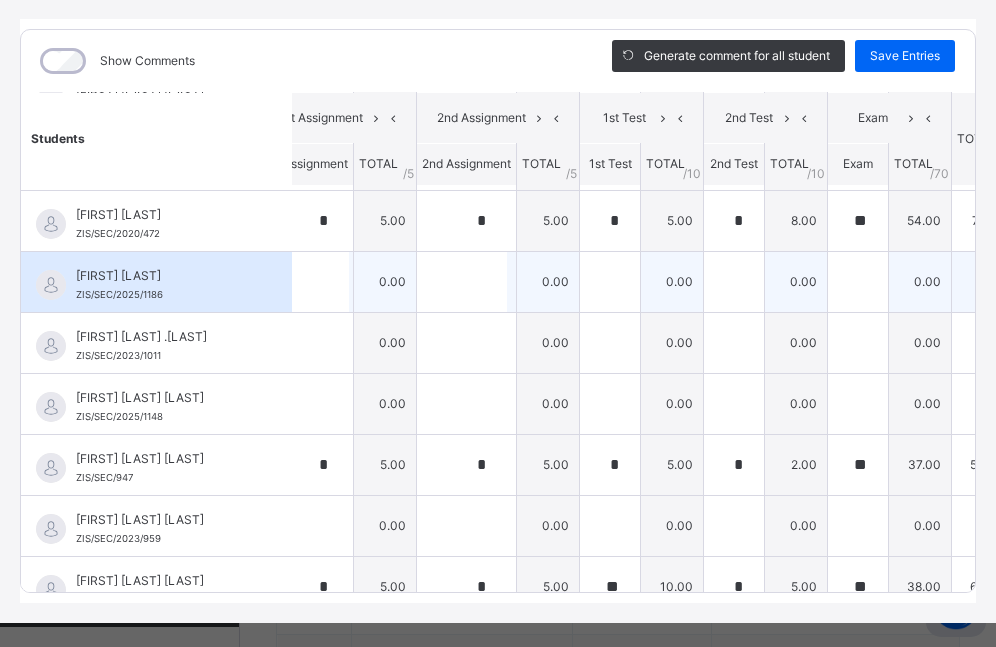 click at bounding box center (306, 282) 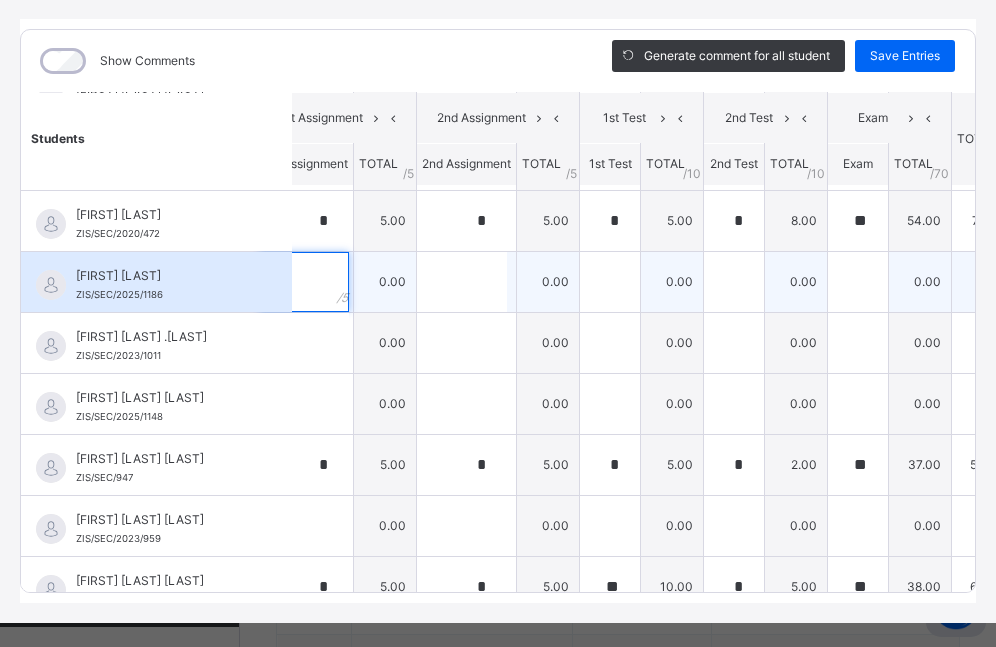 click at bounding box center (306, 282) 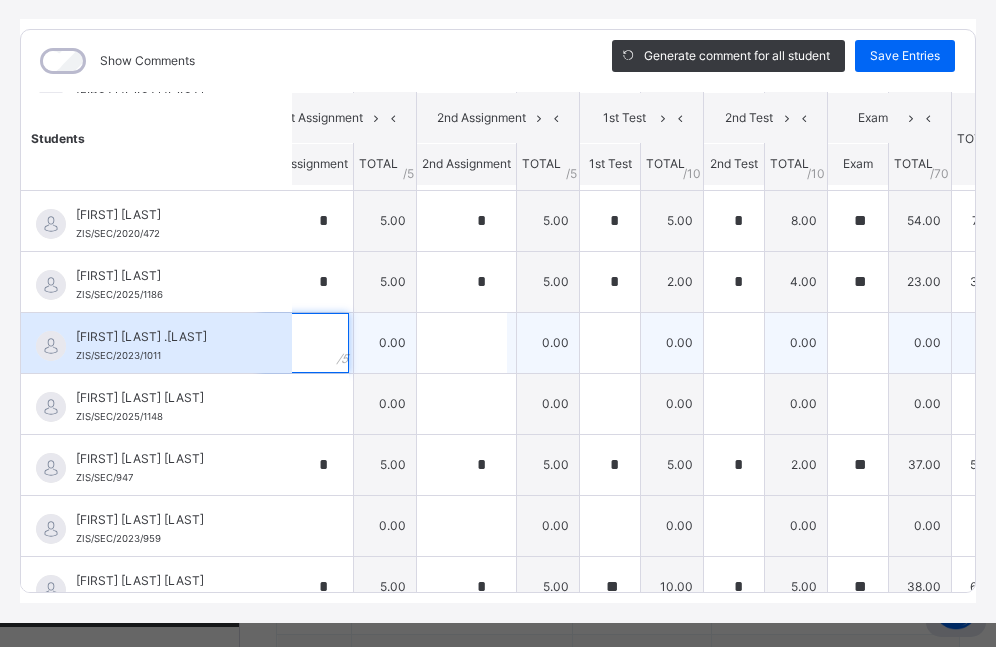 click at bounding box center [304, 343] 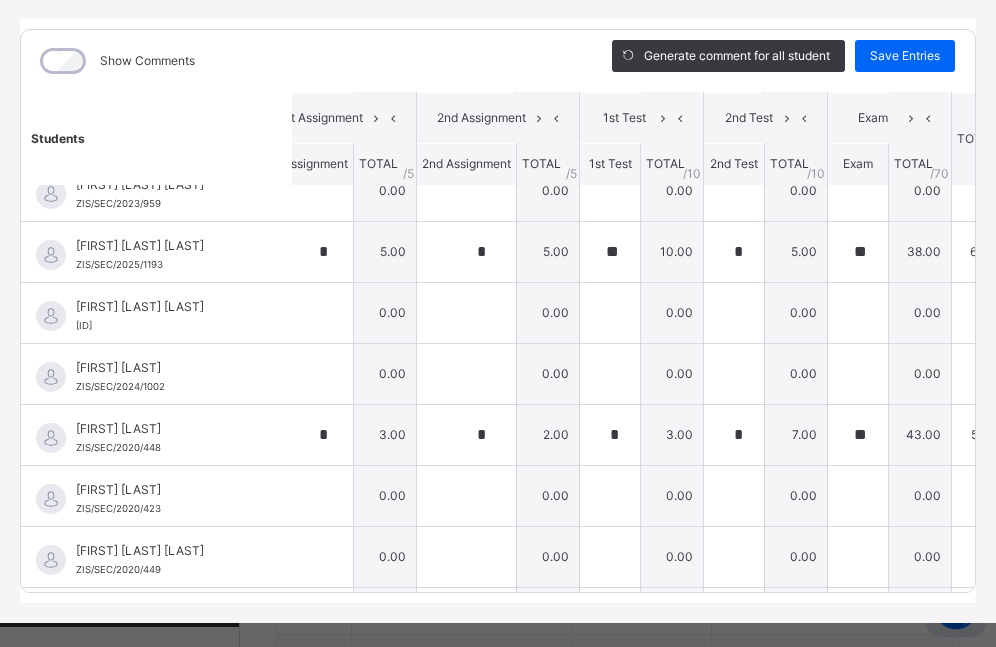 scroll, scrollTop: 1250, scrollLeft: 34, axis: both 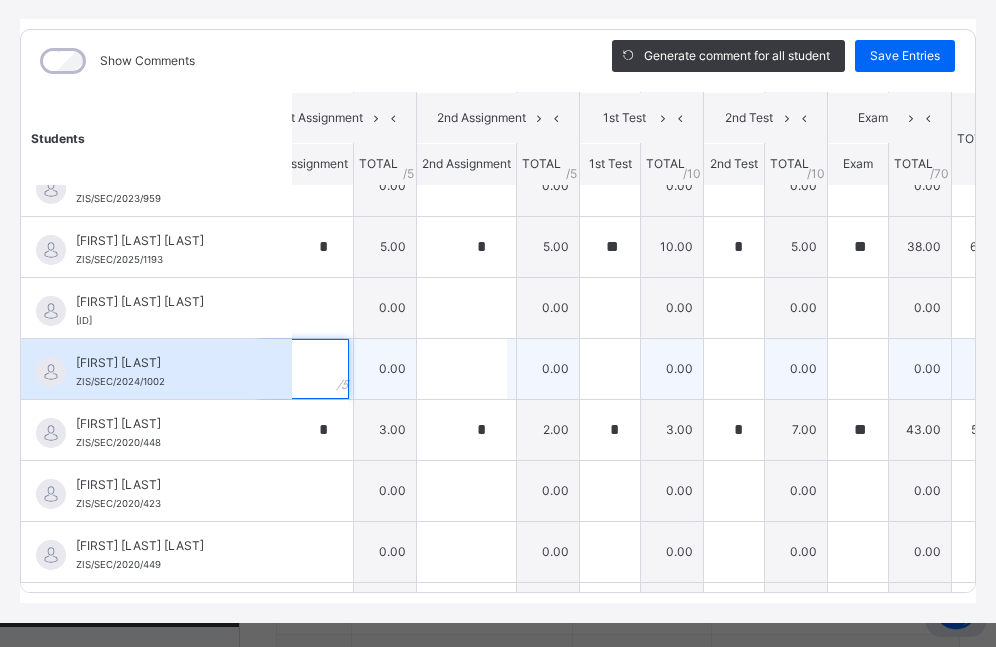 click at bounding box center (304, 369) 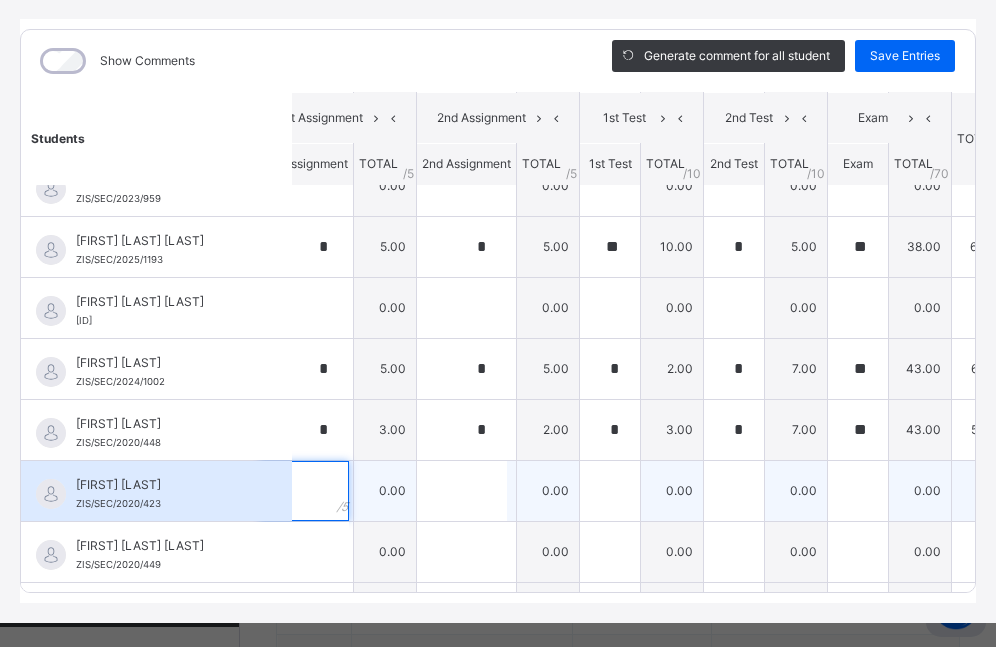 click at bounding box center [306, 491] 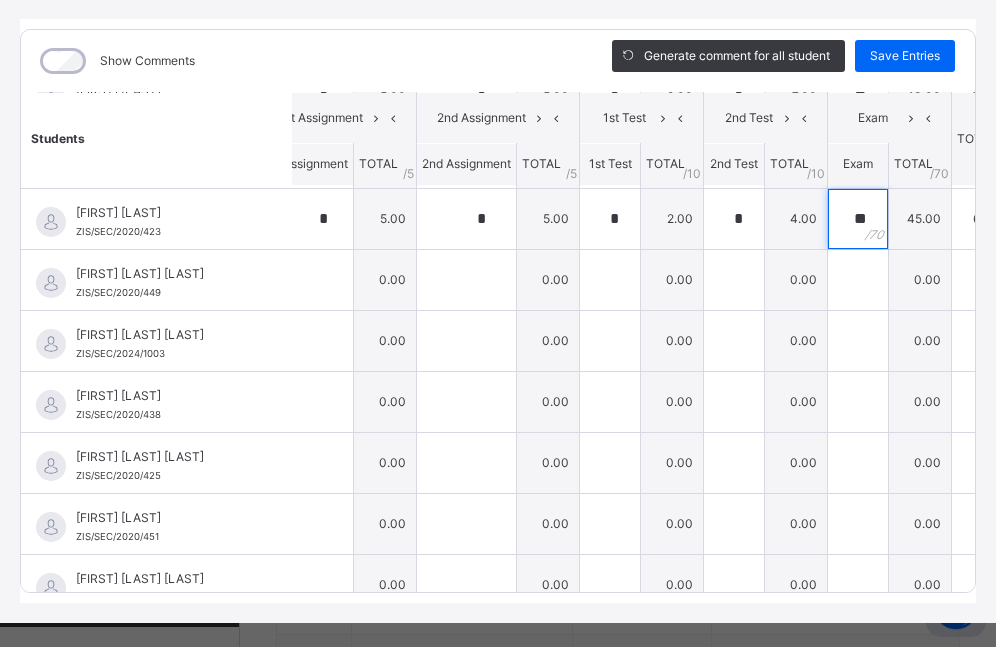 scroll, scrollTop: 1527, scrollLeft: 34, axis: both 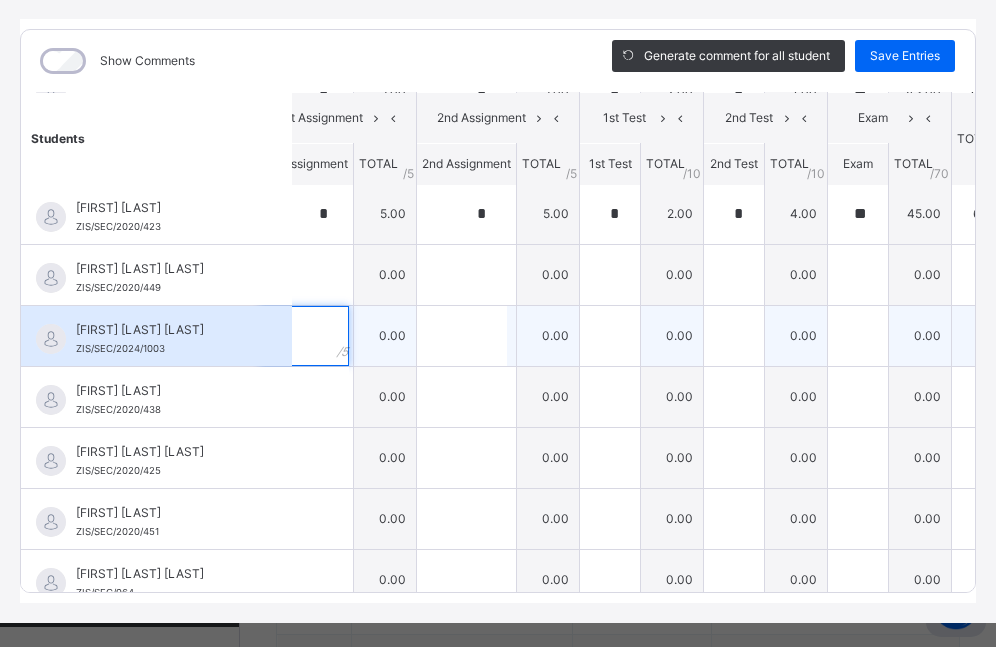click at bounding box center [304, 336] 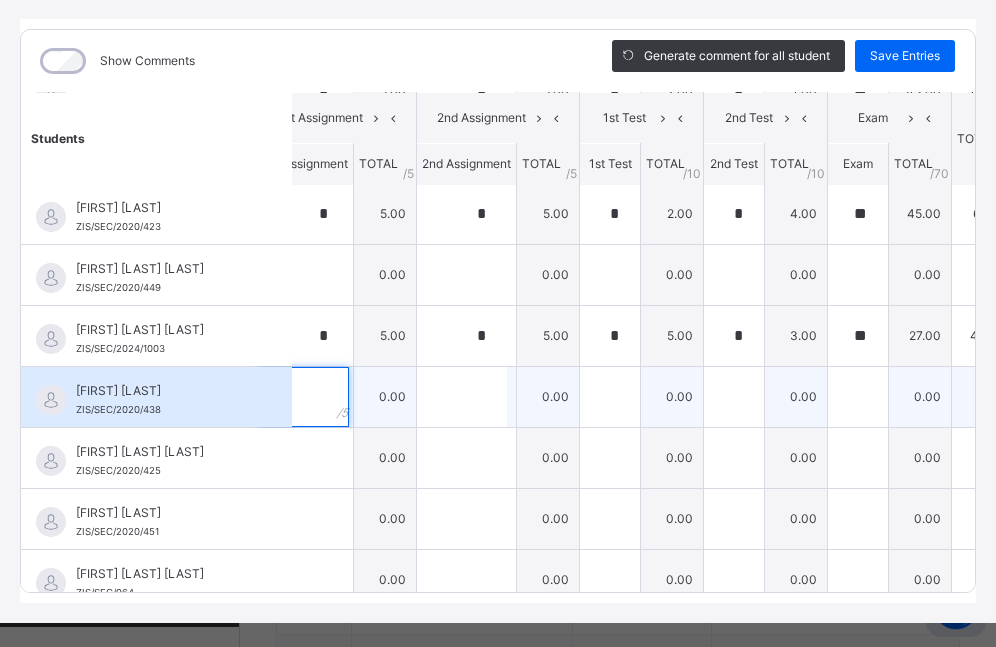 click at bounding box center [304, 397] 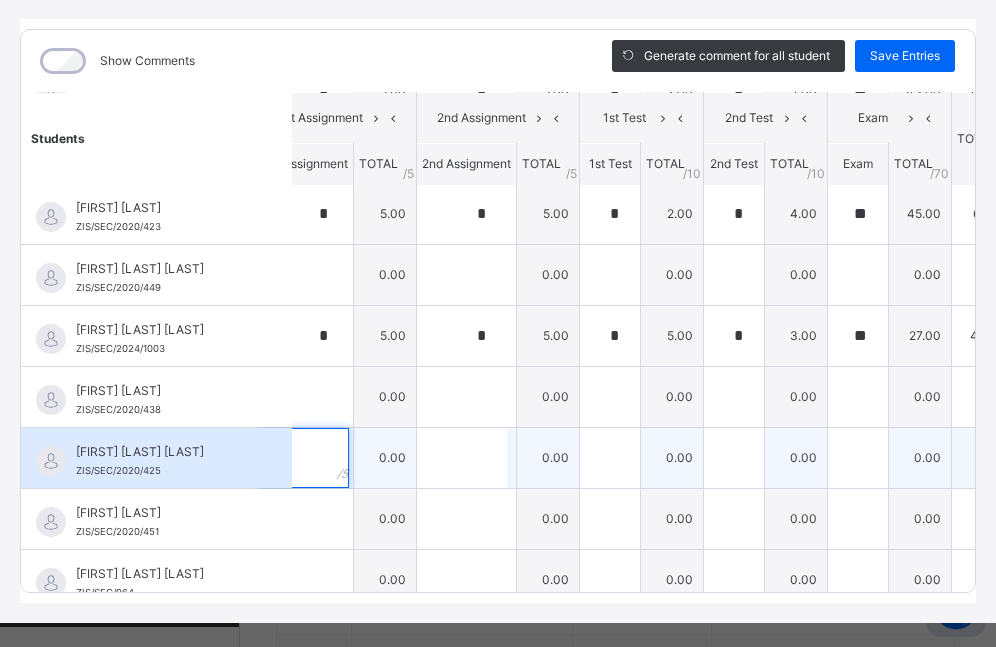 click at bounding box center (306, 458) 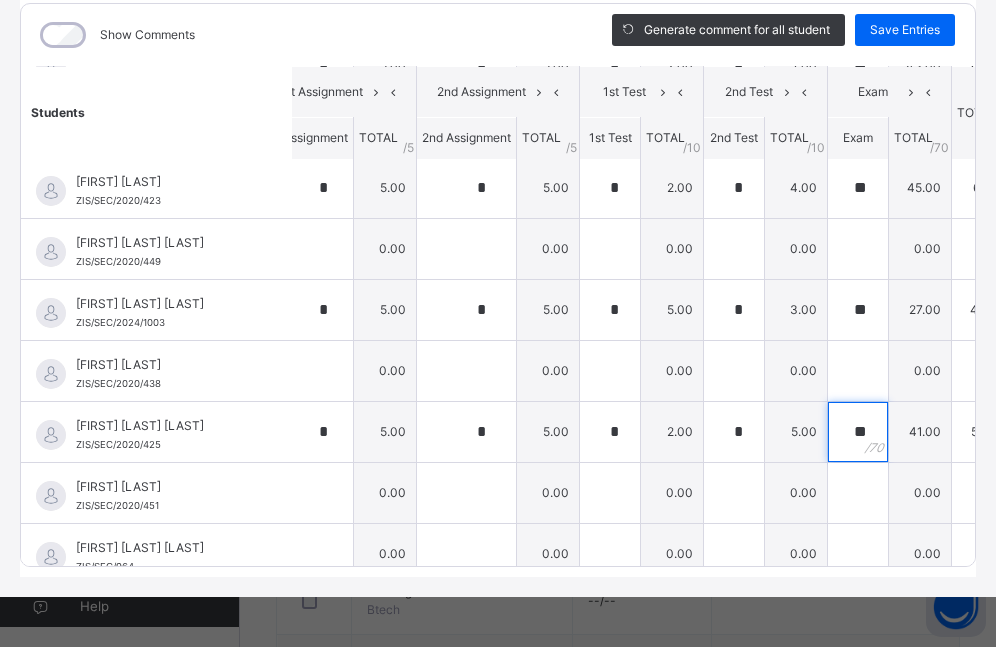 scroll, scrollTop: 279, scrollLeft: 0, axis: vertical 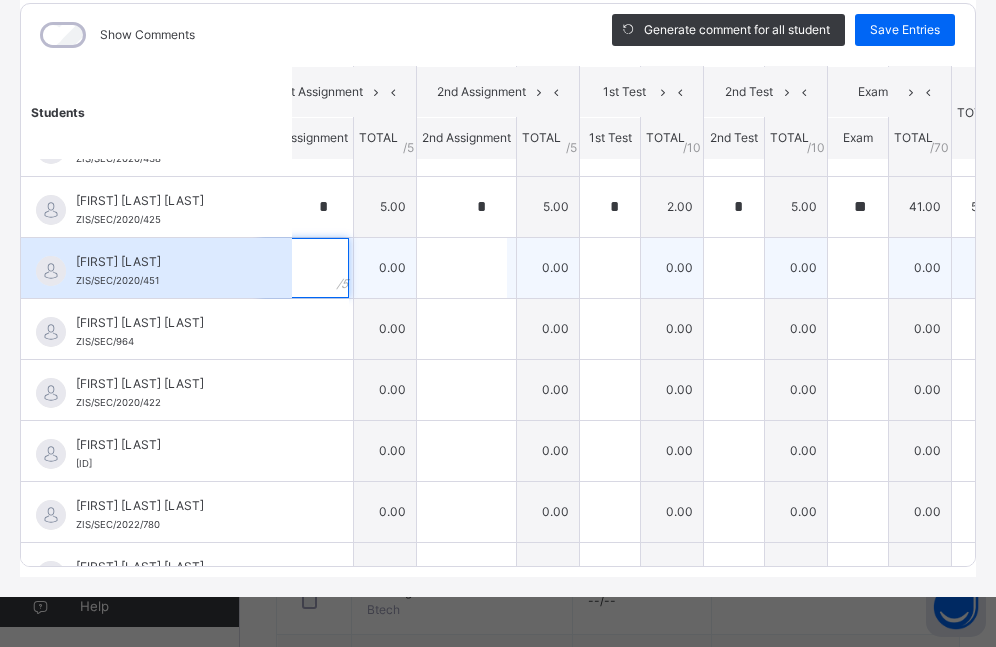 click at bounding box center (304, 268) 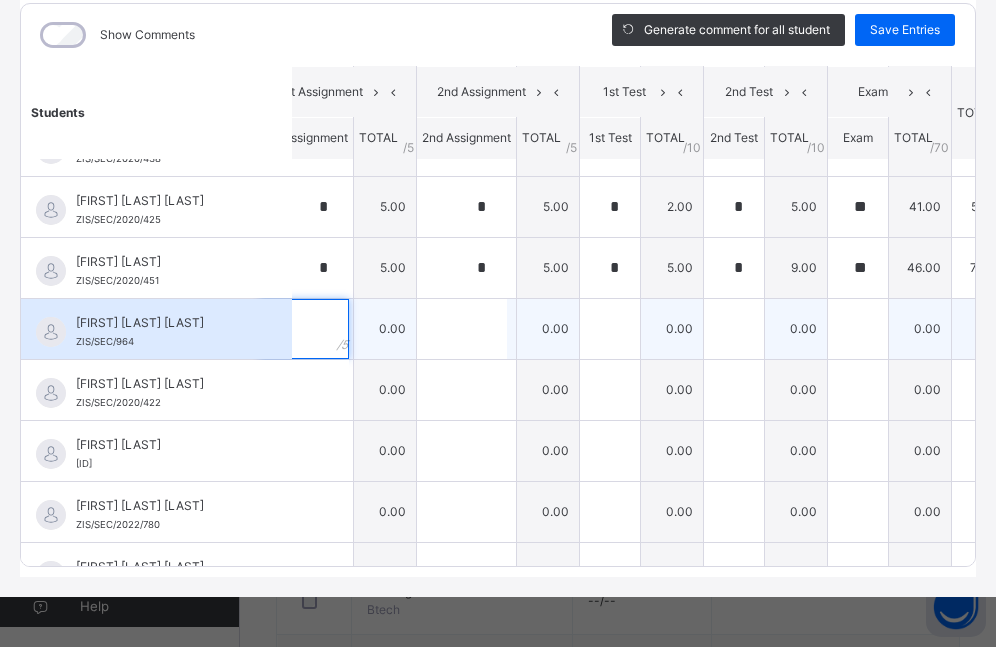 click at bounding box center [306, 329] 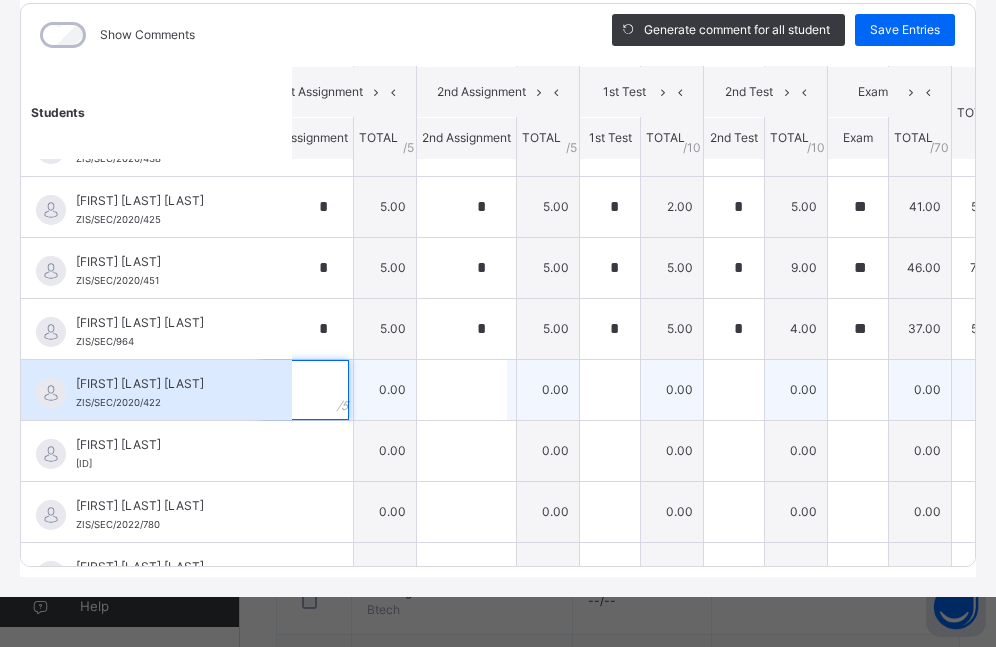 click at bounding box center (306, 390) 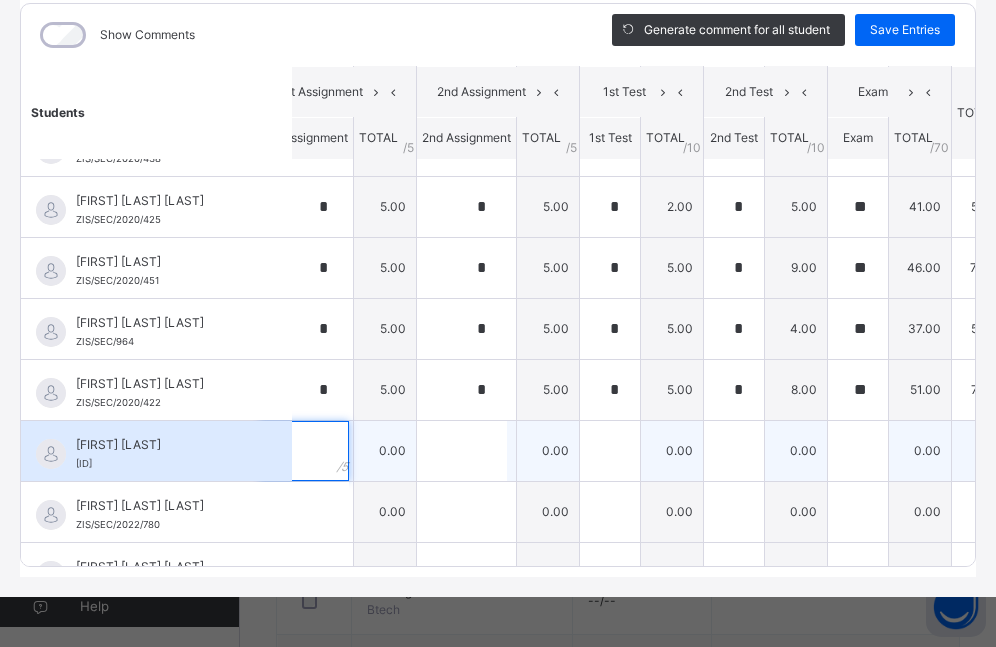 click at bounding box center (304, 451) 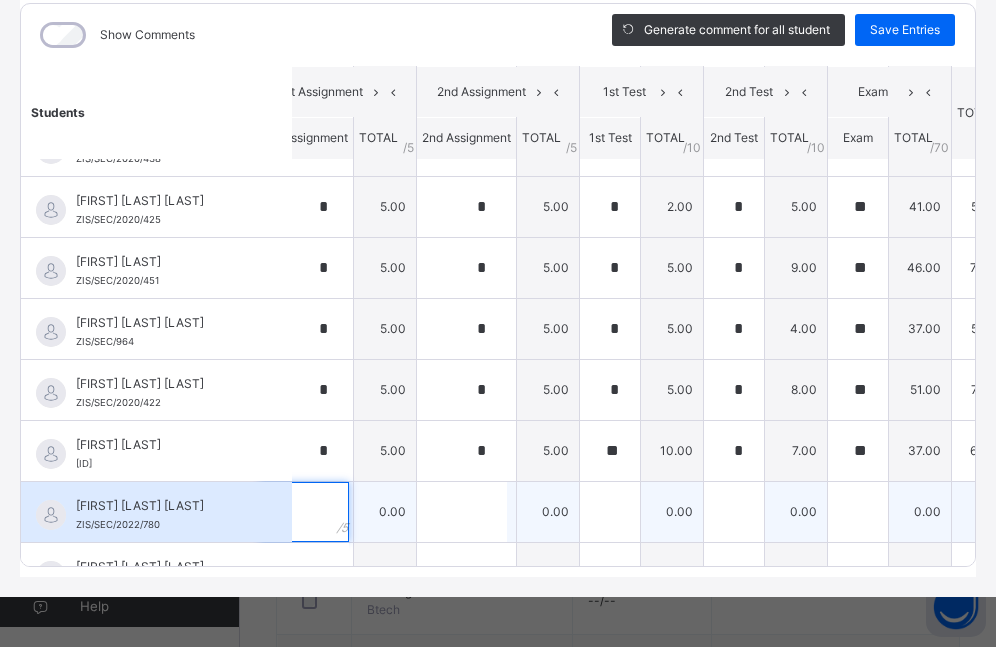 click at bounding box center (306, 512) 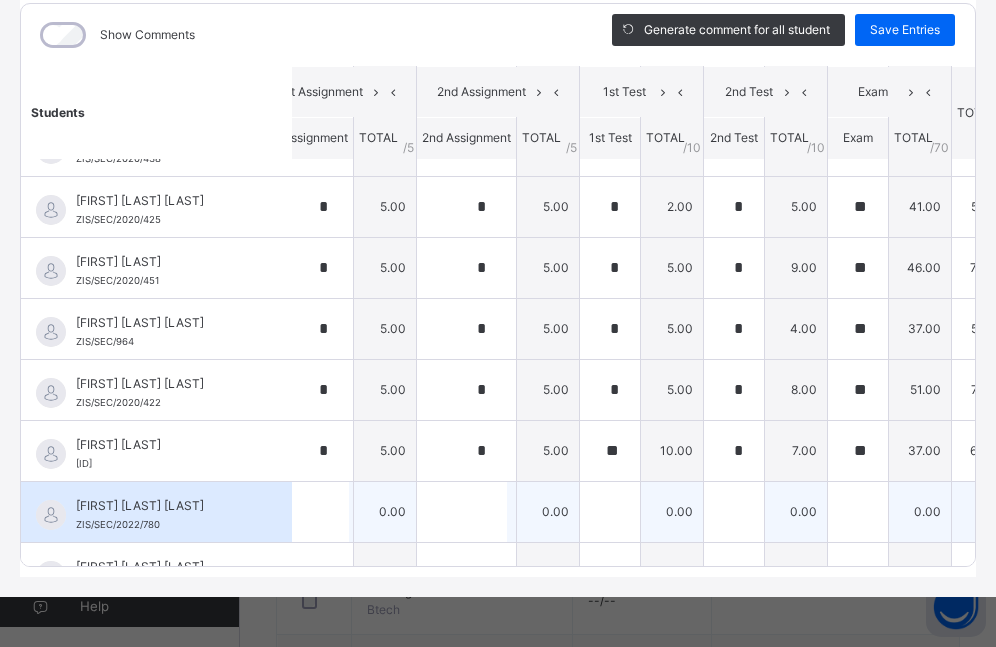 click at bounding box center (306, 512) 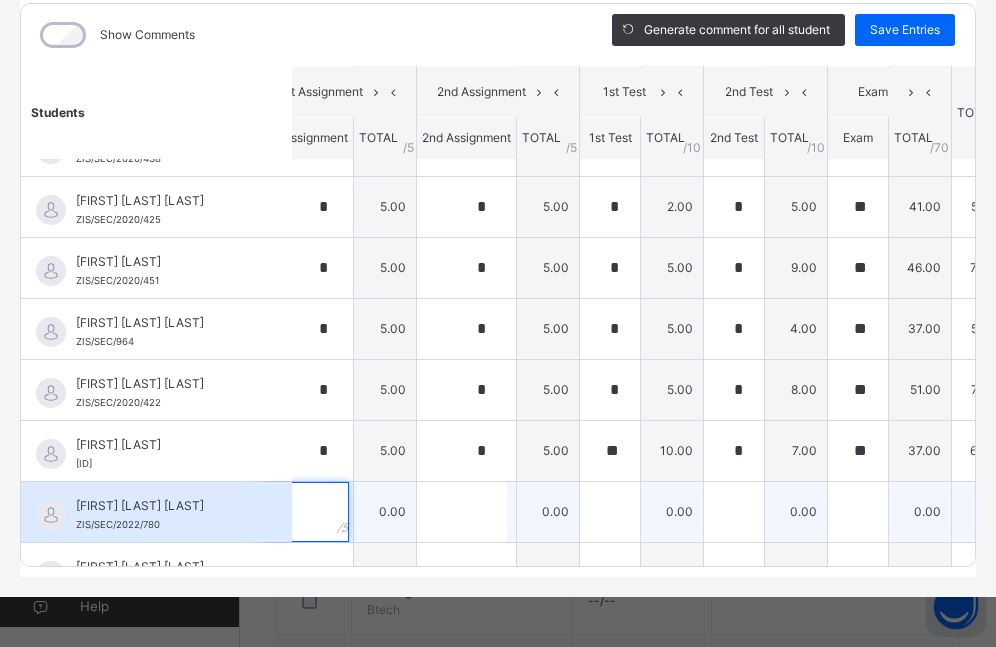 click at bounding box center [306, 512] 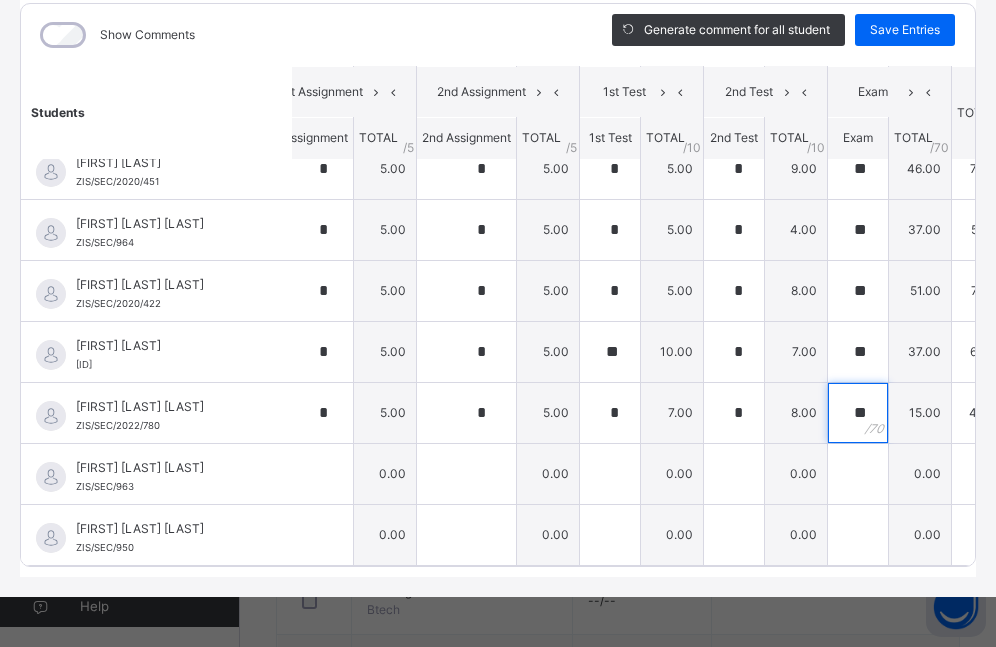 scroll, scrollTop: 1868, scrollLeft: 34, axis: both 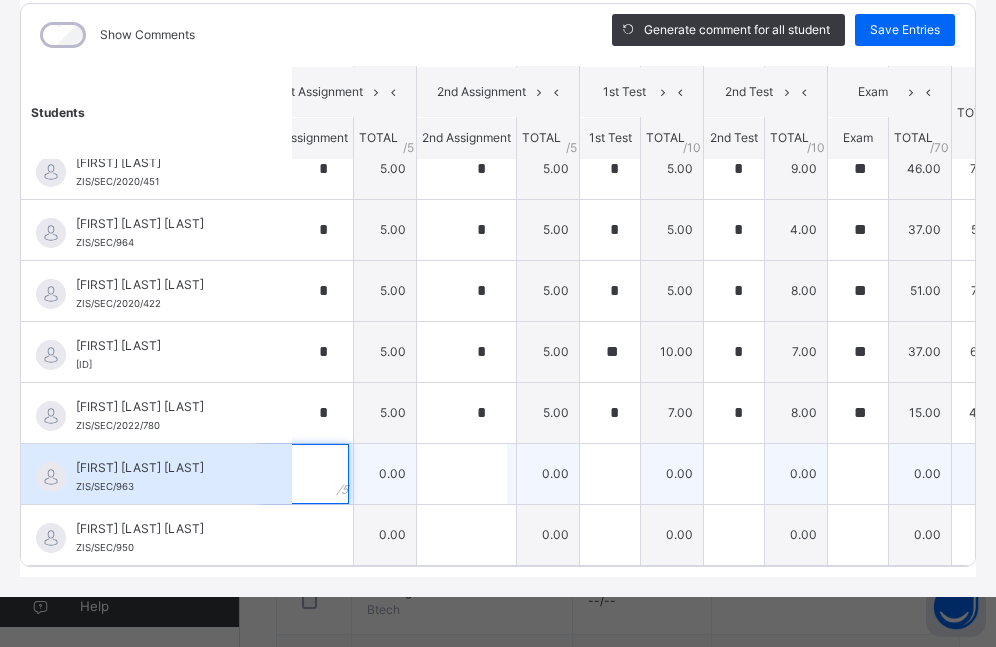 click at bounding box center (306, 474) 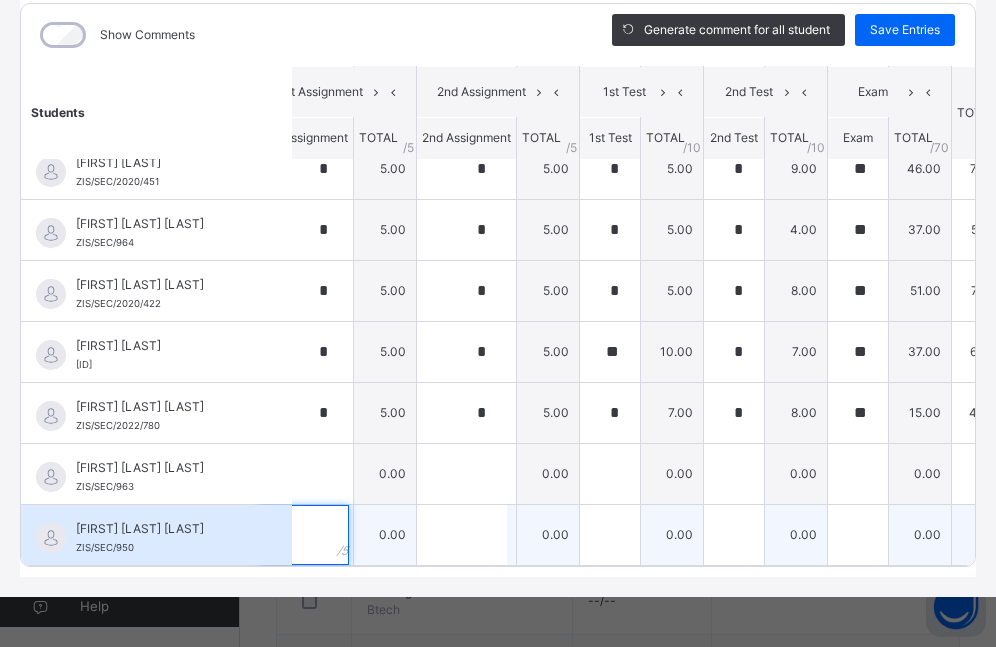 click at bounding box center [306, 535] 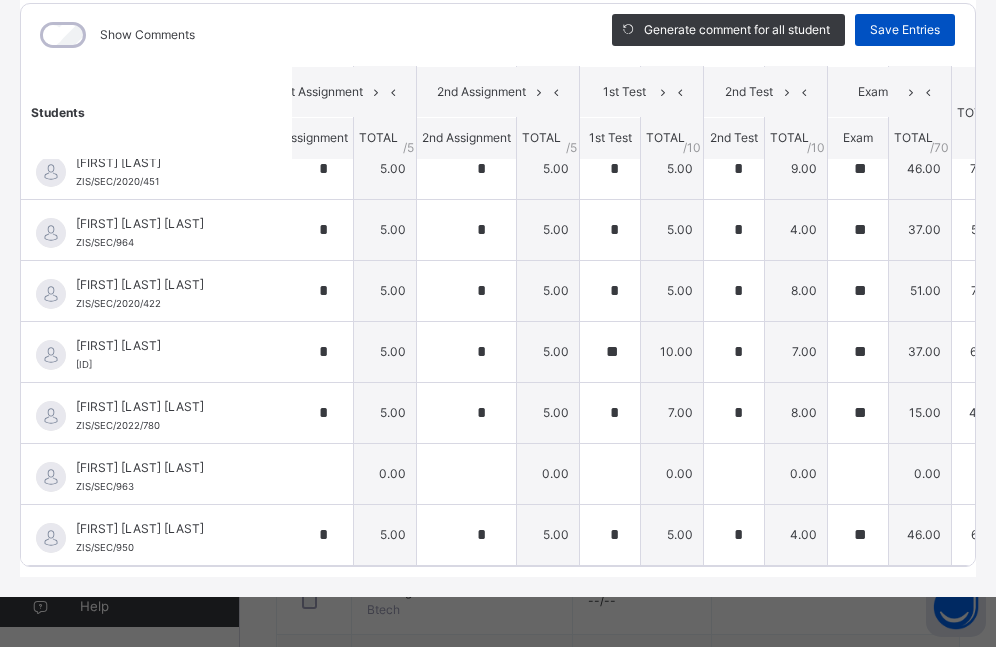 click on "Save Entries" at bounding box center [905, 30] 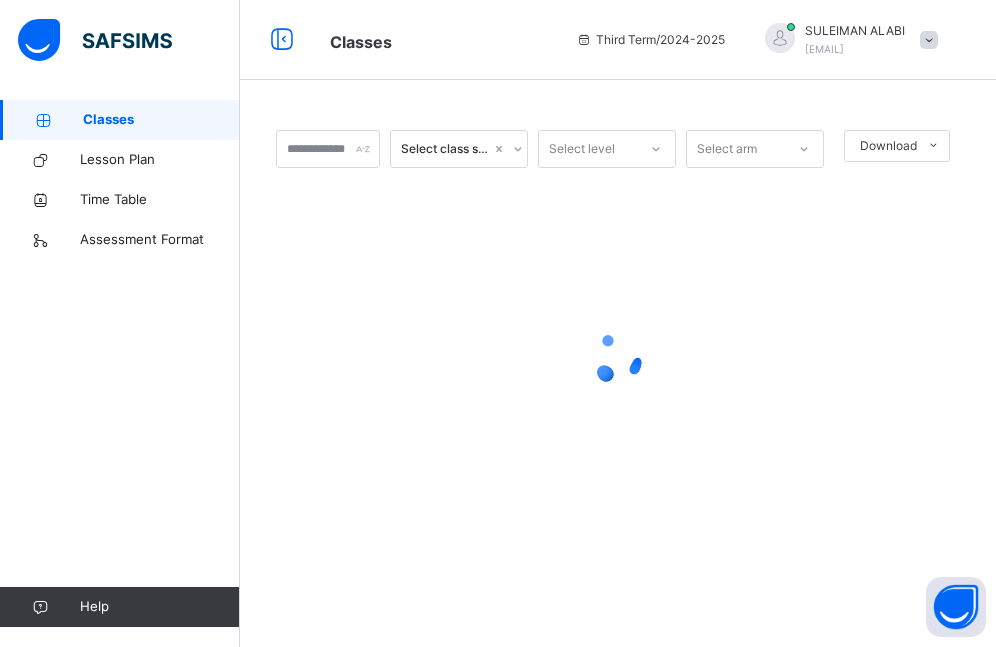 scroll, scrollTop: 0, scrollLeft: 0, axis: both 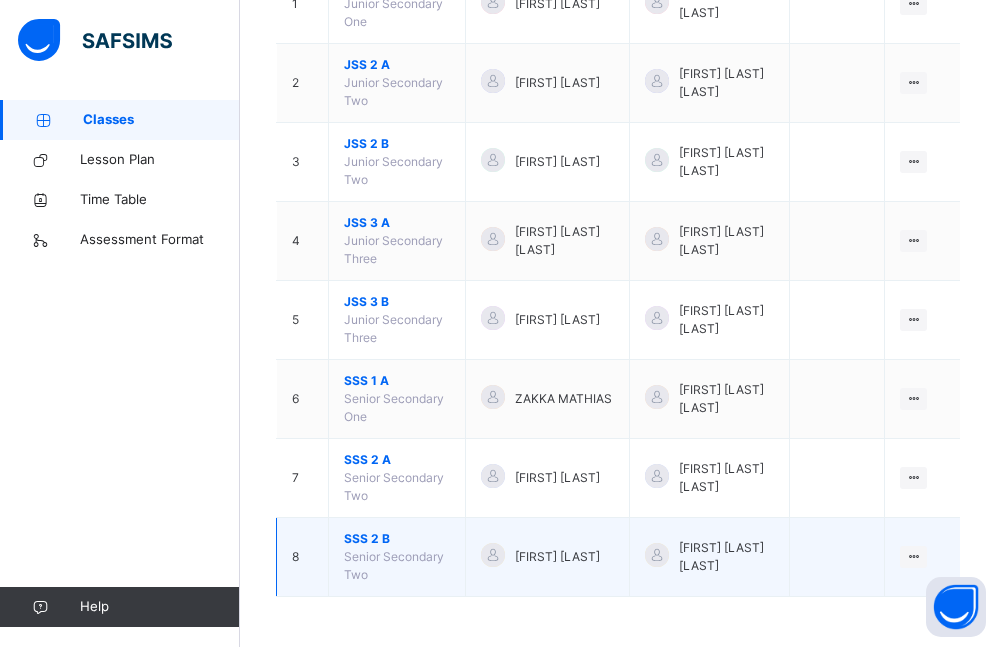click on "SSS 2   B" at bounding box center [397, 539] 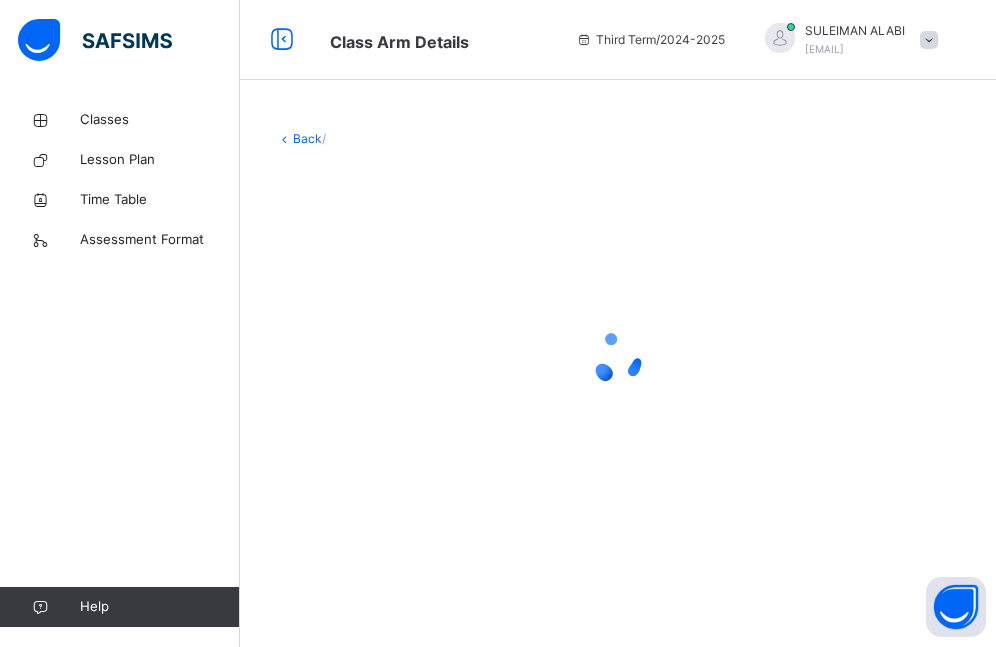 scroll, scrollTop: 0, scrollLeft: 0, axis: both 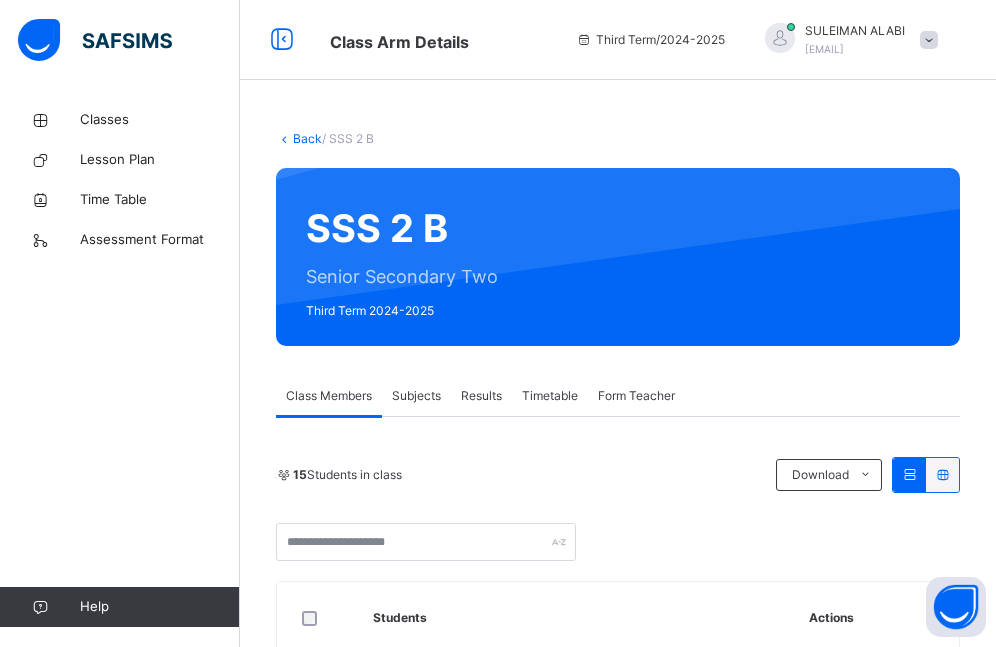 click on "Subjects" at bounding box center (416, 396) 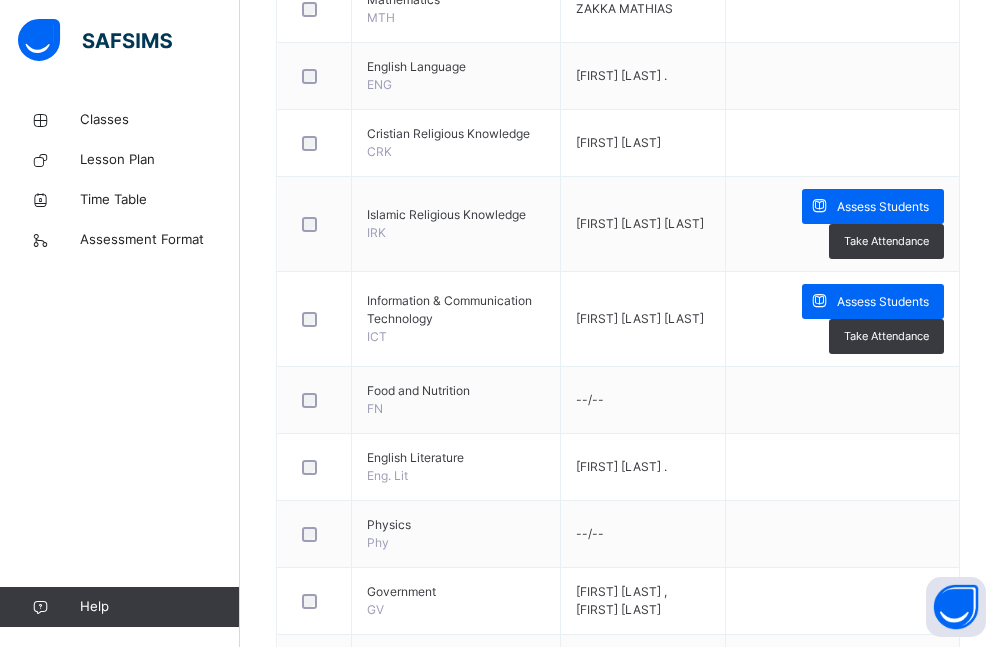 scroll, scrollTop: 634, scrollLeft: 0, axis: vertical 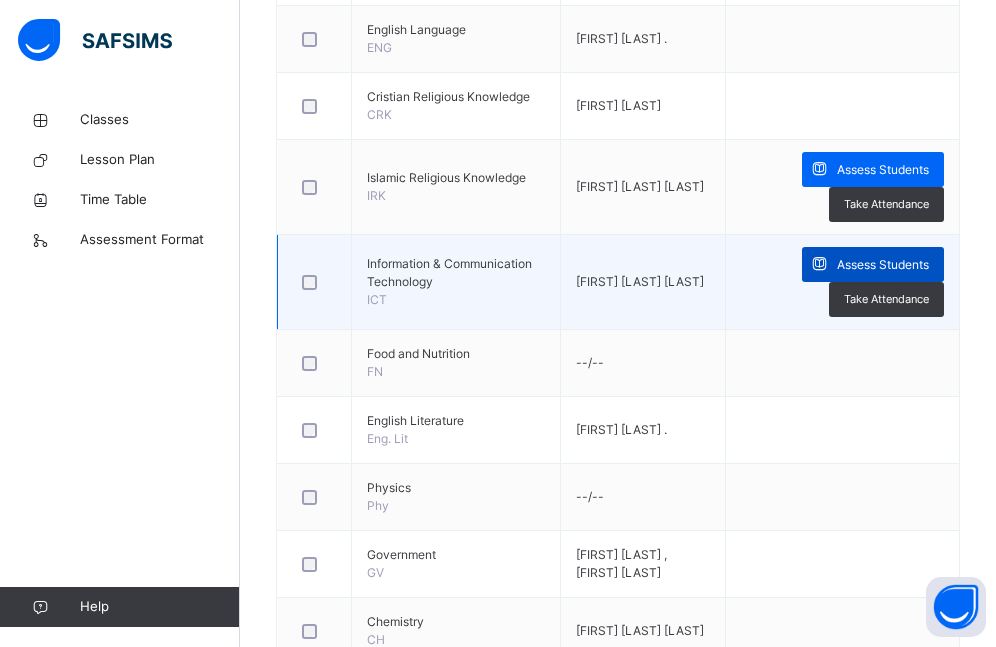 click on "Assess Students" at bounding box center [883, 265] 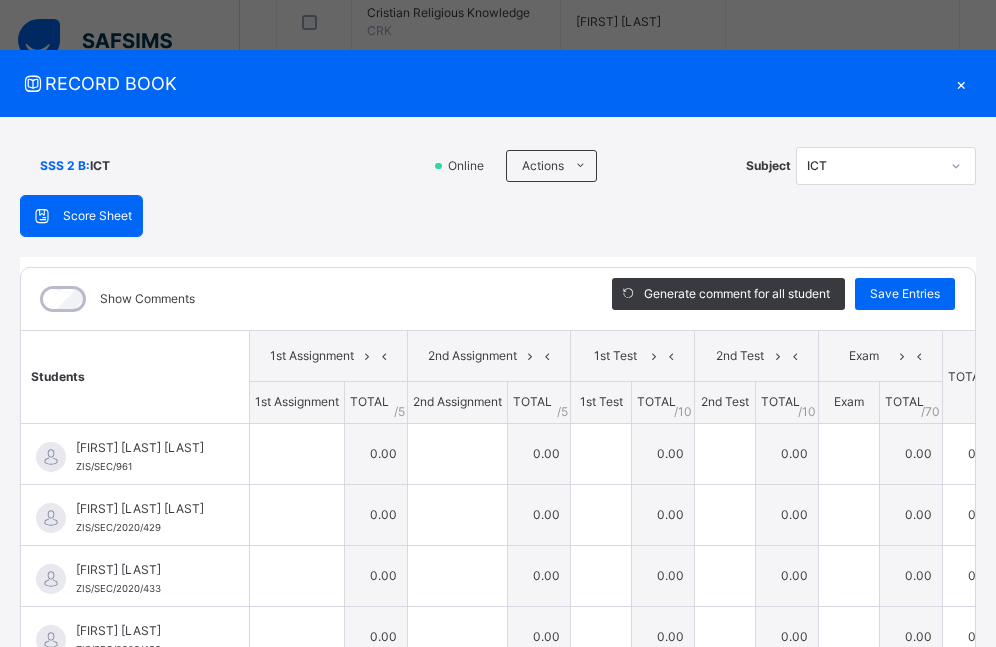 scroll, scrollTop: 722, scrollLeft: 0, axis: vertical 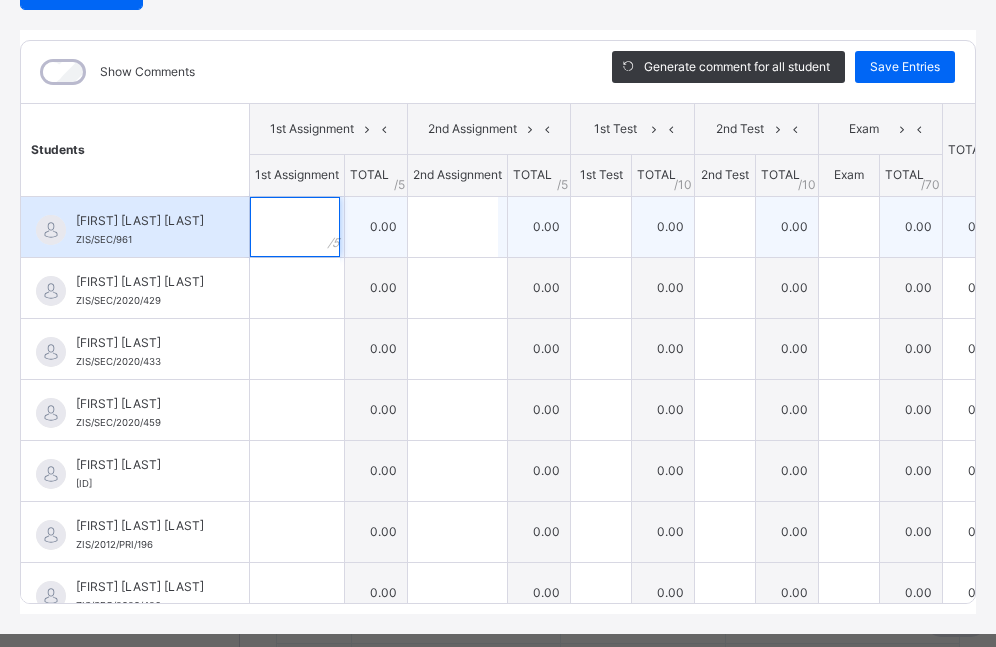 click at bounding box center (295, 227) 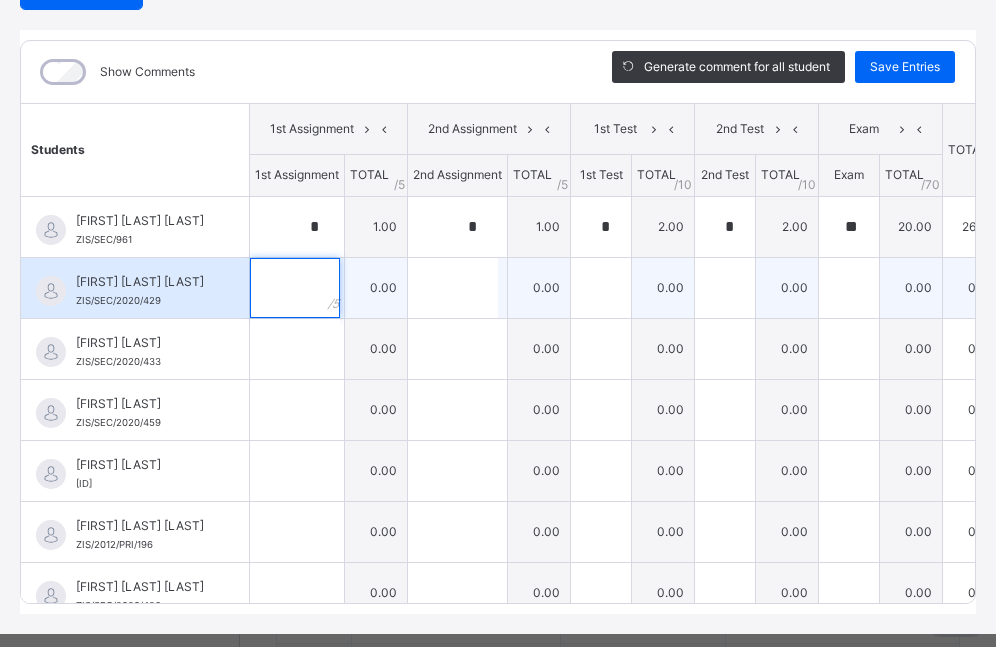 click at bounding box center [295, 288] 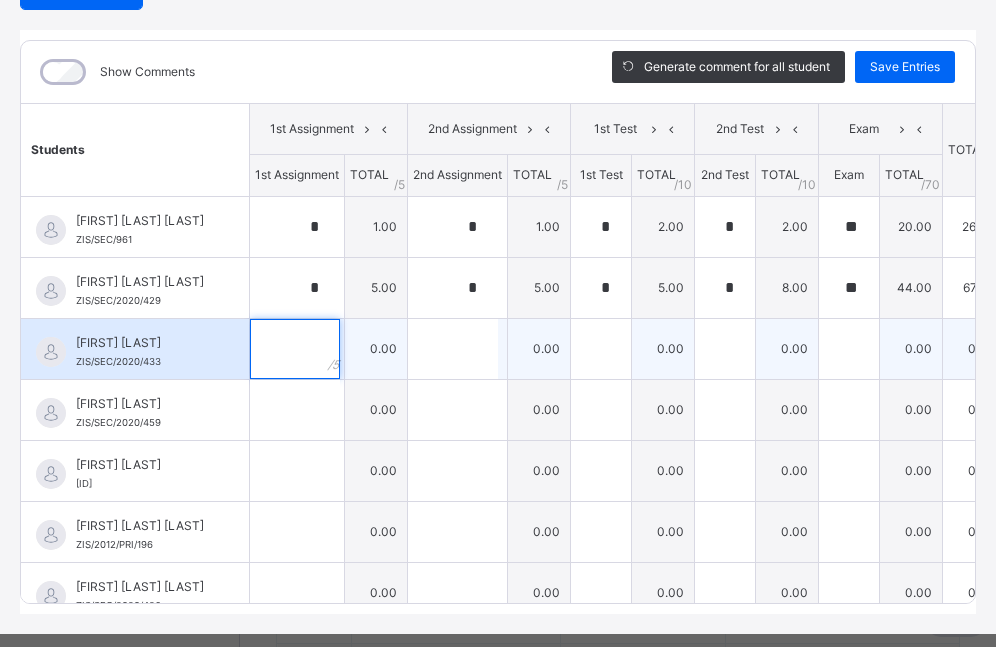 click at bounding box center (295, 349) 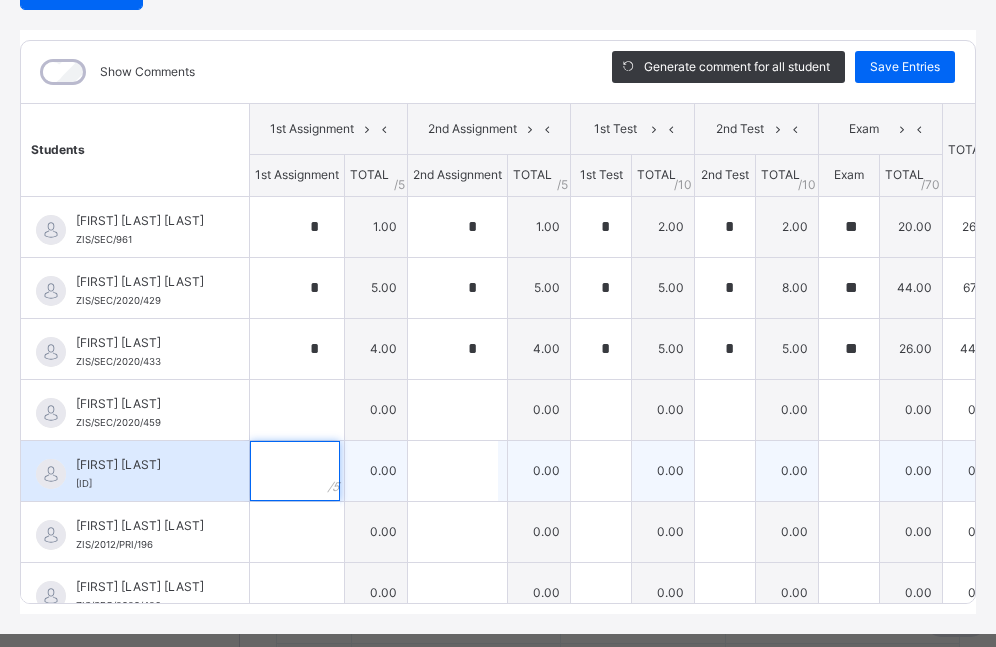 click at bounding box center (295, 471) 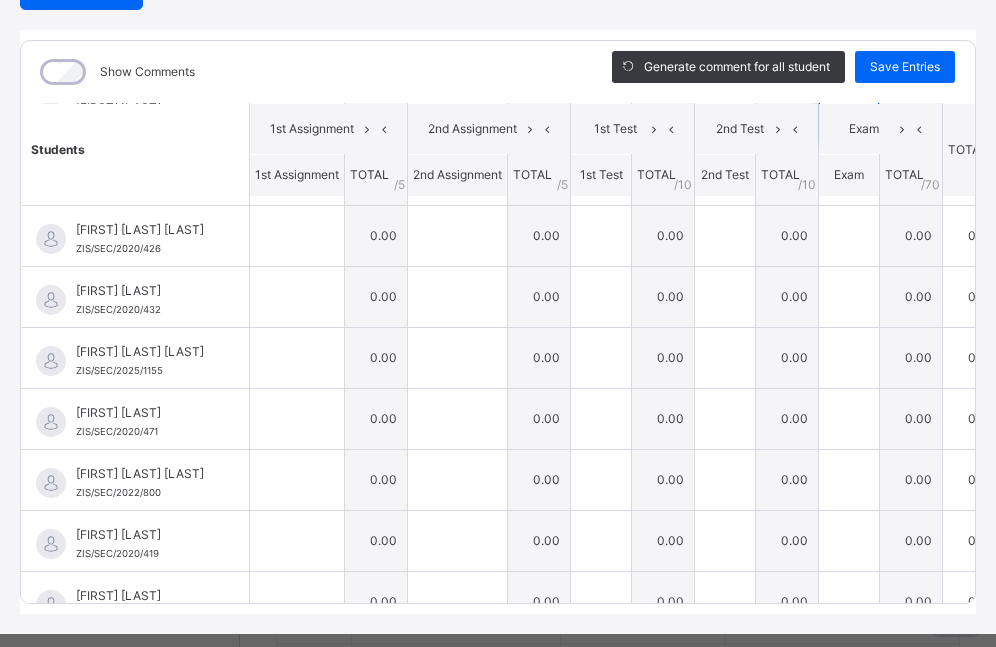 scroll, scrollTop: 377, scrollLeft: 0, axis: vertical 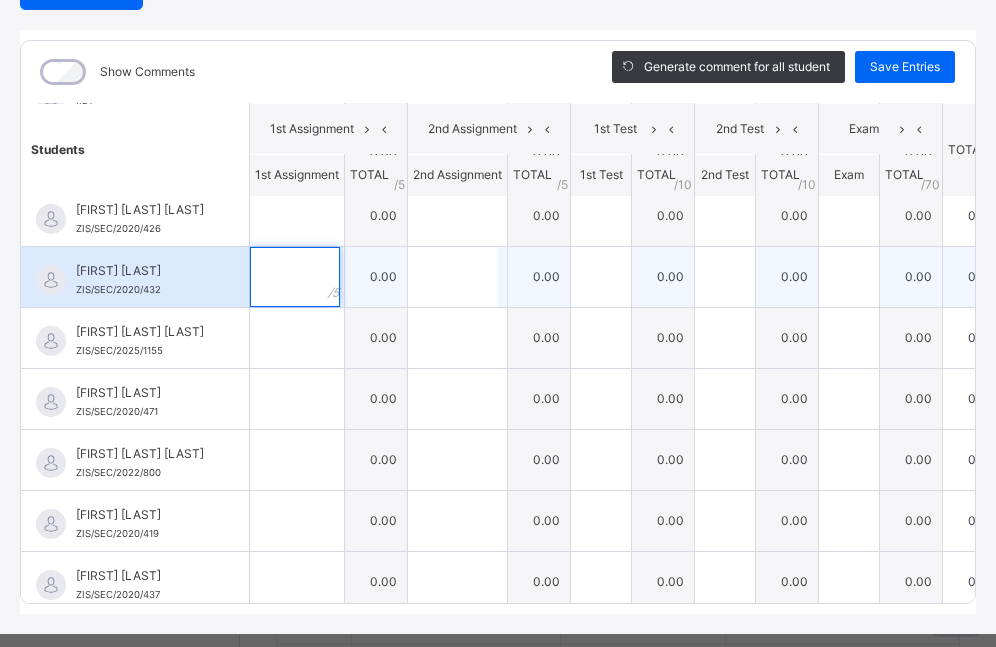 click at bounding box center (295, 277) 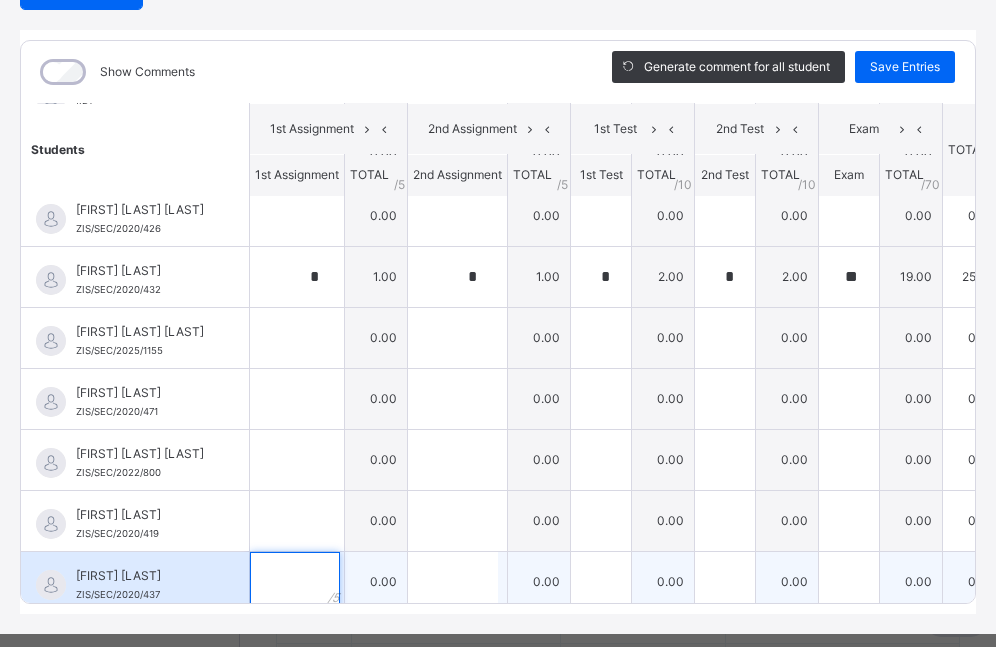 click at bounding box center (295, 582) 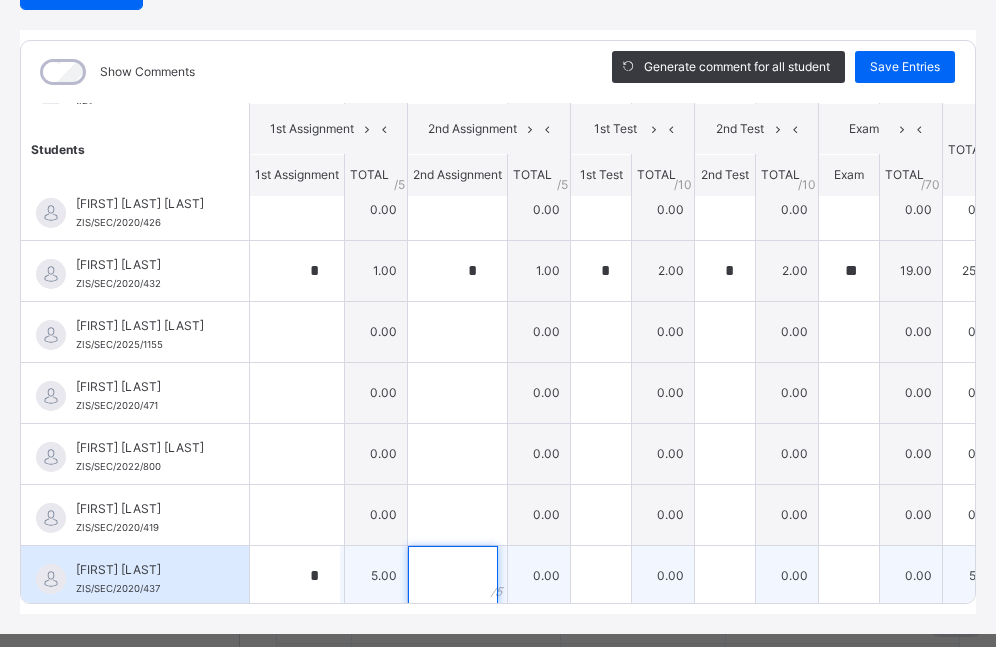 scroll, scrollTop: 403, scrollLeft: 0, axis: vertical 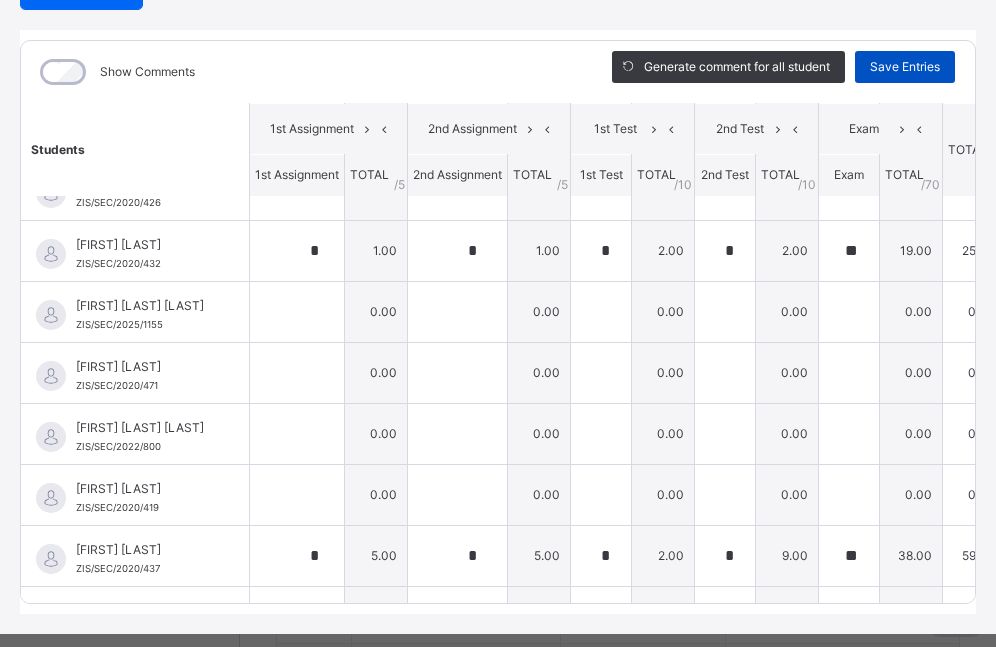 click on "Save Entries" at bounding box center [905, 67] 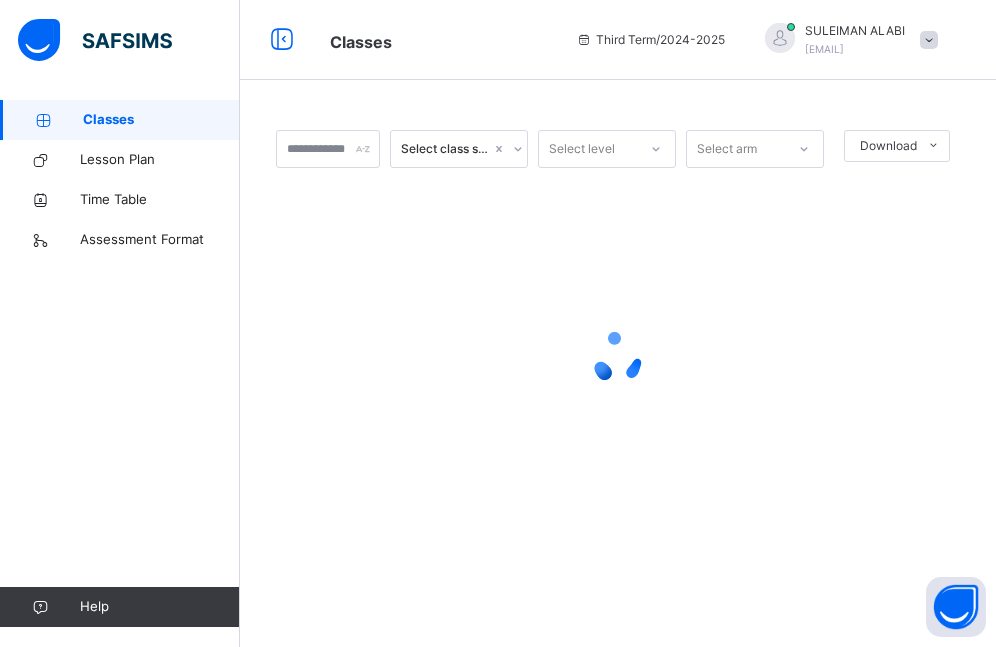 scroll, scrollTop: 0, scrollLeft: 0, axis: both 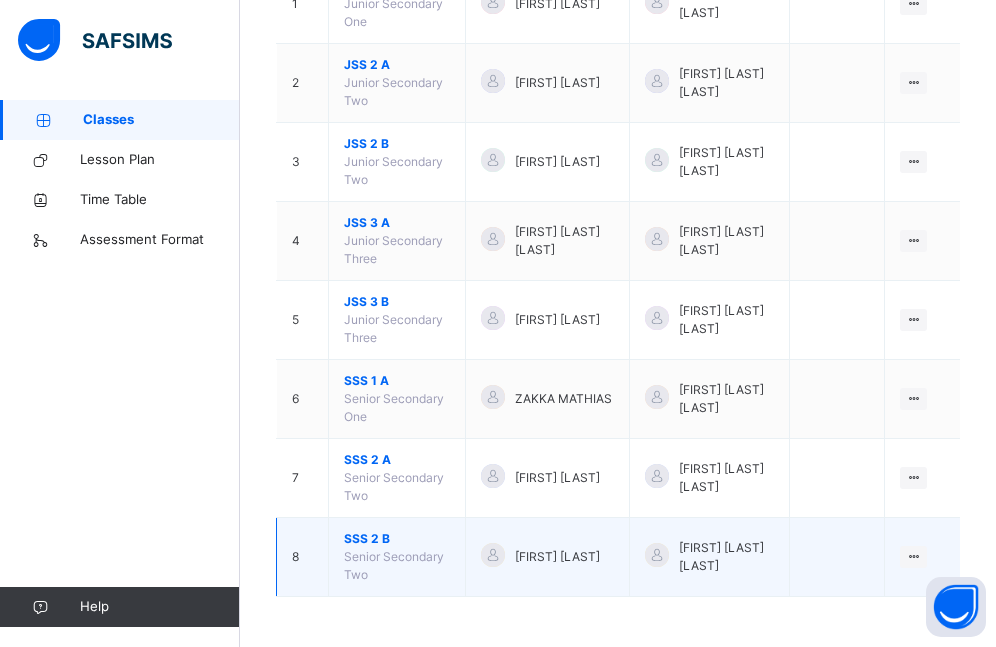 click on "SSS 2   B" at bounding box center [397, 539] 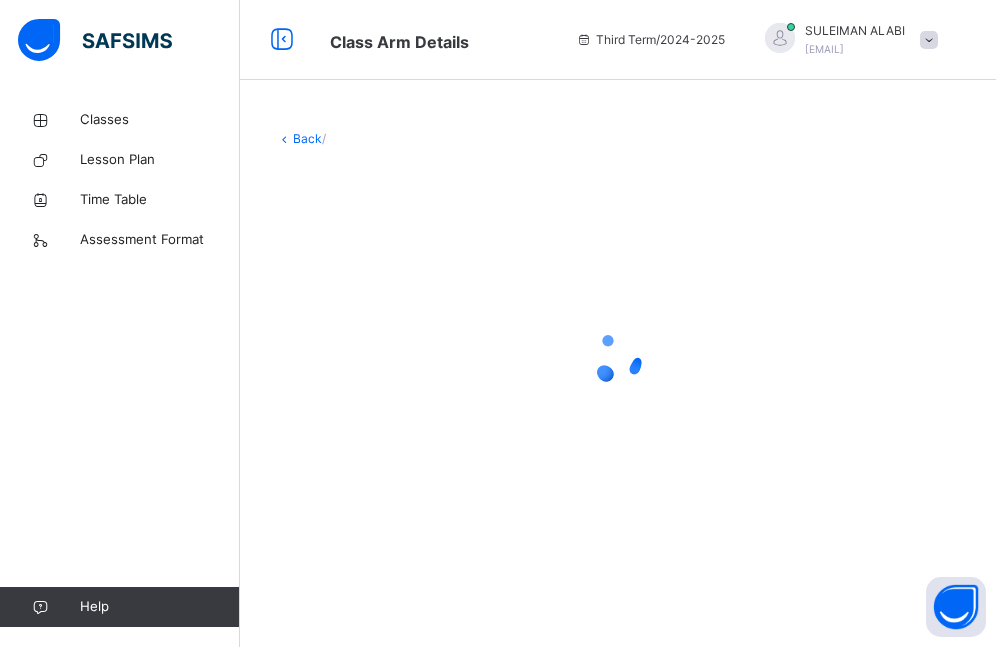 scroll, scrollTop: 0, scrollLeft: 0, axis: both 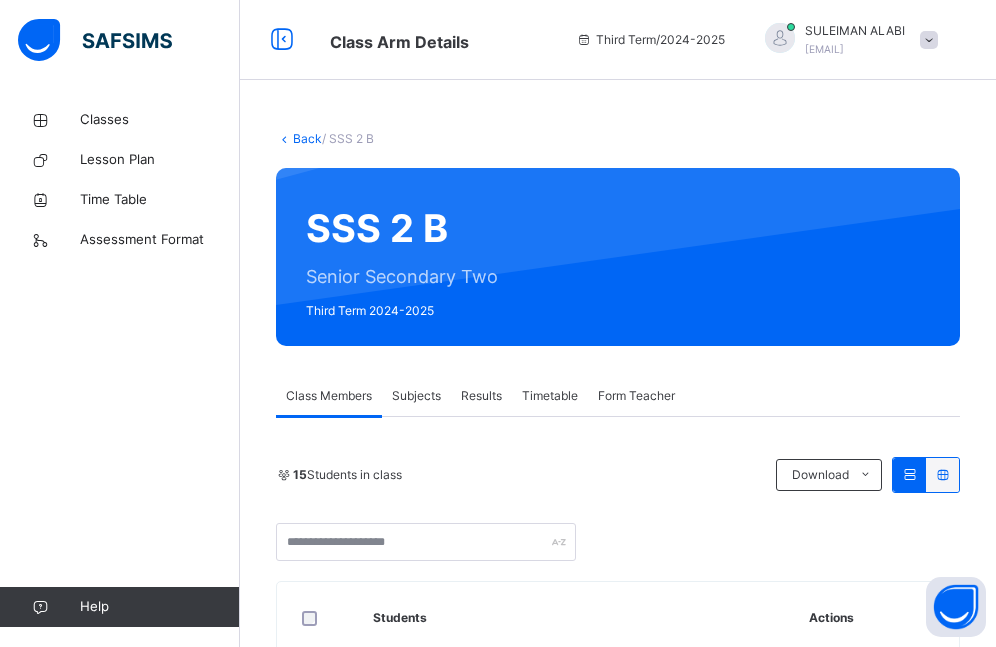 click on "Subjects" at bounding box center (416, 396) 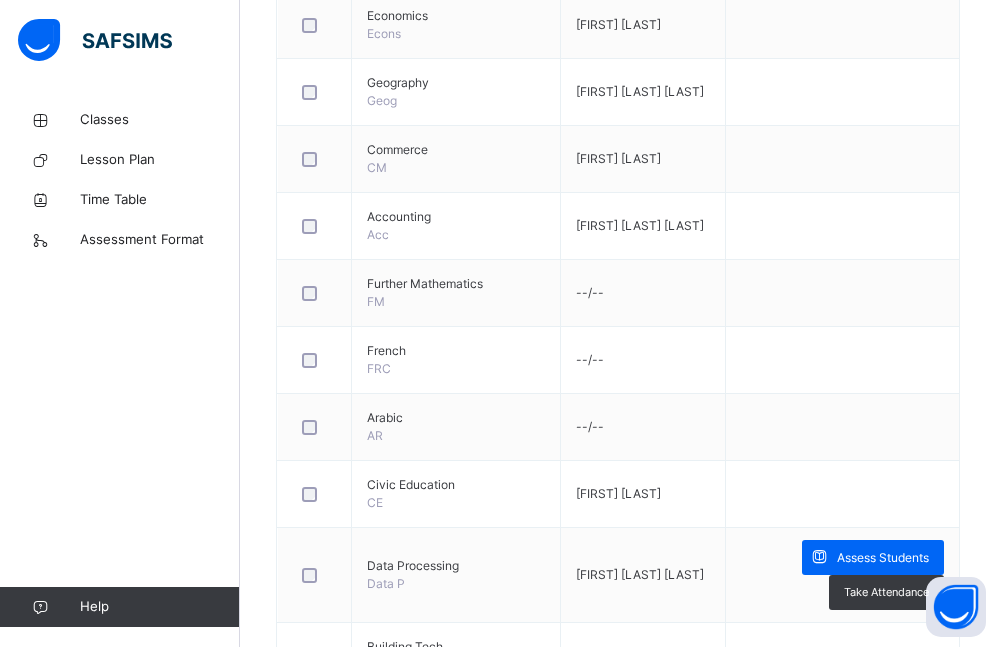 scroll, scrollTop: 1425, scrollLeft: 0, axis: vertical 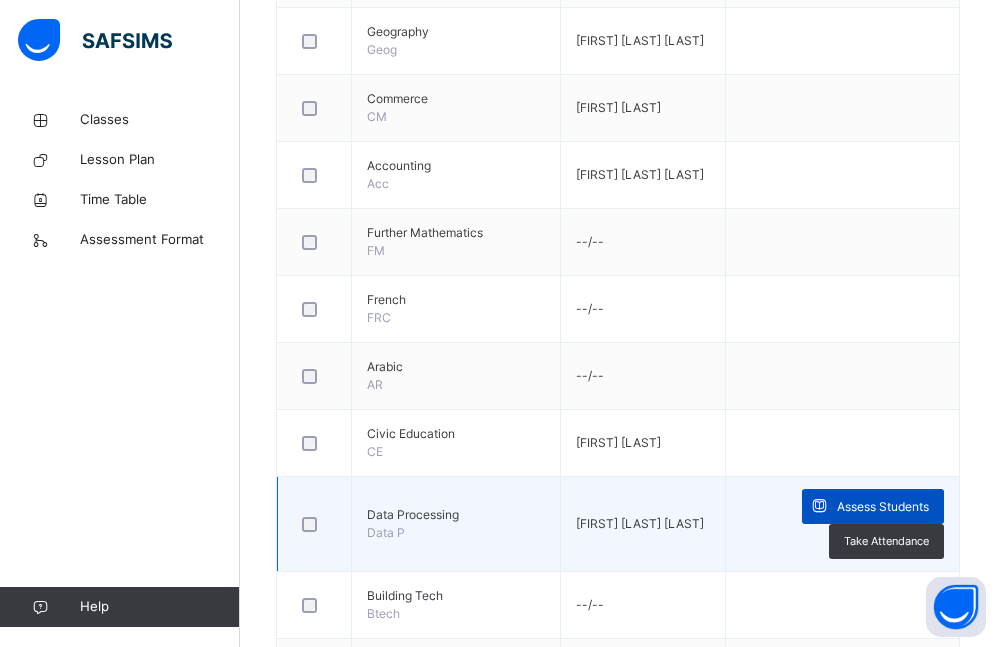 click on "Assess Students" at bounding box center (883, 507) 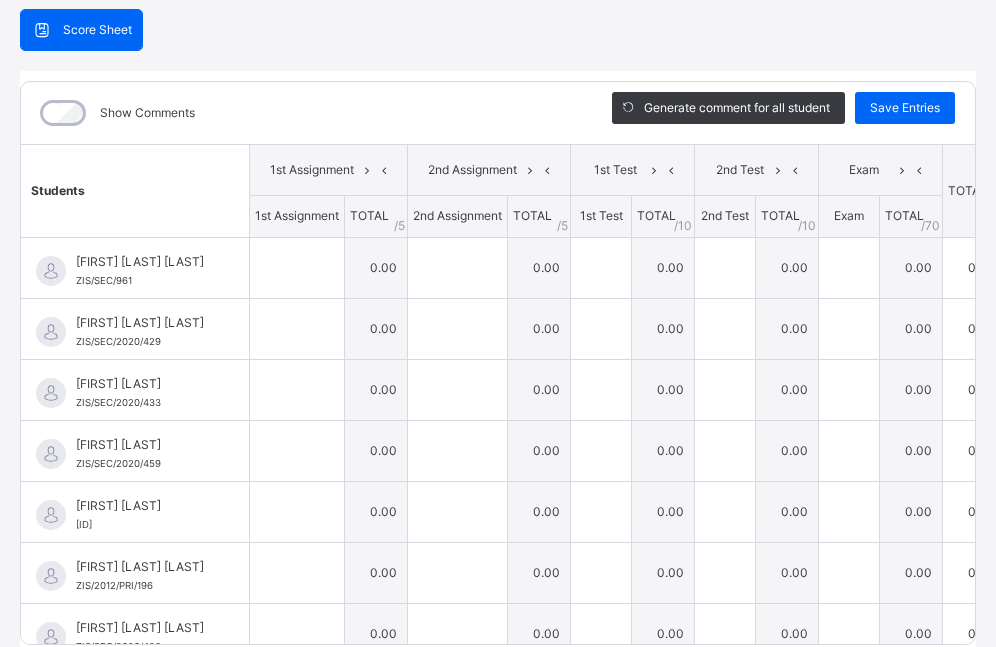 scroll, scrollTop: 204, scrollLeft: 0, axis: vertical 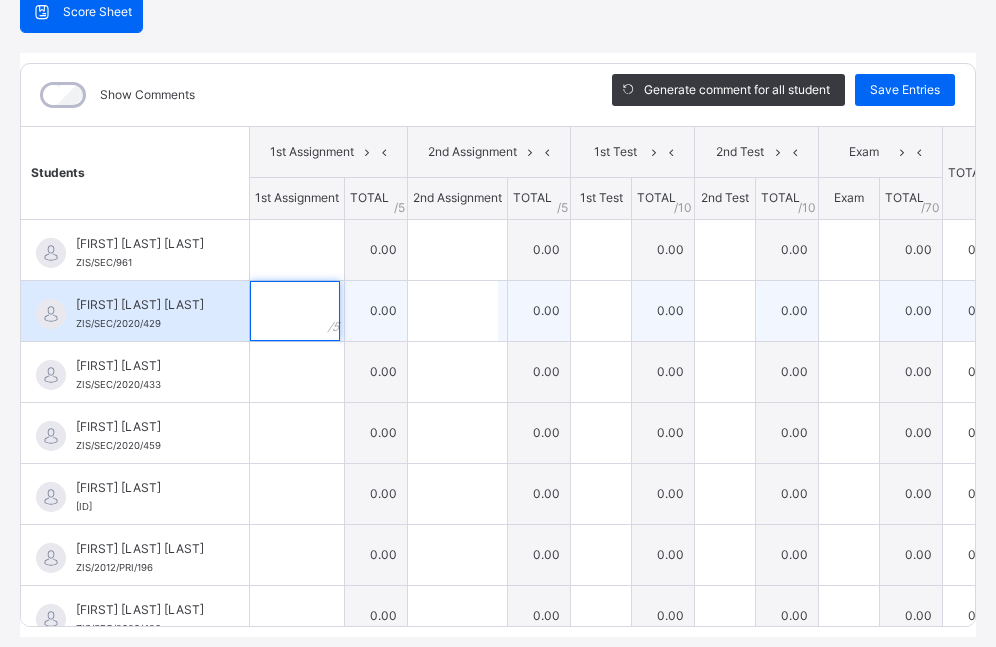click at bounding box center (295, 311) 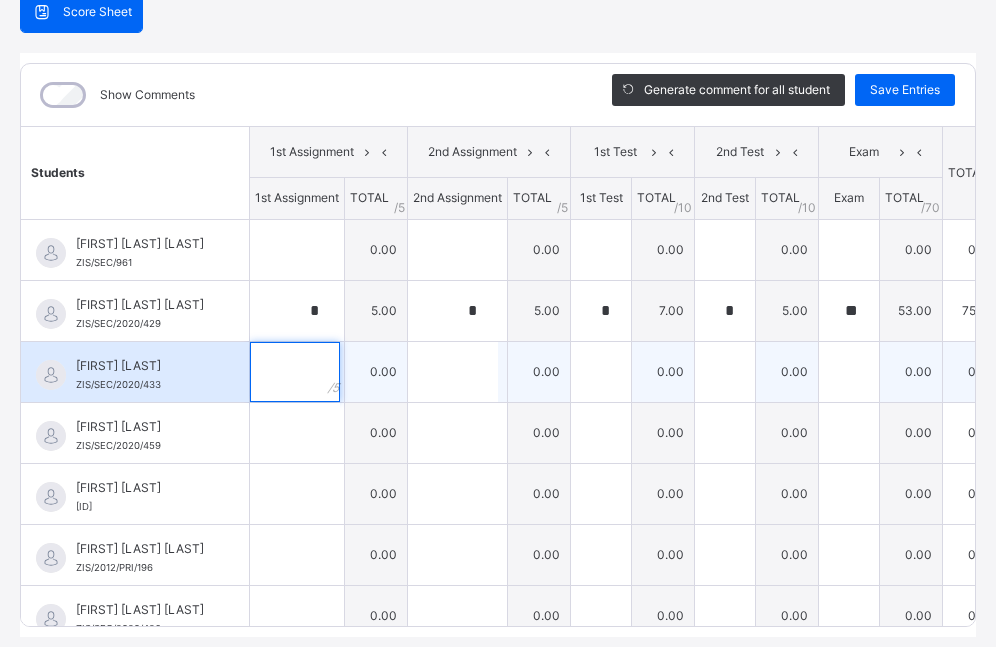 click at bounding box center [295, 372] 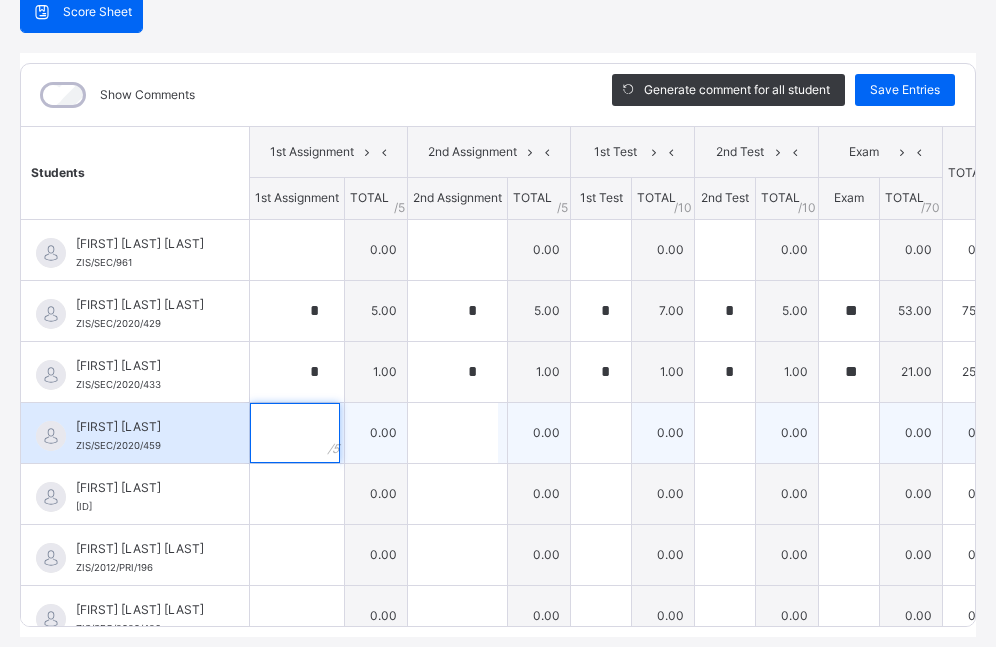 click at bounding box center [295, 433] 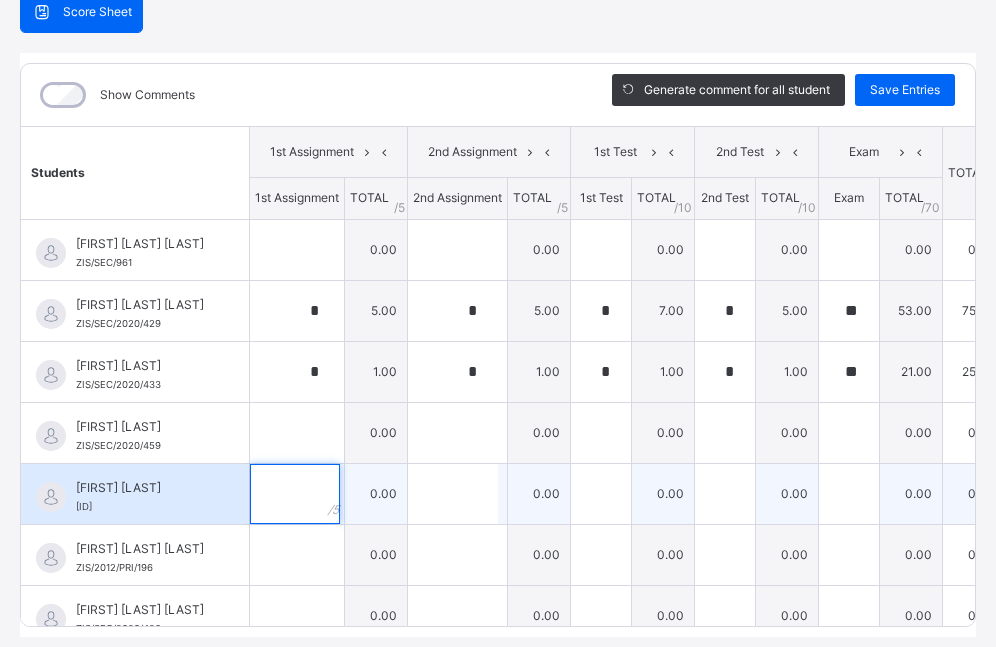 click at bounding box center [295, 494] 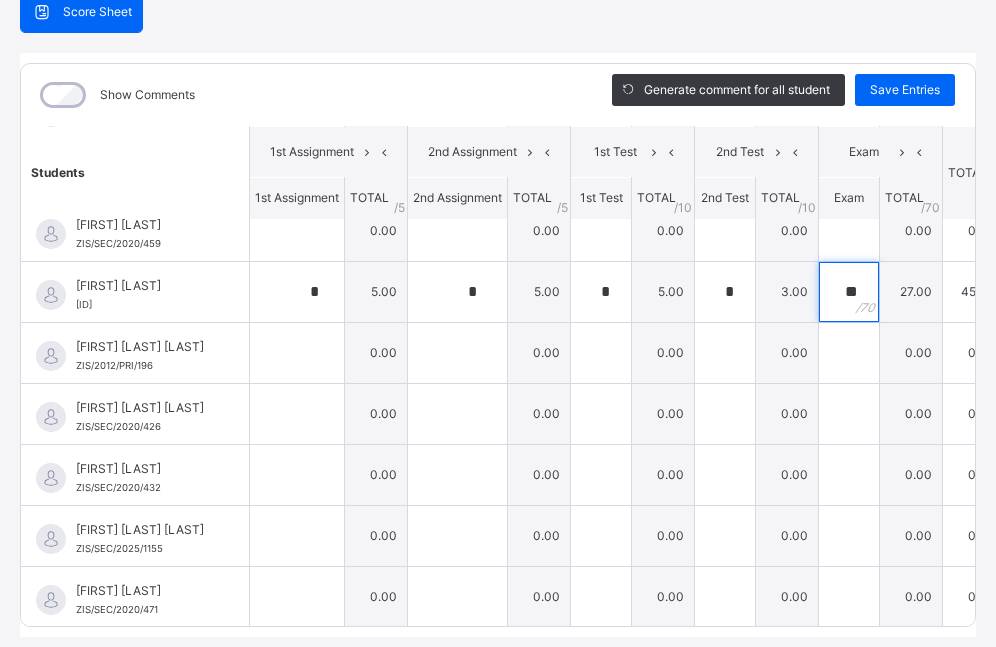 scroll, scrollTop: 215, scrollLeft: 0, axis: vertical 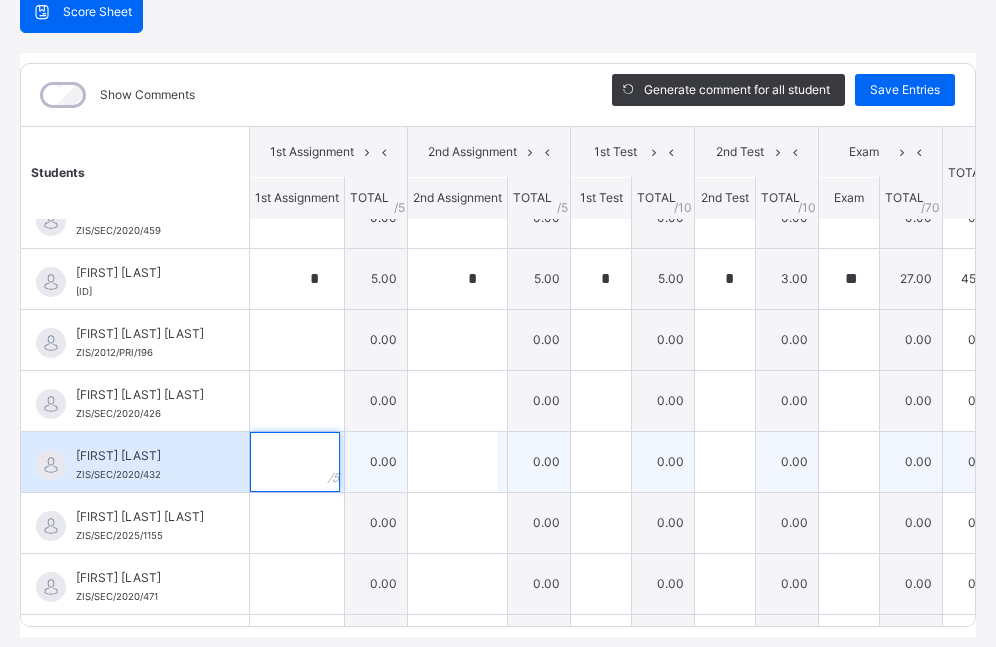 click at bounding box center (295, 462) 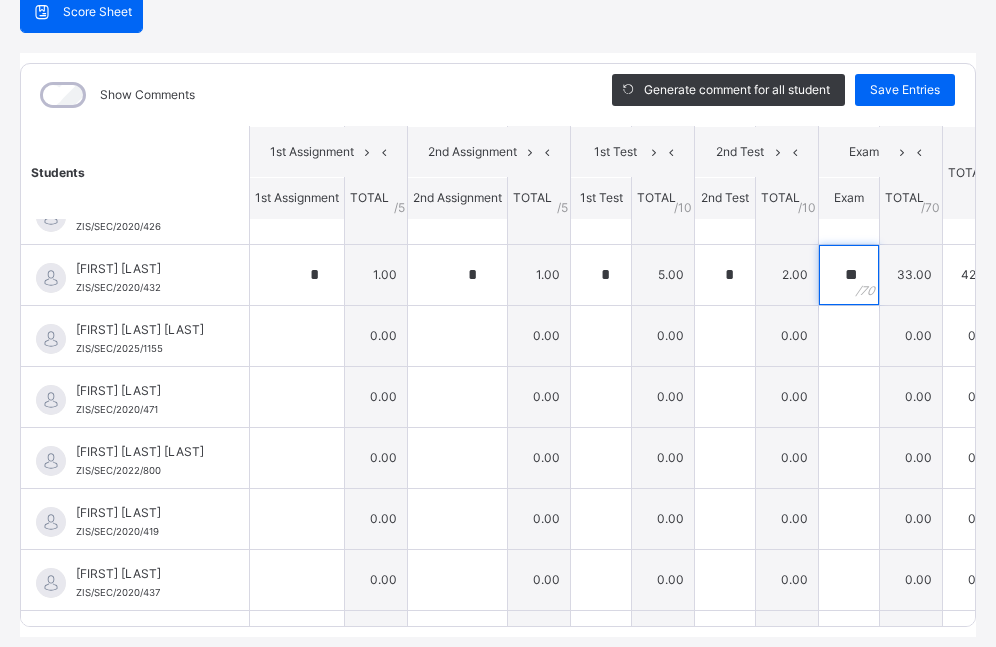 scroll, scrollTop: 404, scrollLeft: 0, axis: vertical 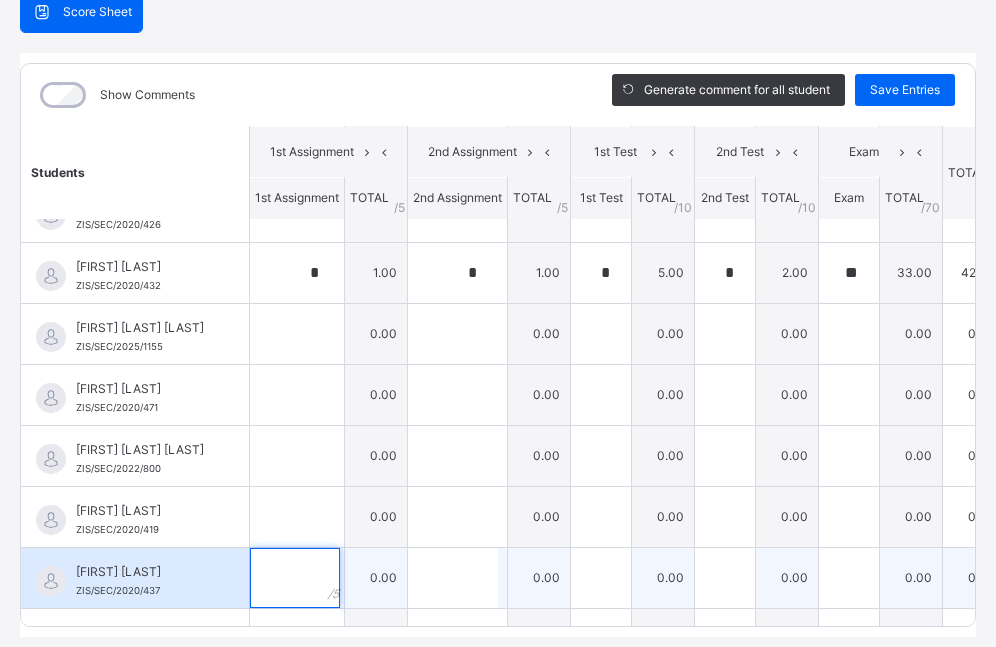 click at bounding box center (295, 578) 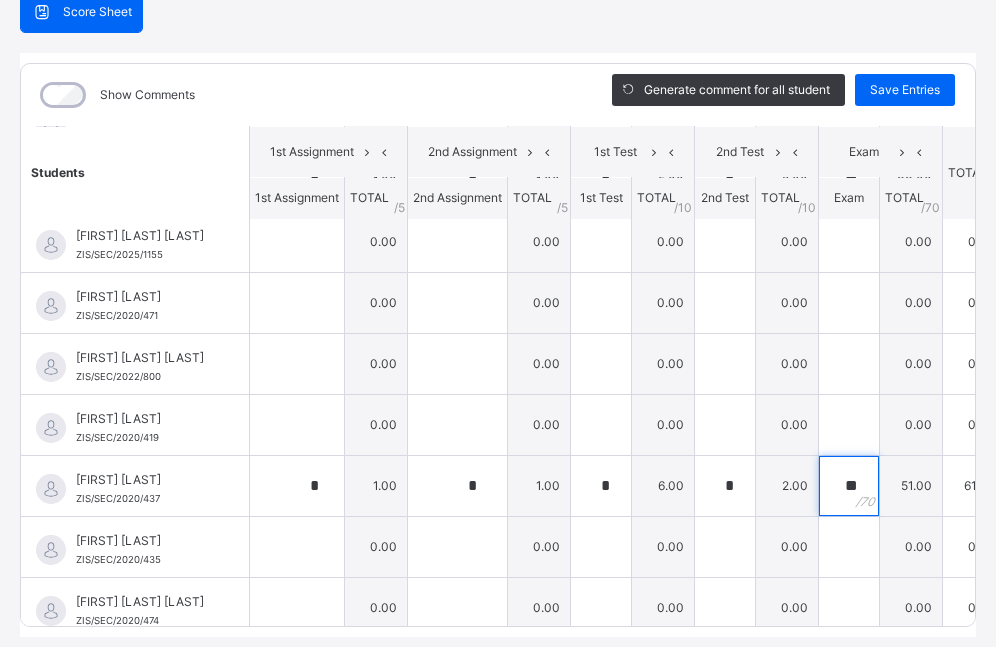 scroll, scrollTop: 526, scrollLeft: 0, axis: vertical 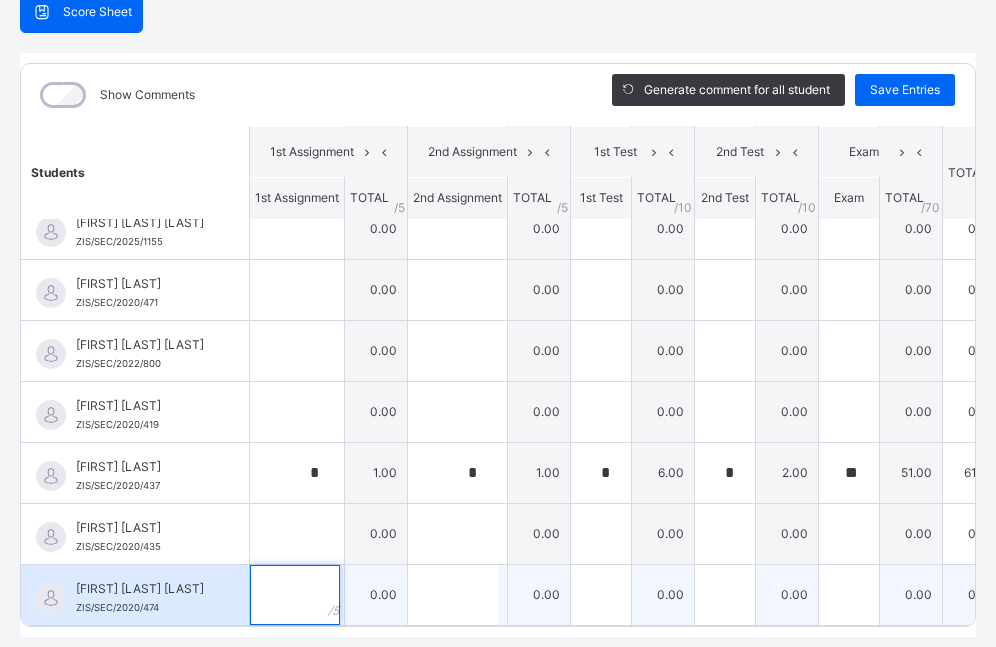 click at bounding box center (295, 595) 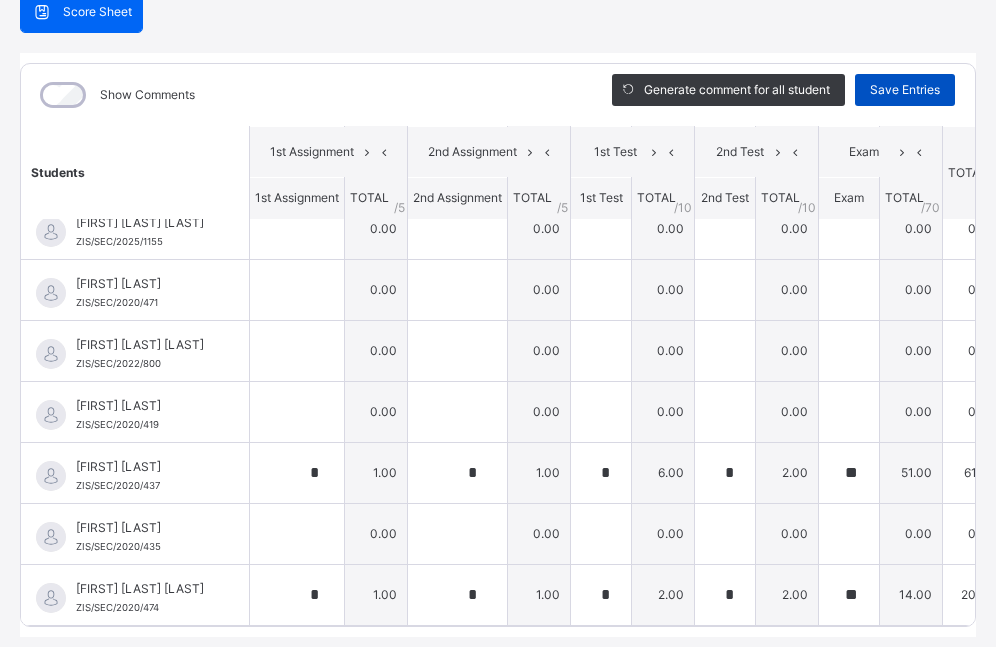 click on "Save Entries" at bounding box center (905, 90) 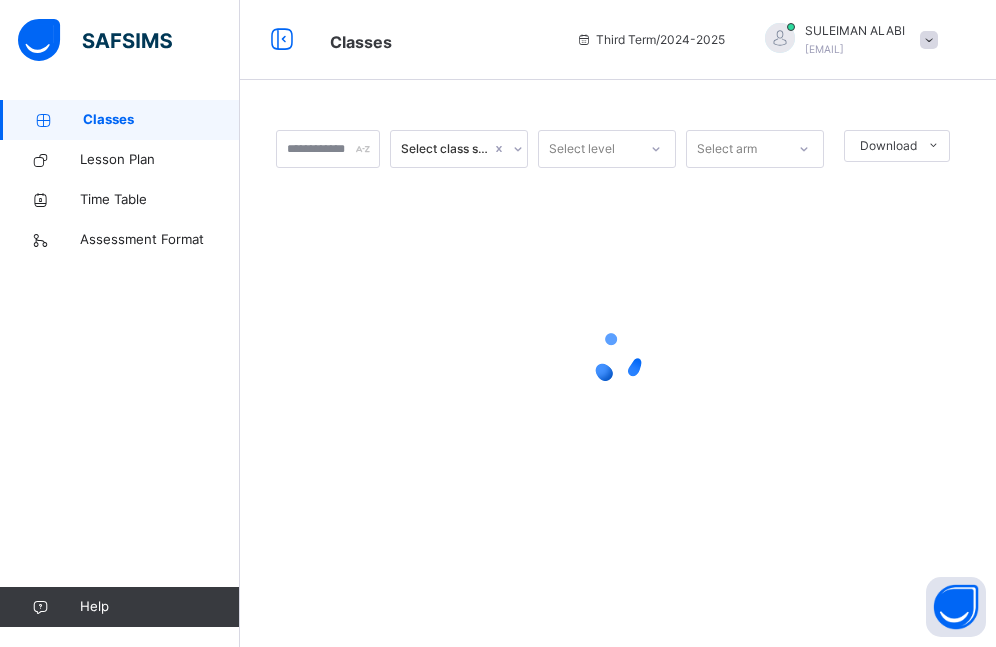 scroll, scrollTop: 0, scrollLeft: 0, axis: both 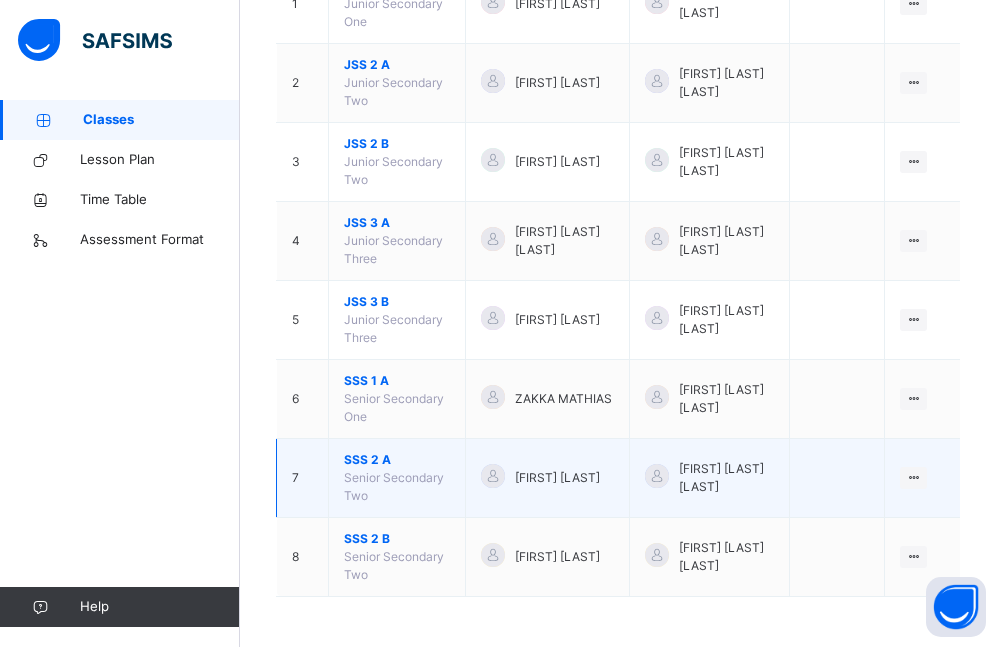 click on "SSS 2   A" at bounding box center (397, 460) 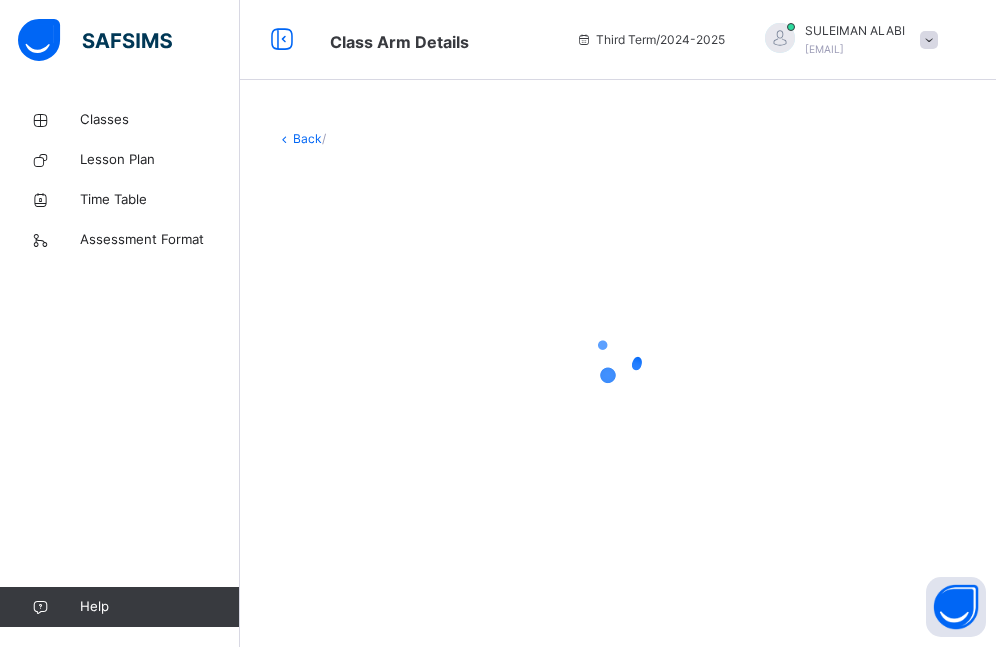 scroll, scrollTop: 0, scrollLeft: 0, axis: both 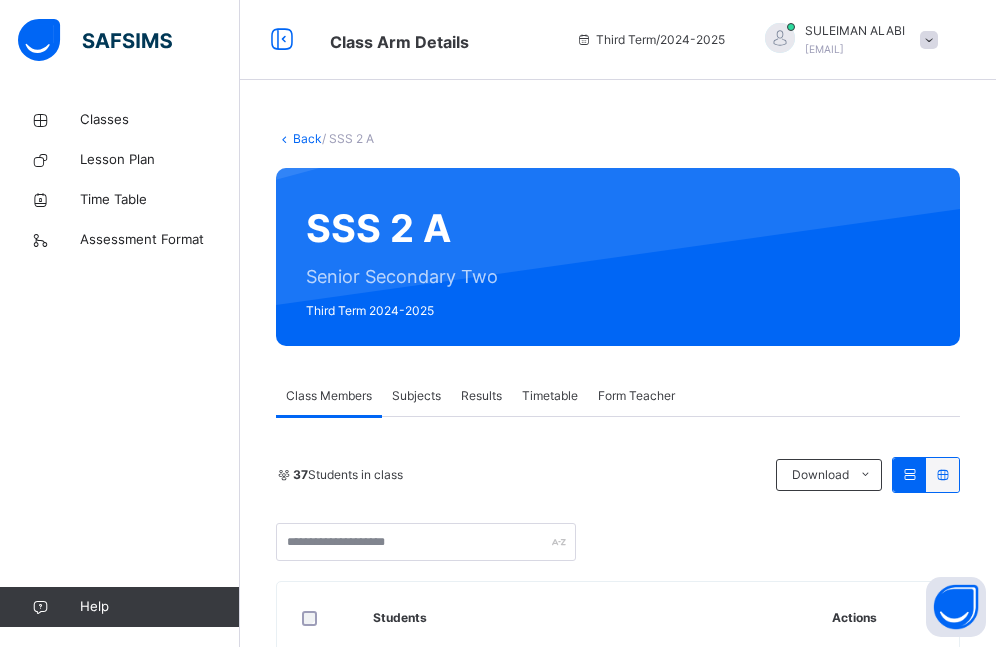 click on "Subjects" at bounding box center [416, 396] 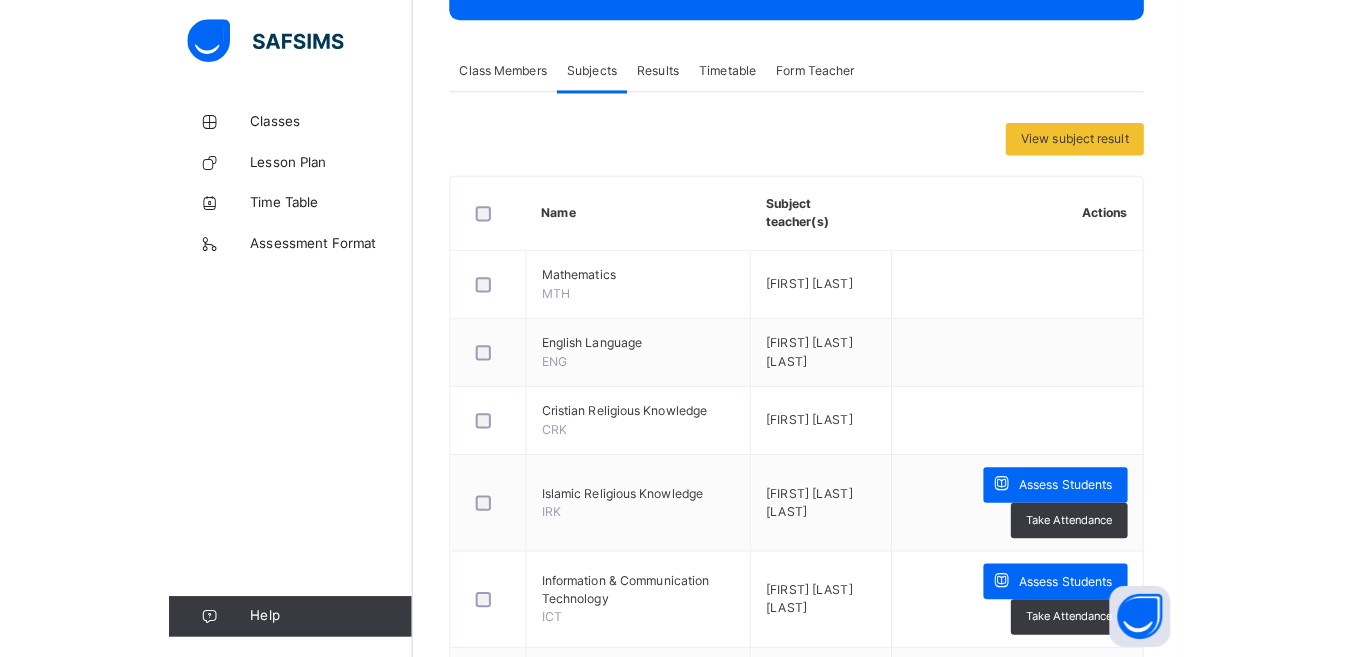scroll, scrollTop: 392, scrollLeft: 0, axis: vertical 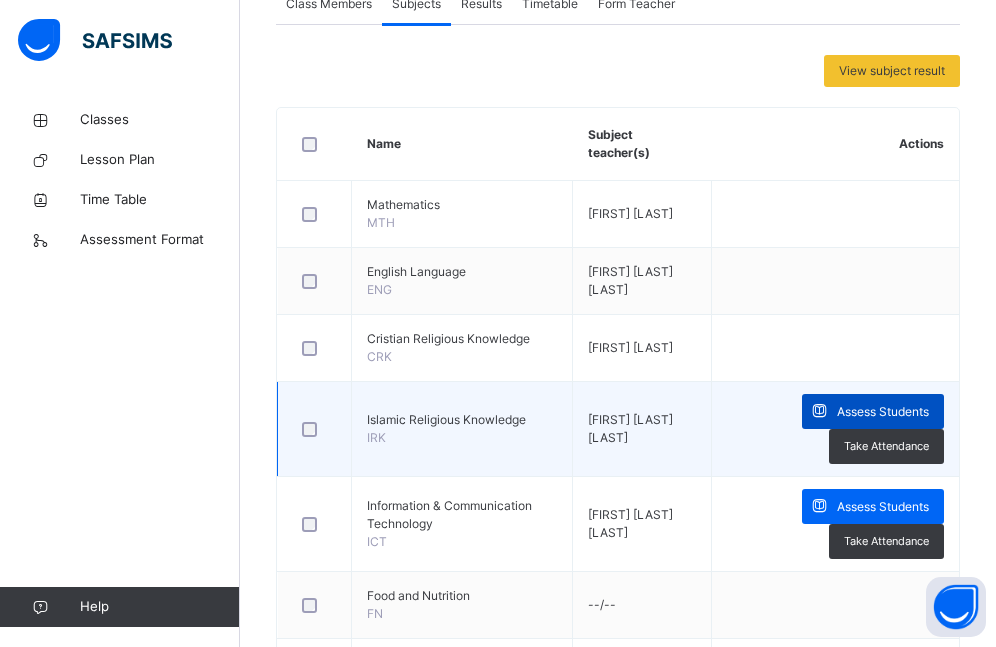 click on "Assess Students" at bounding box center [883, 412] 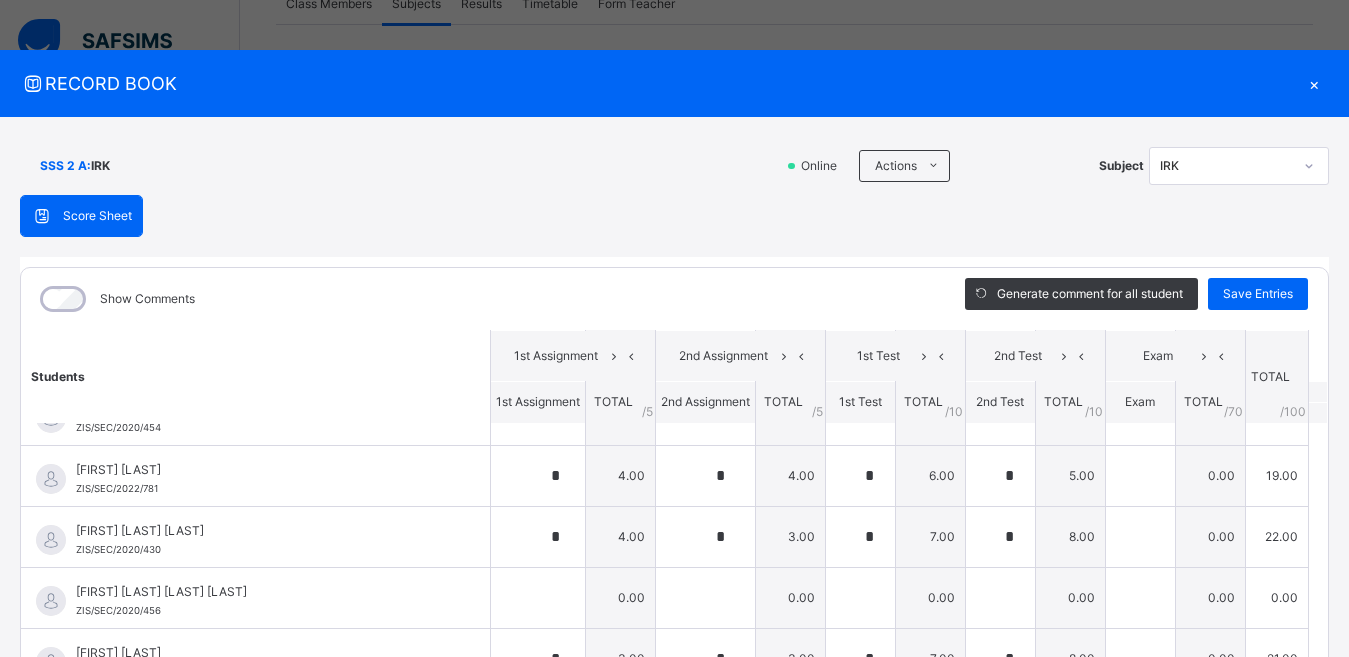 scroll, scrollTop: 0, scrollLeft: 0, axis: both 